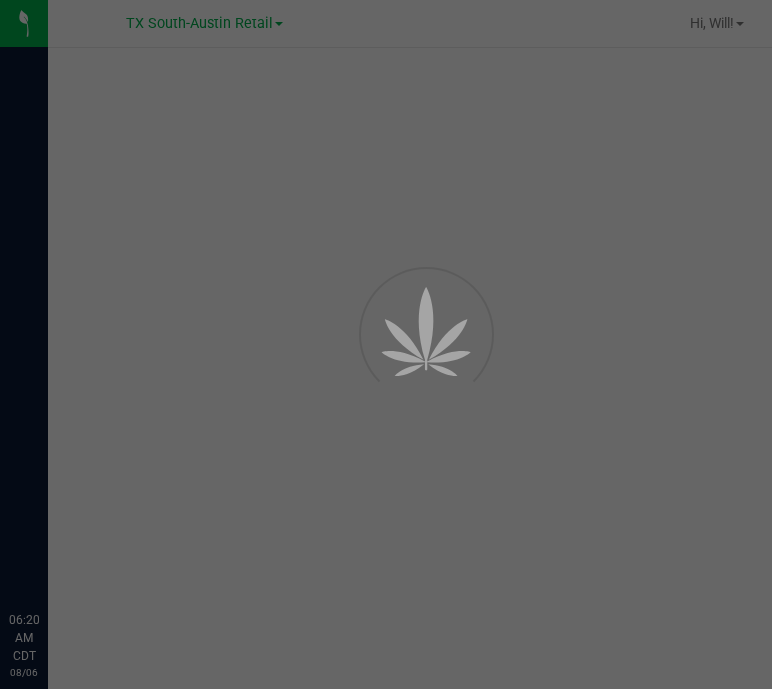 scroll, scrollTop: 0, scrollLeft: 0, axis: both 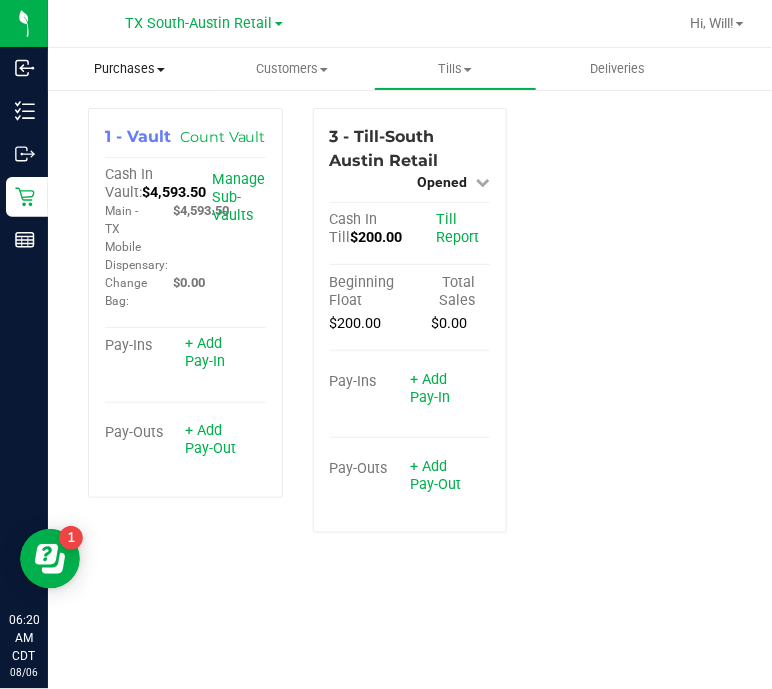 click on "Purchases" at bounding box center [129, 69] 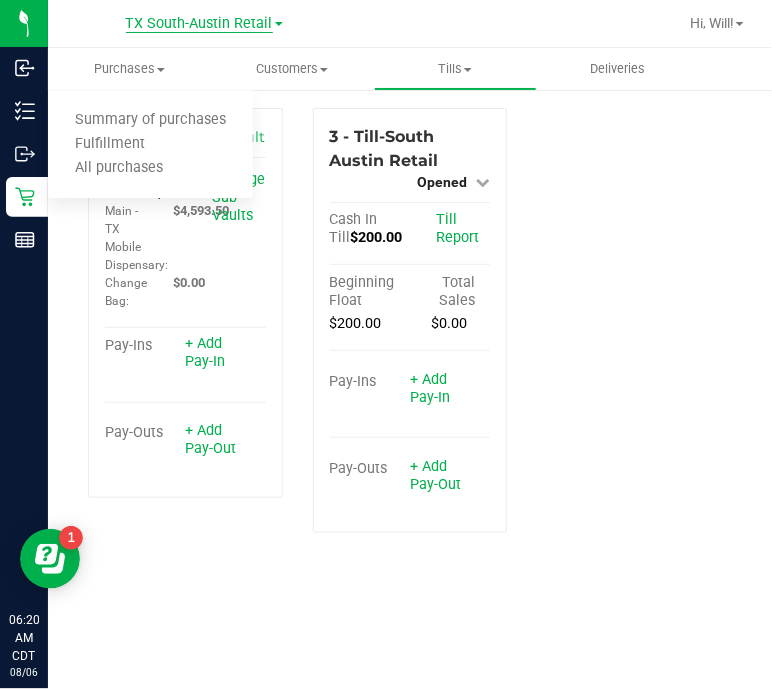 click on "TX South-Austin Retail" at bounding box center (199, 24) 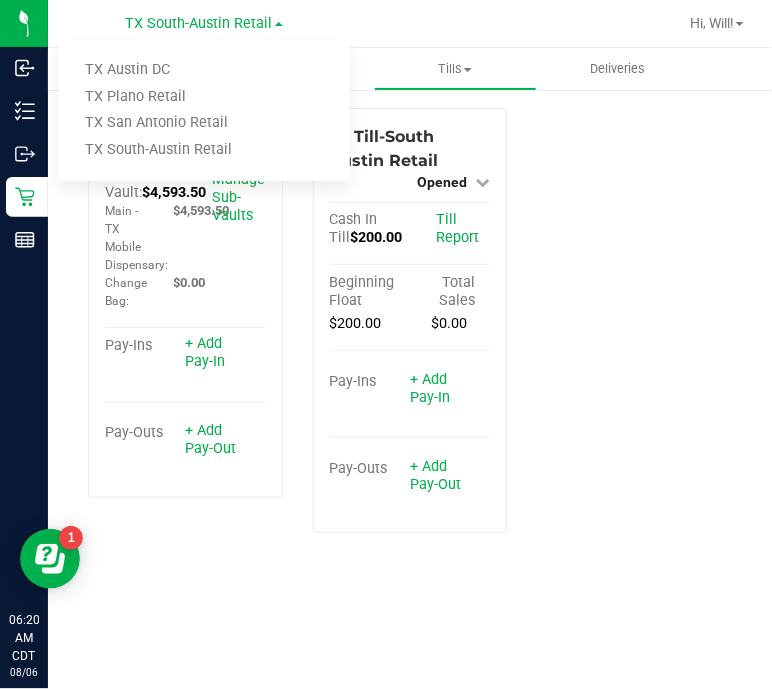 click at bounding box center [517, 23] 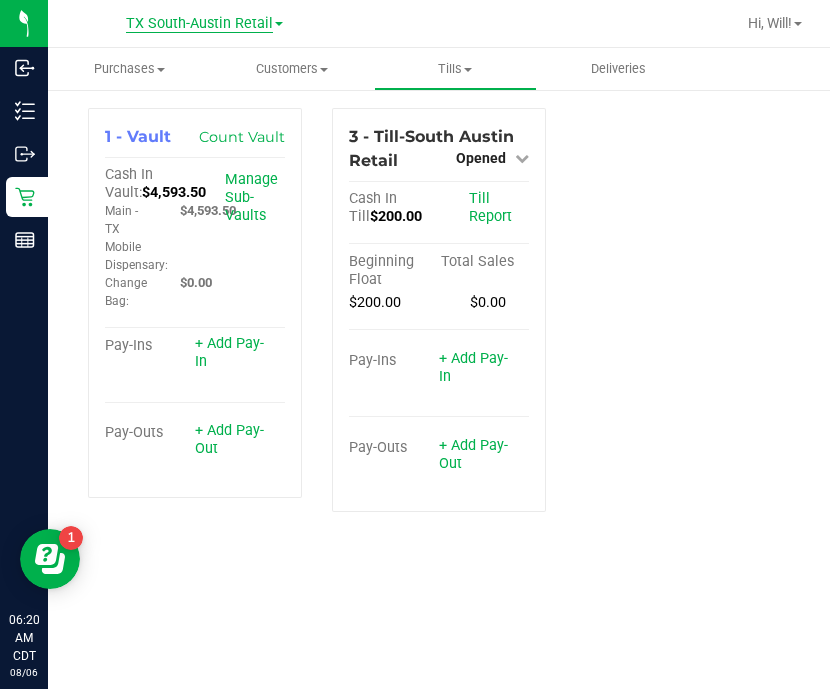 click on "TX South-Austin Retail" at bounding box center (199, 24) 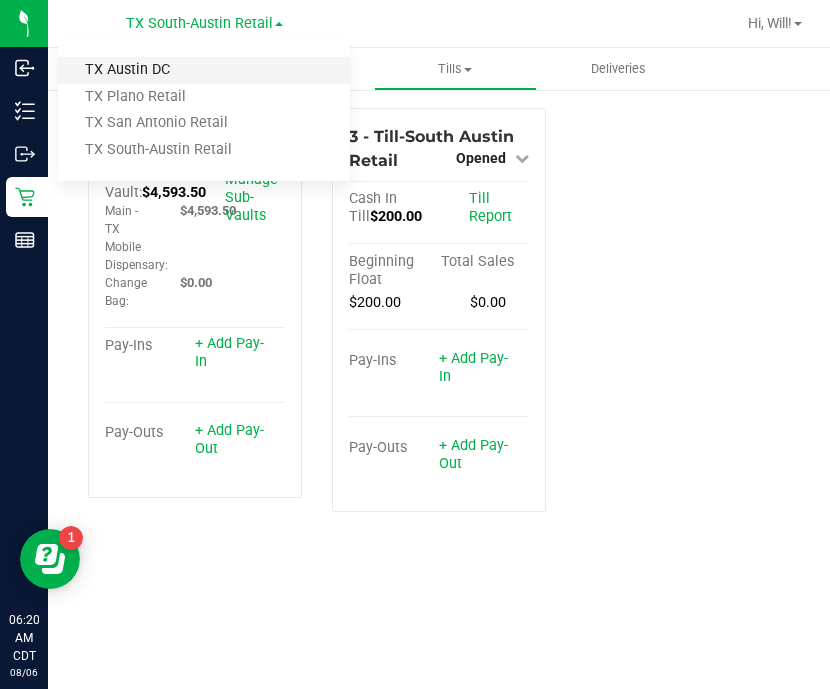 click on "TX Austin DC" at bounding box center [204, 70] 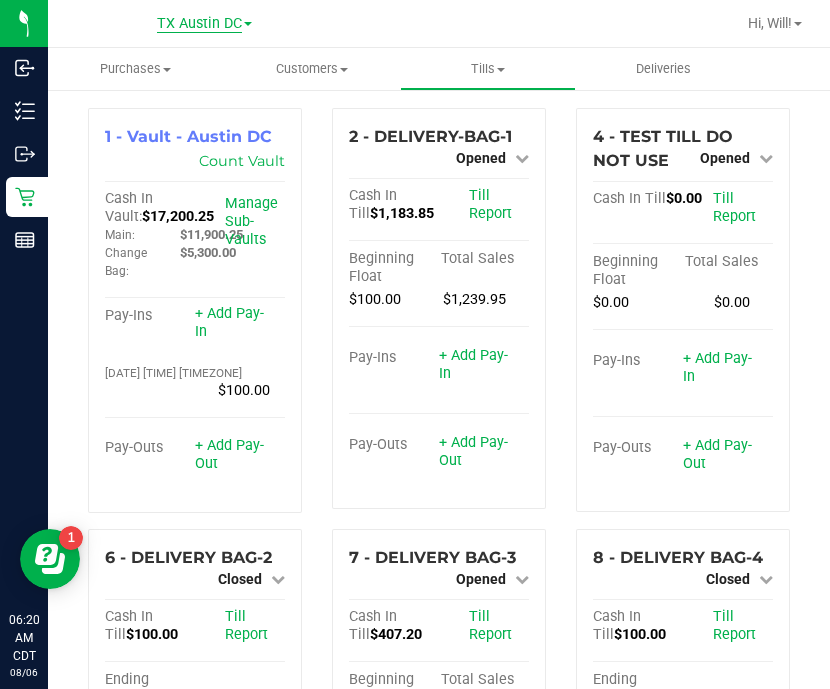 click on "TX Austin DC" at bounding box center [199, 24] 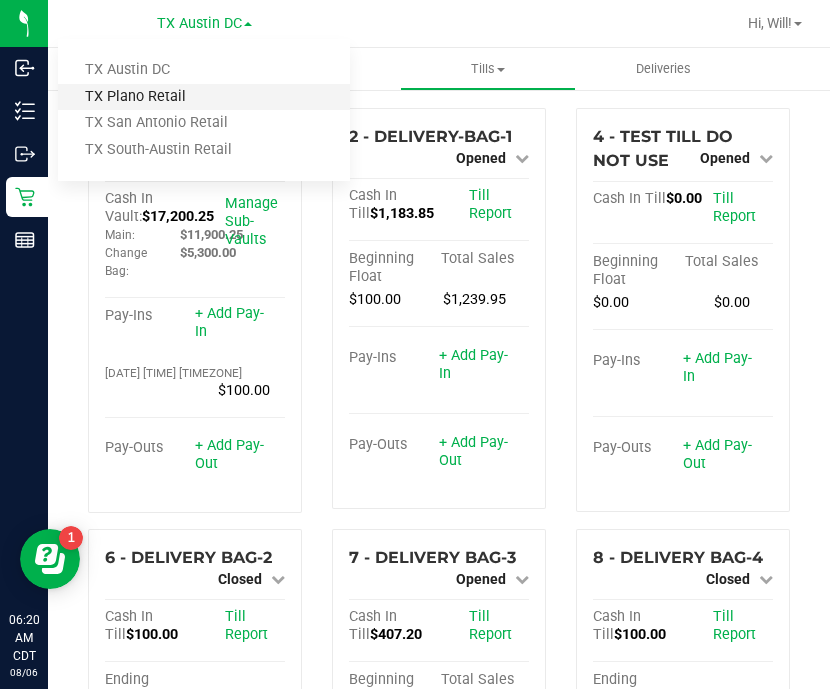 click on "TX Plano Retail" at bounding box center (204, 97) 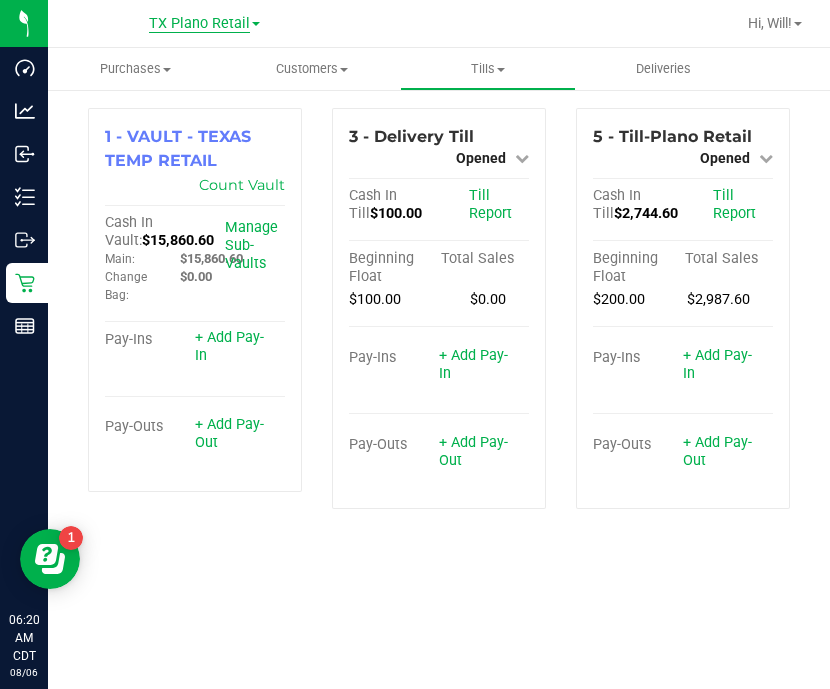 click on "TX Plano Retail" at bounding box center (199, 24) 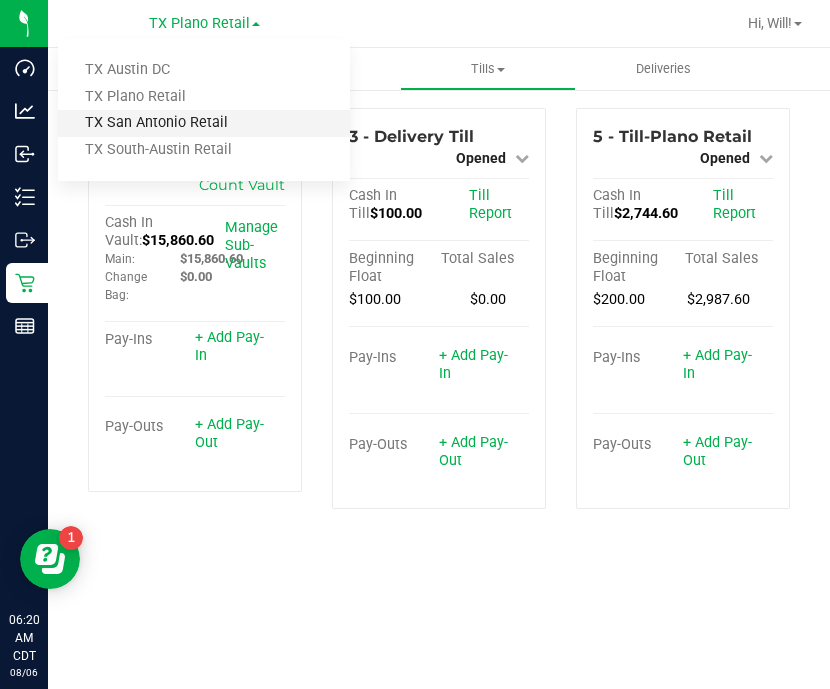 click on "TX San Antonio Retail" at bounding box center [204, 123] 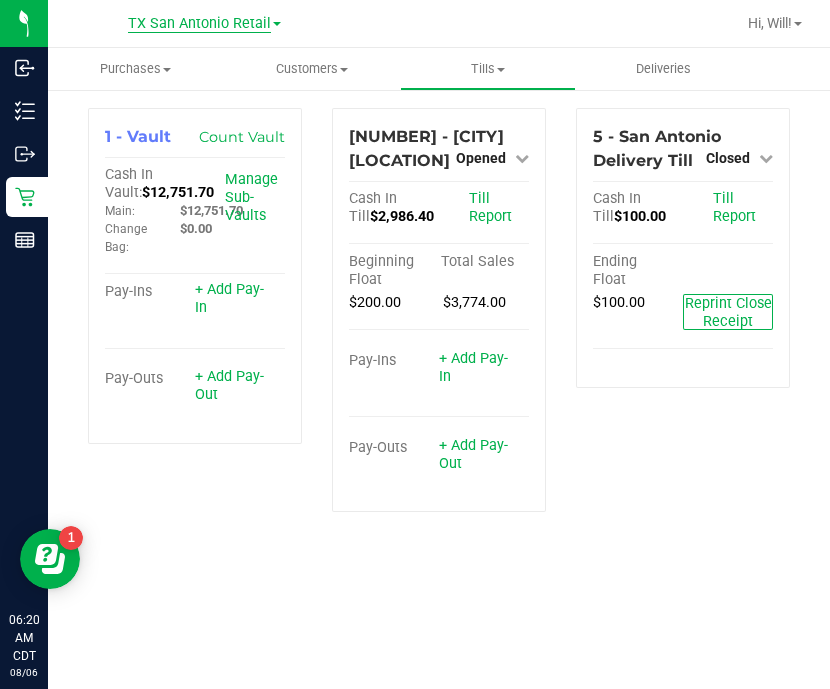 click on "TX San Antonio Retail" at bounding box center (199, 24) 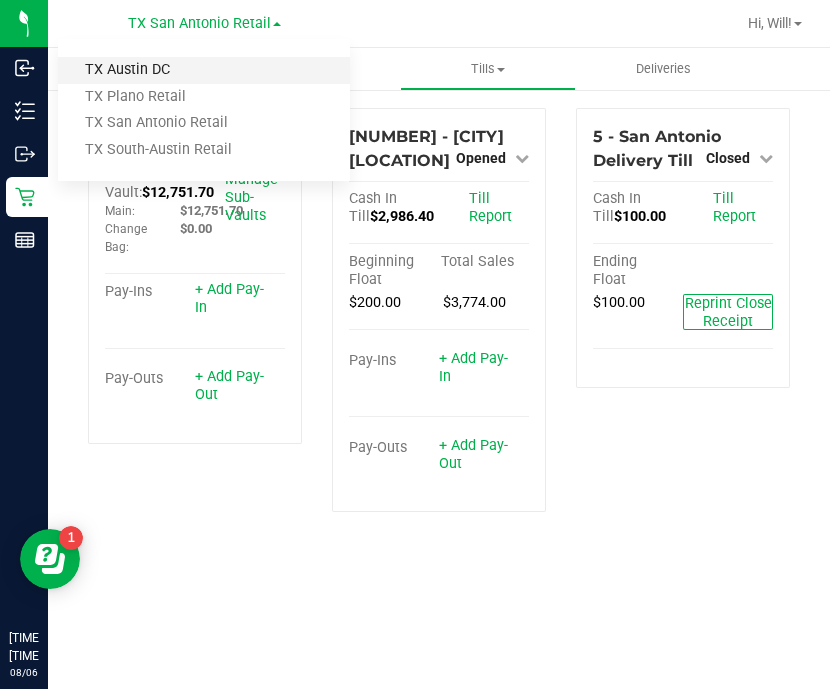 click on "TX Austin DC" at bounding box center [204, 70] 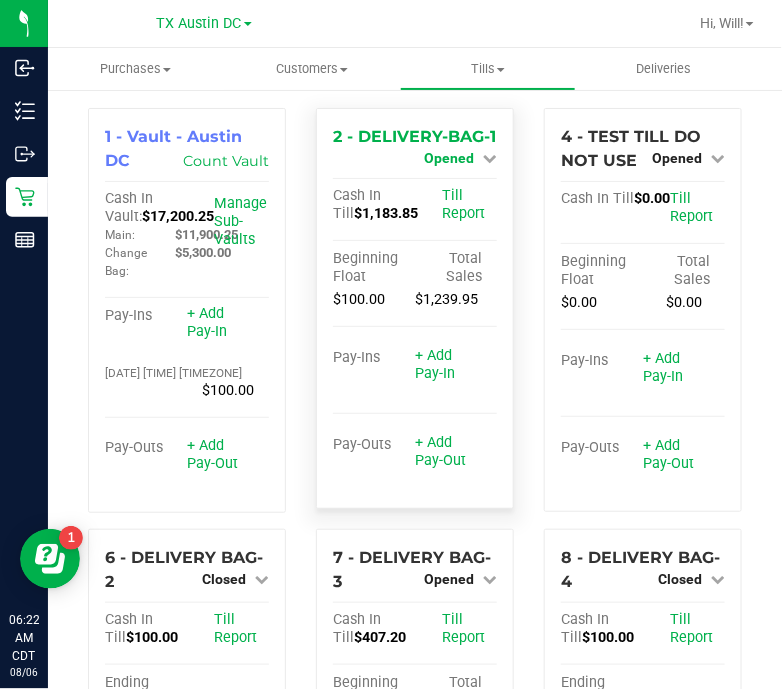 click on "Opened" at bounding box center [449, 158] 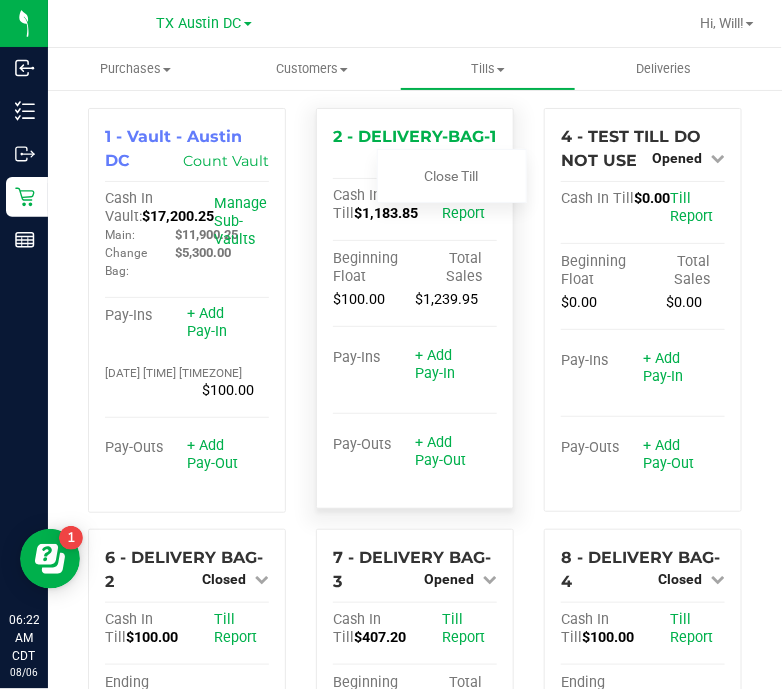 click on "Opened" at bounding box center [449, 158] 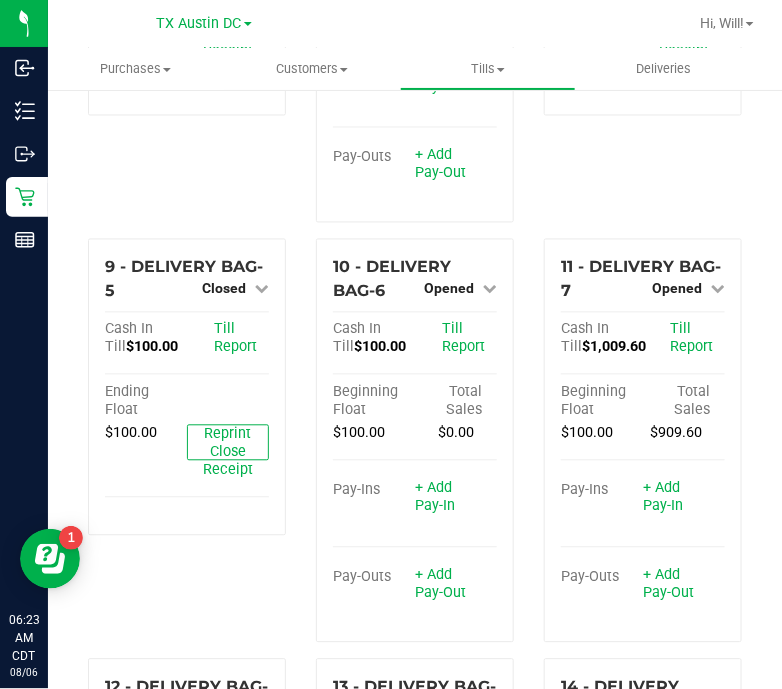 scroll, scrollTop: 727, scrollLeft: 0, axis: vertical 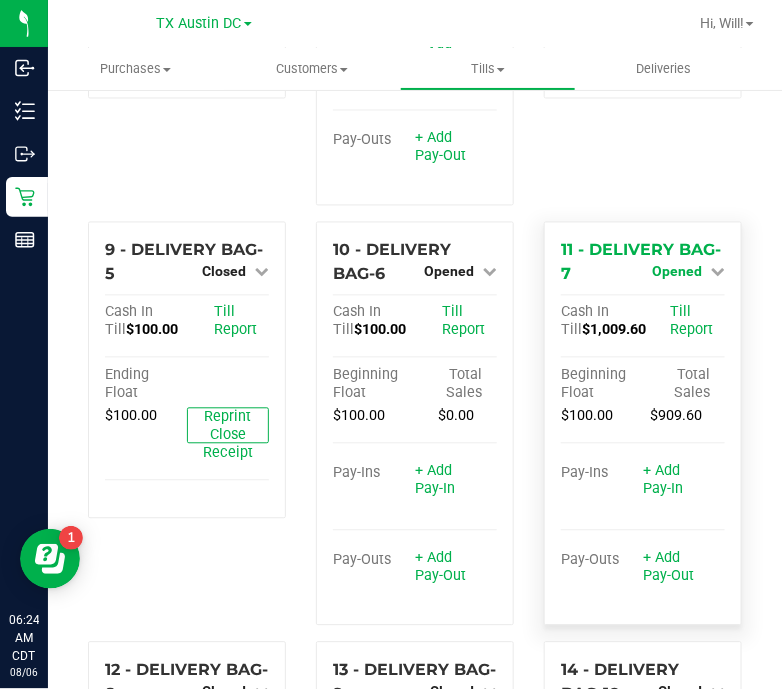 click on "Opened" at bounding box center (677, 272) 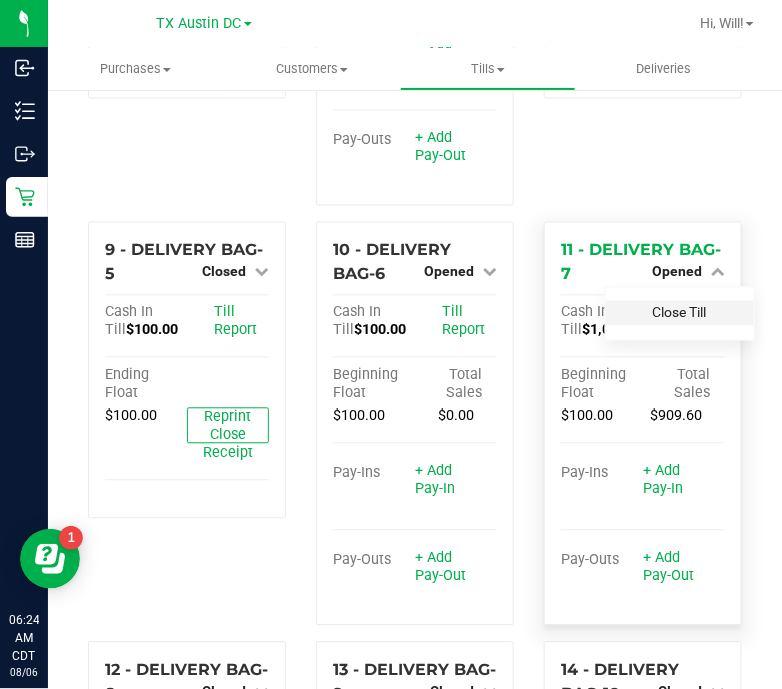 click on "Close Till" at bounding box center [680, 313] 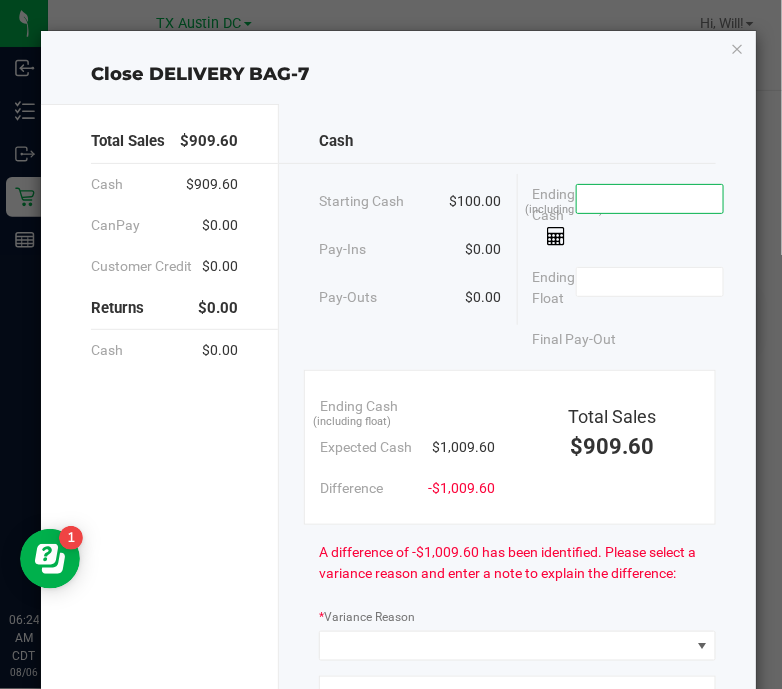 click at bounding box center [650, 199] 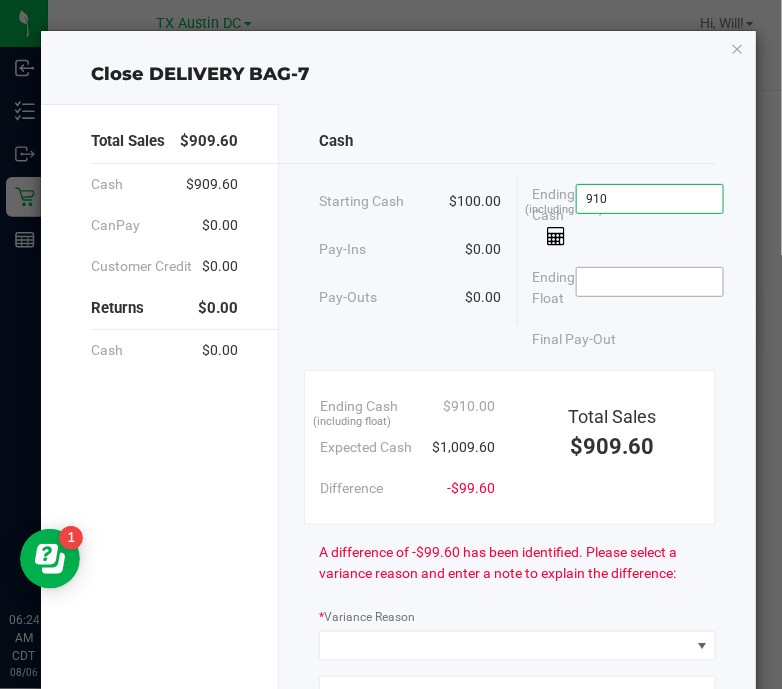 type on "$910.00" 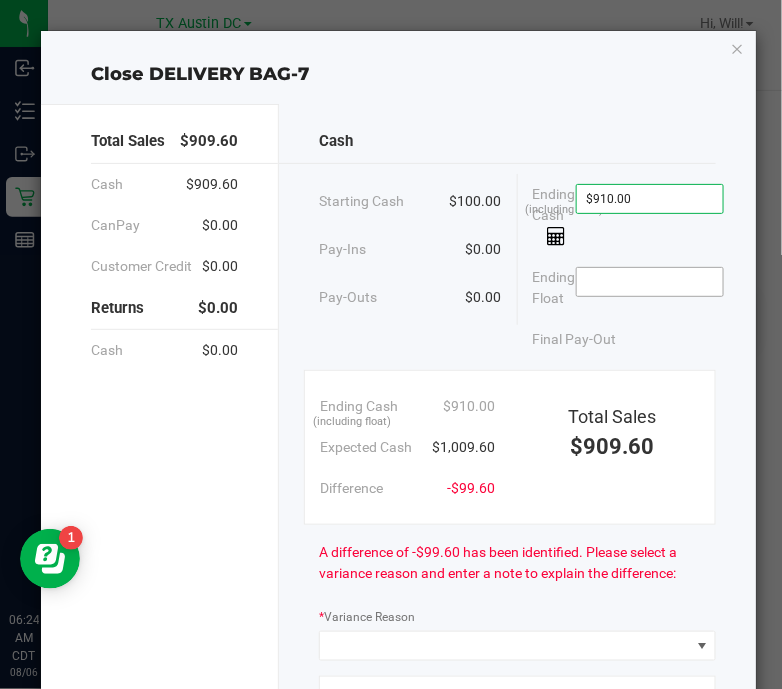 click at bounding box center [650, 282] 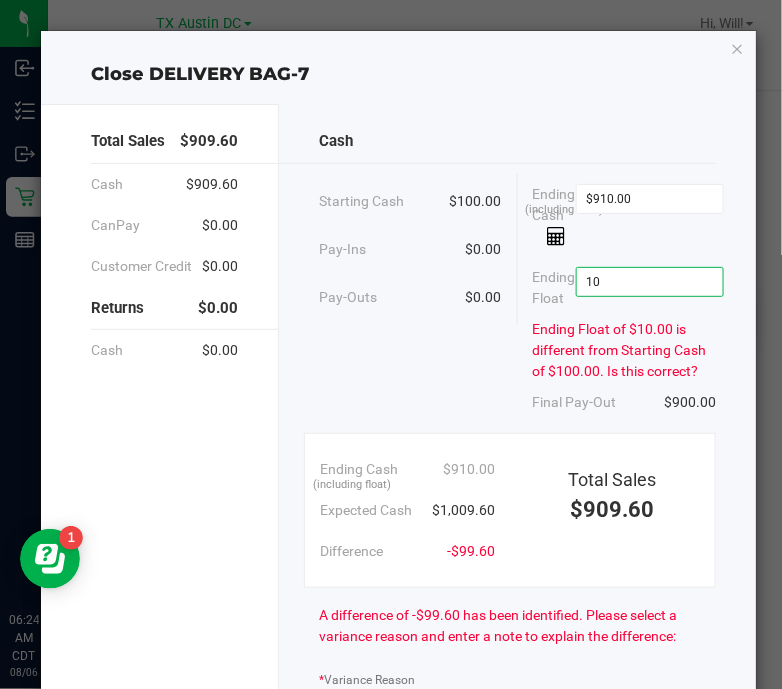 type on "1" 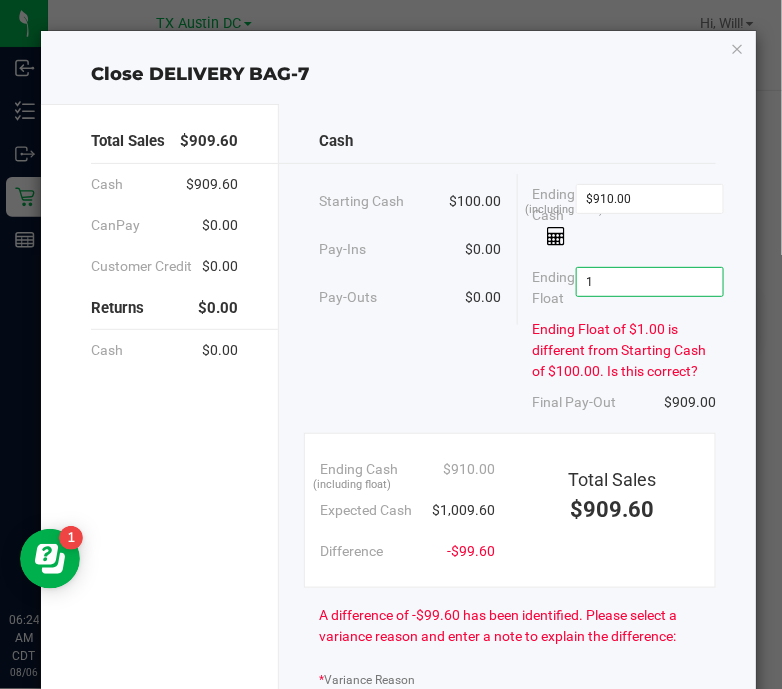 type 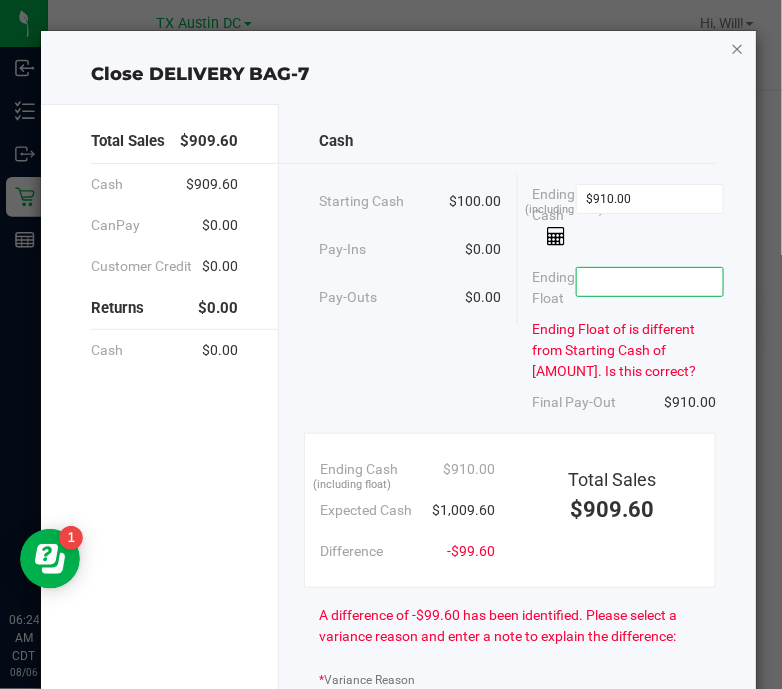 click 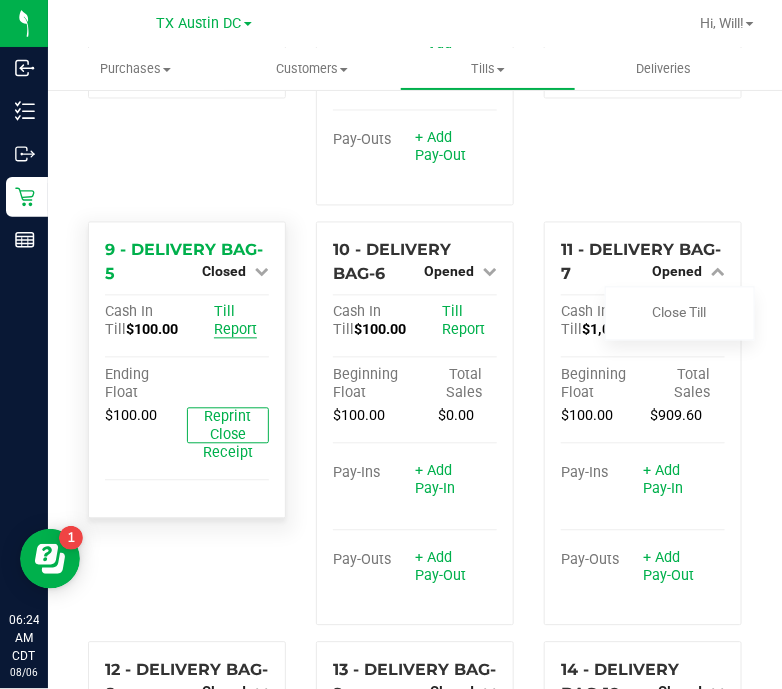 click on "Till Report" at bounding box center (235, 321) 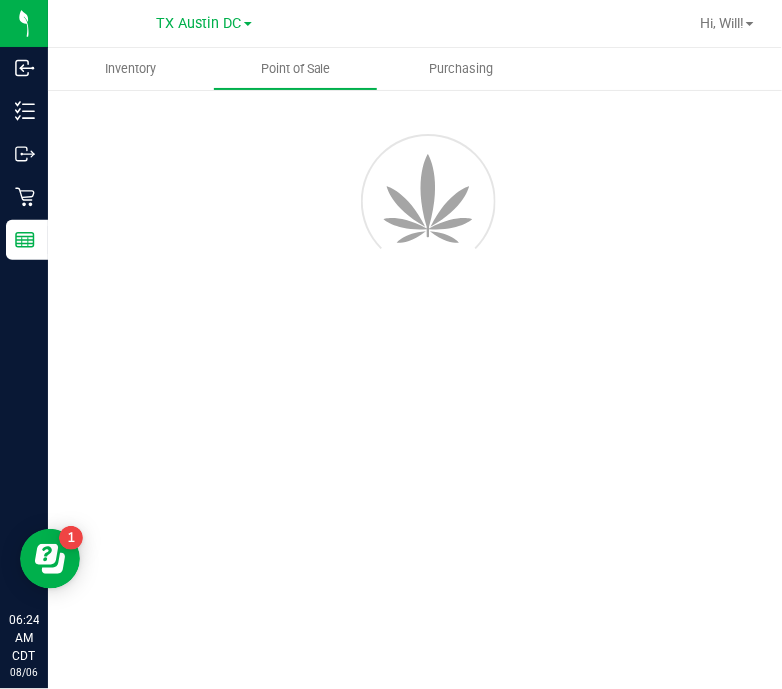 scroll, scrollTop: 0, scrollLeft: 0, axis: both 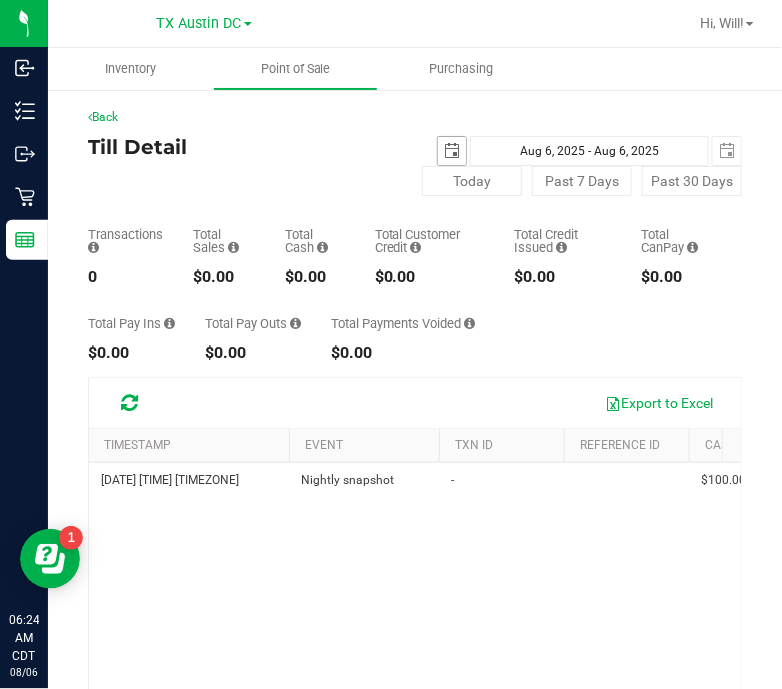click at bounding box center (452, 151) 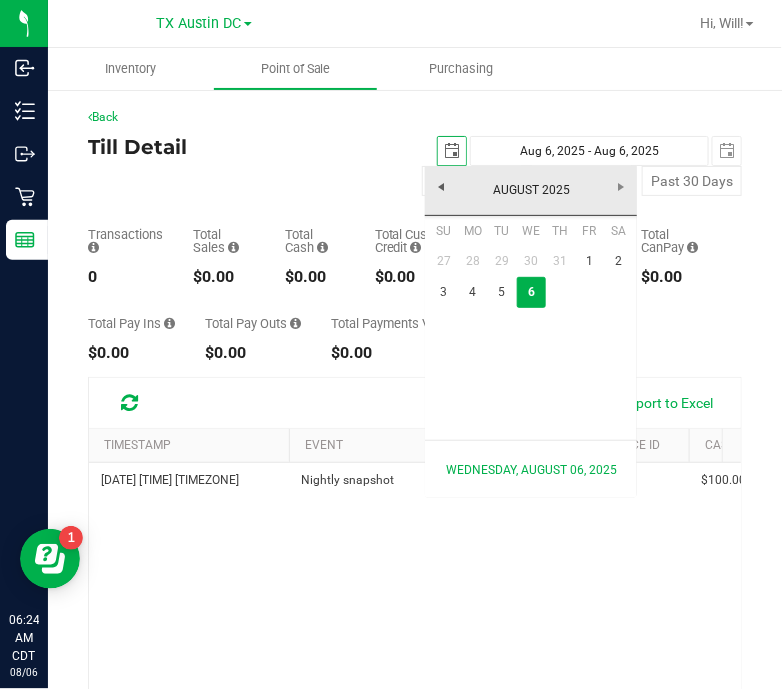 scroll, scrollTop: 0, scrollLeft: 49, axis: horizontal 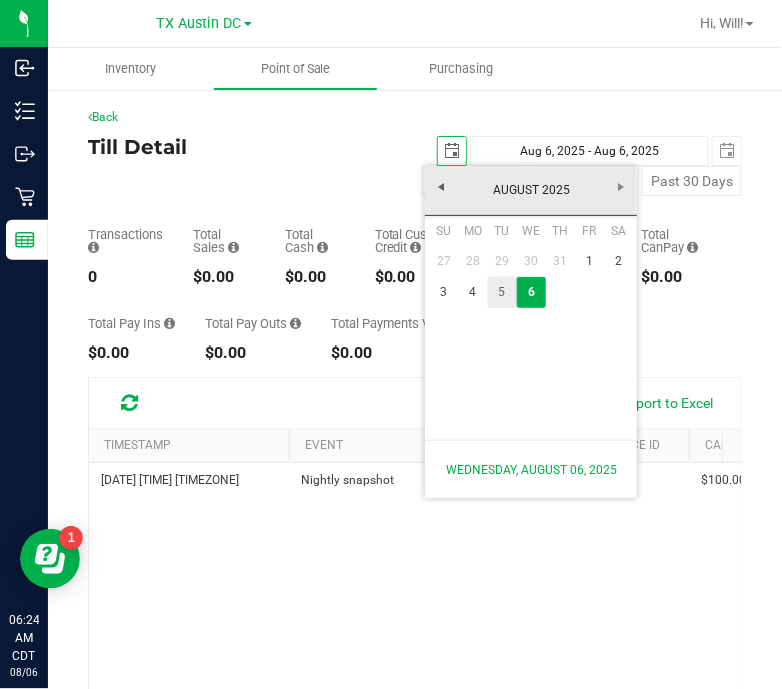 click on "5" at bounding box center (502, 292) 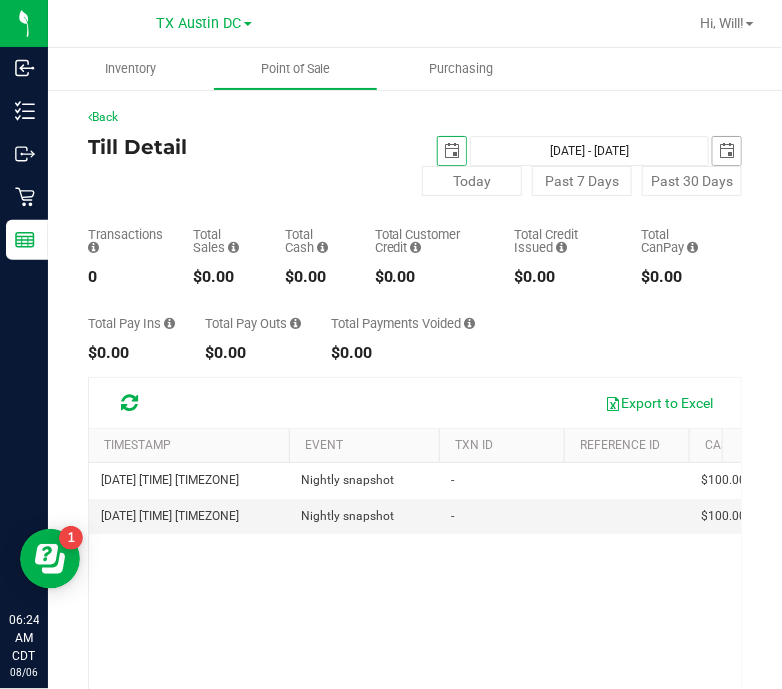 click at bounding box center (727, 151) 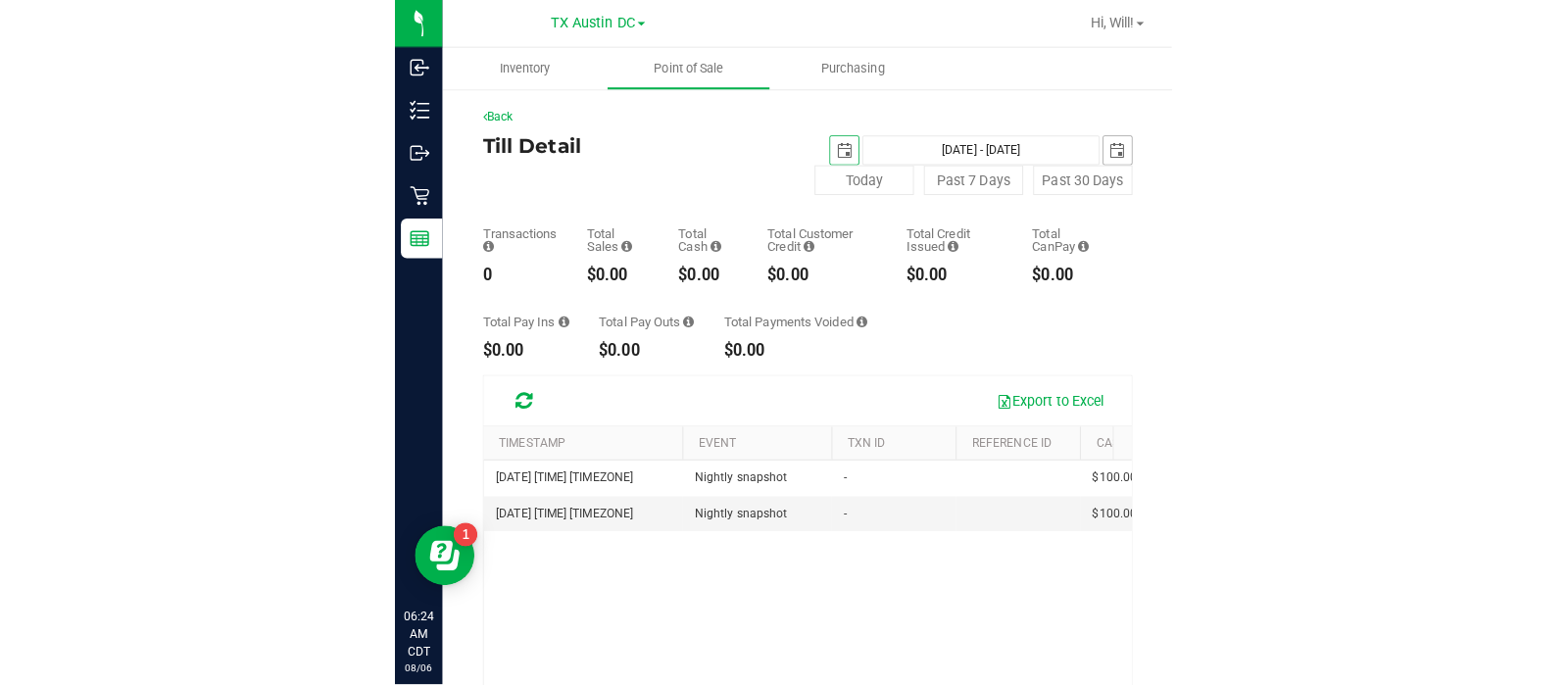 scroll, scrollTop: 0, scrollLeft: 48, axis: horizontal 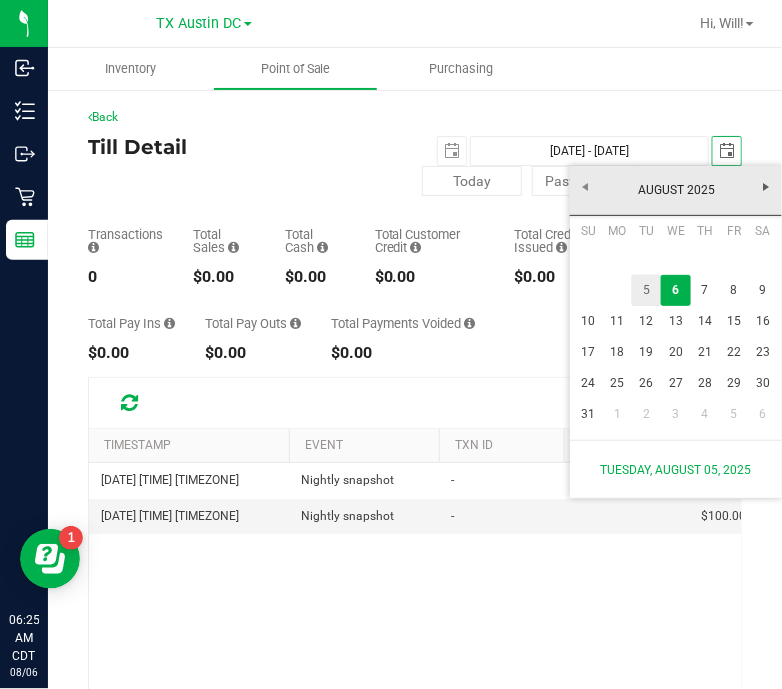 click on "5" at bounding box center (646, 290) 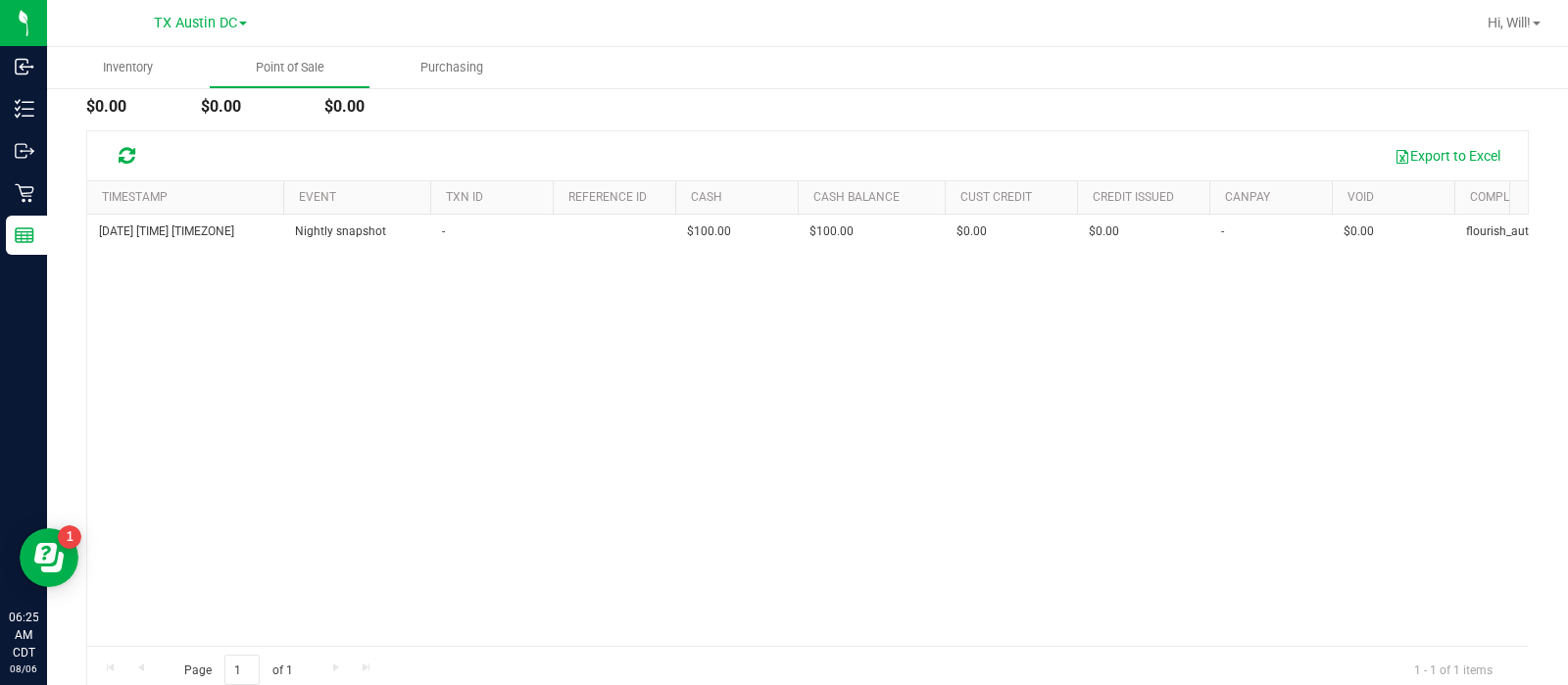 scroll, scrollTop: 205, scrollLeft: 0, axis: vertical 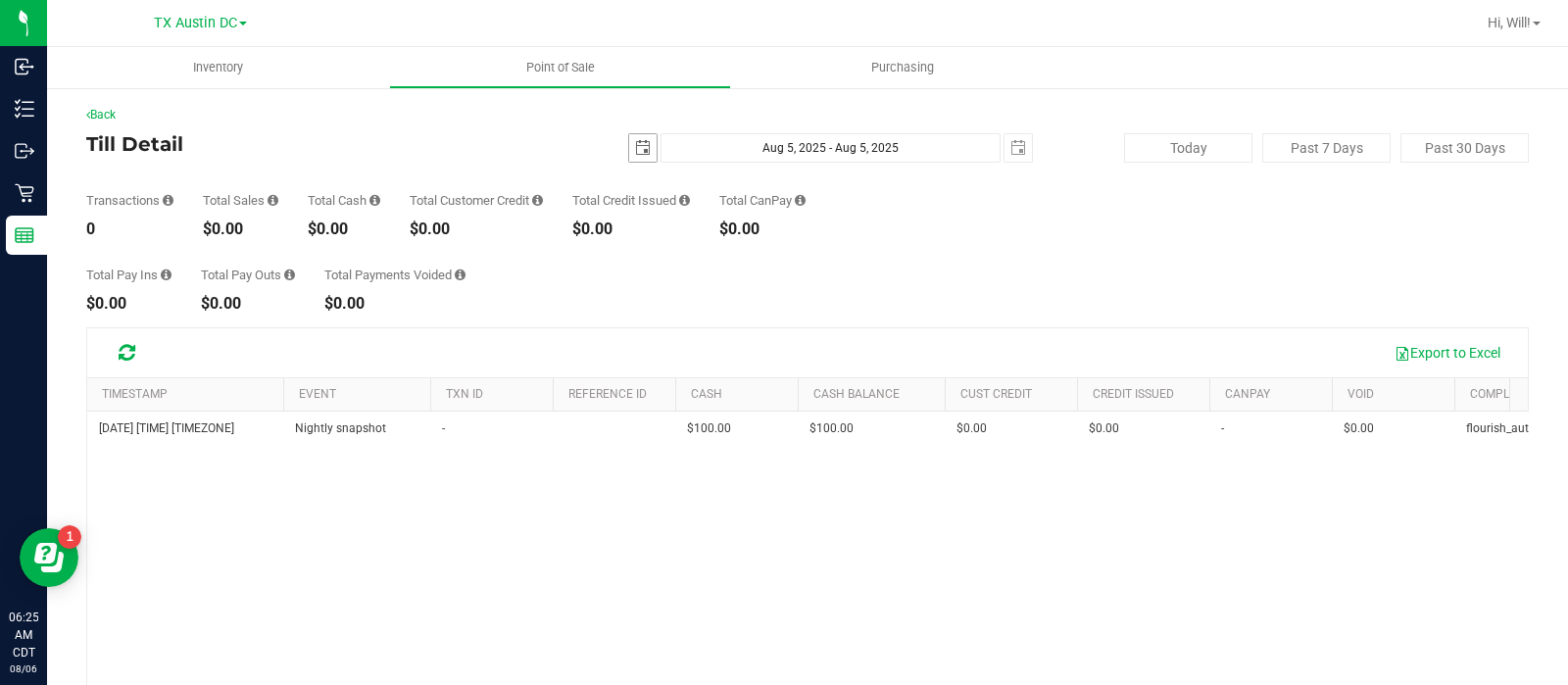 click at bounding box center (643, 148) 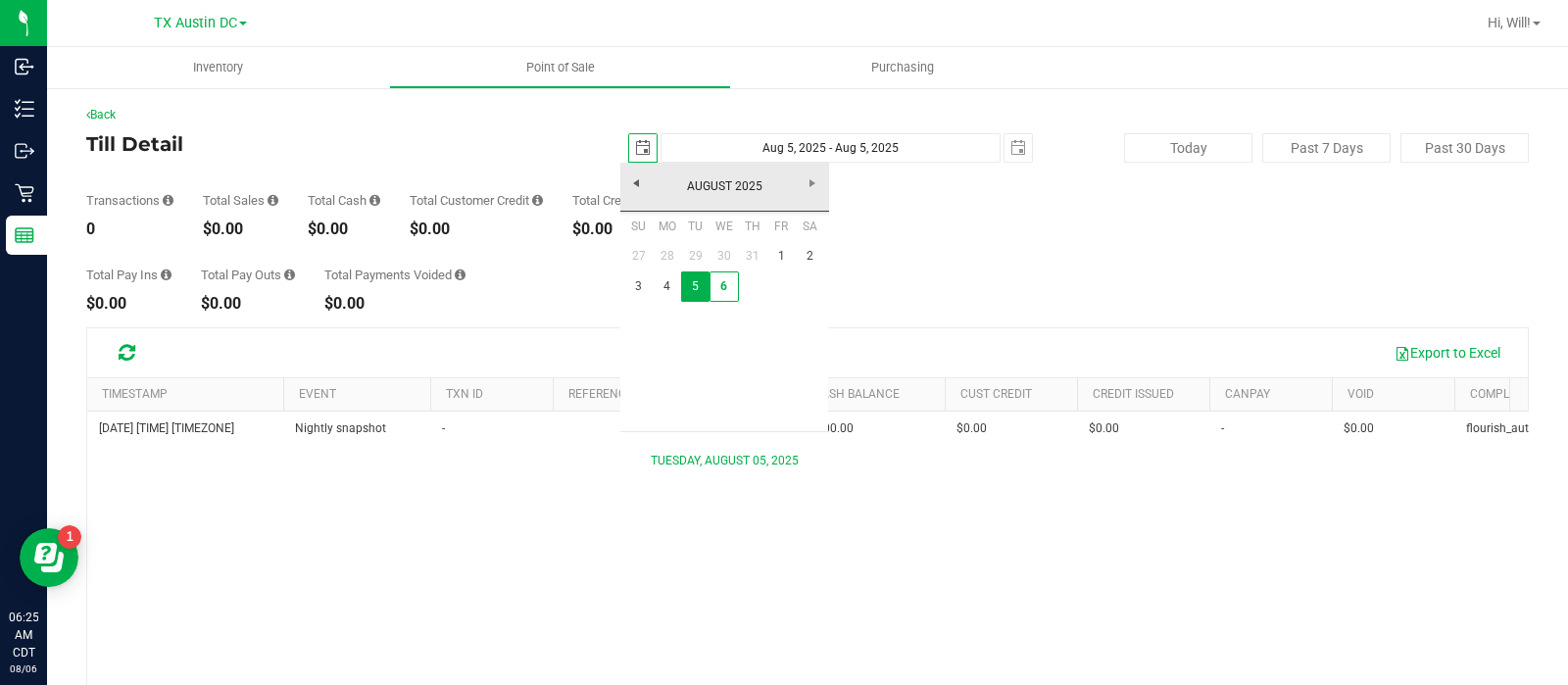 scroll, scrollTop: 0, scrollLeft: 48, axis: horizontal 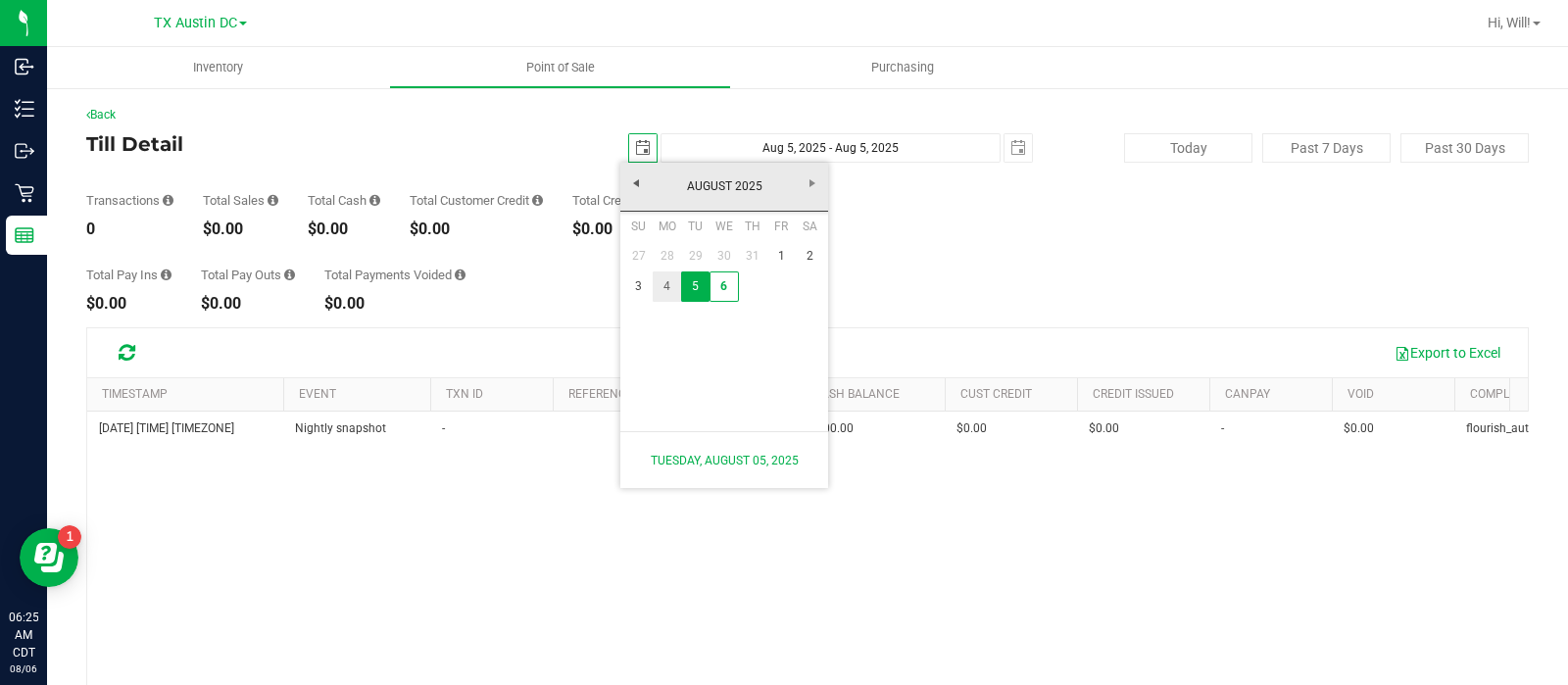 click on "4" at bounding box center [666, 286] 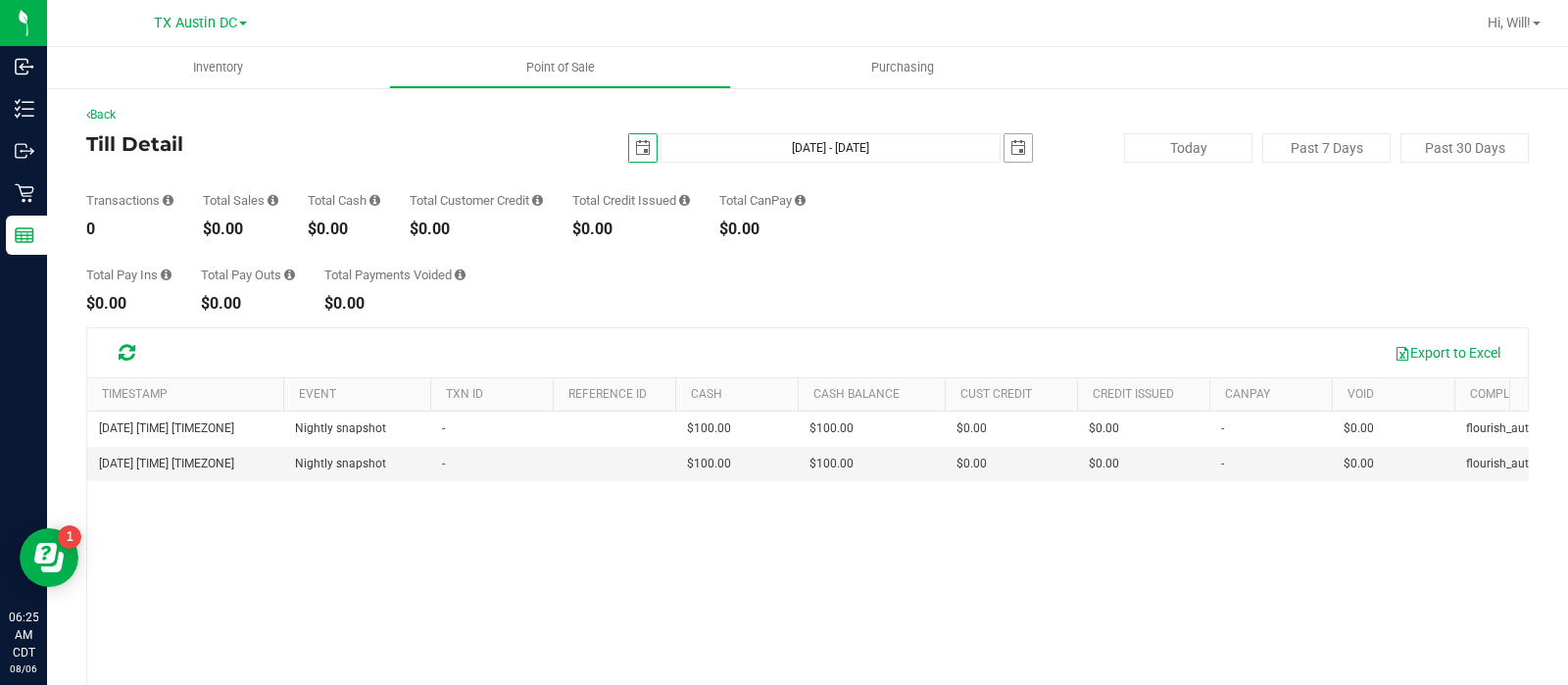 click at bounding box center [1018, 148] 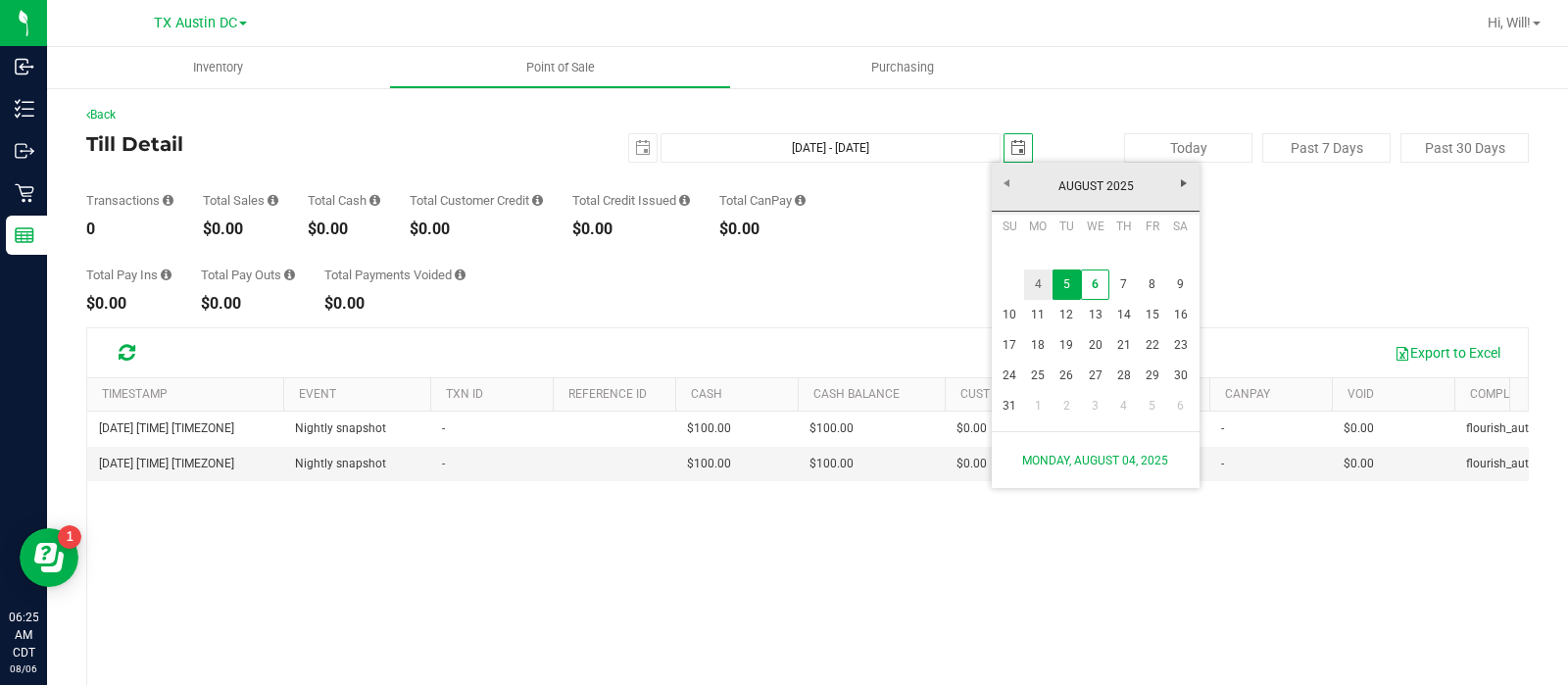click on "4" at bounding box center (1038, 284) 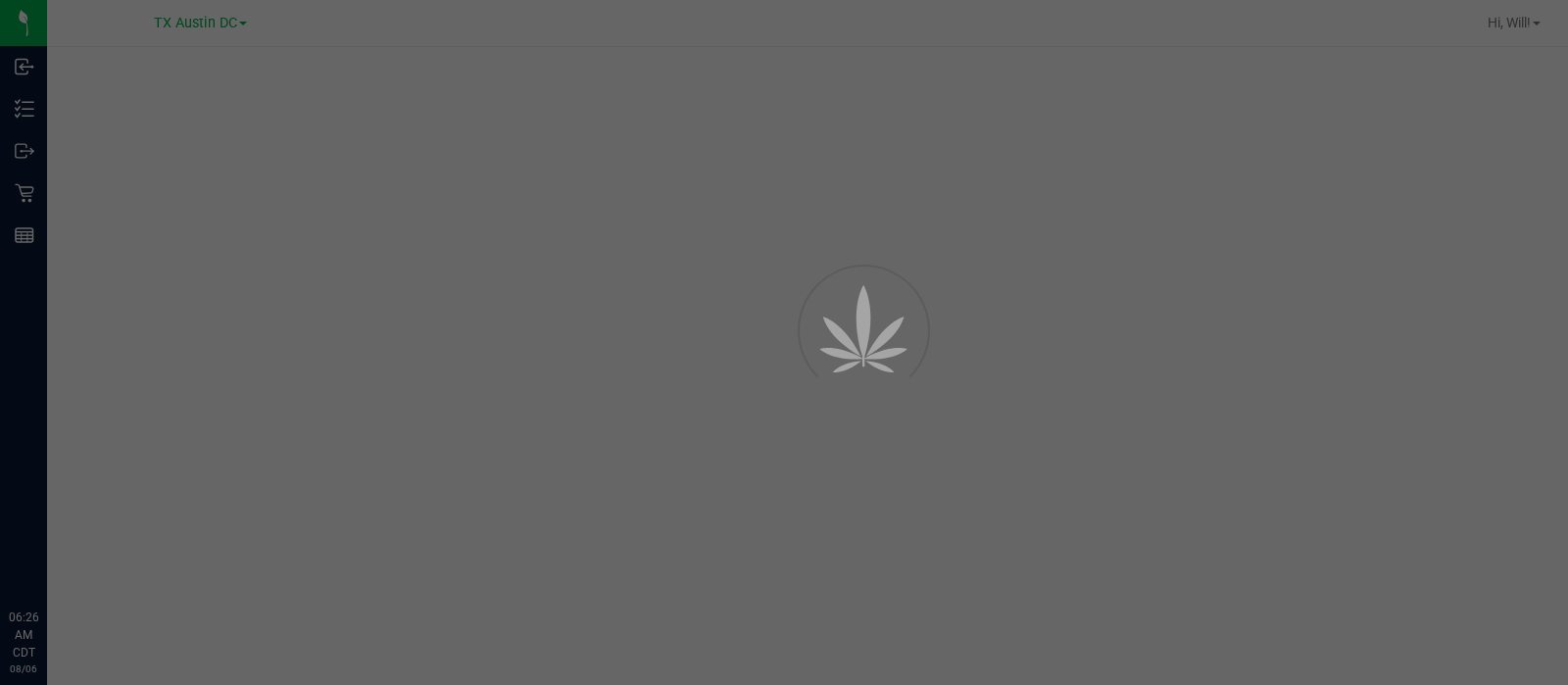scroll, scrollTop: 0, scrollLeft: 0, axis: both 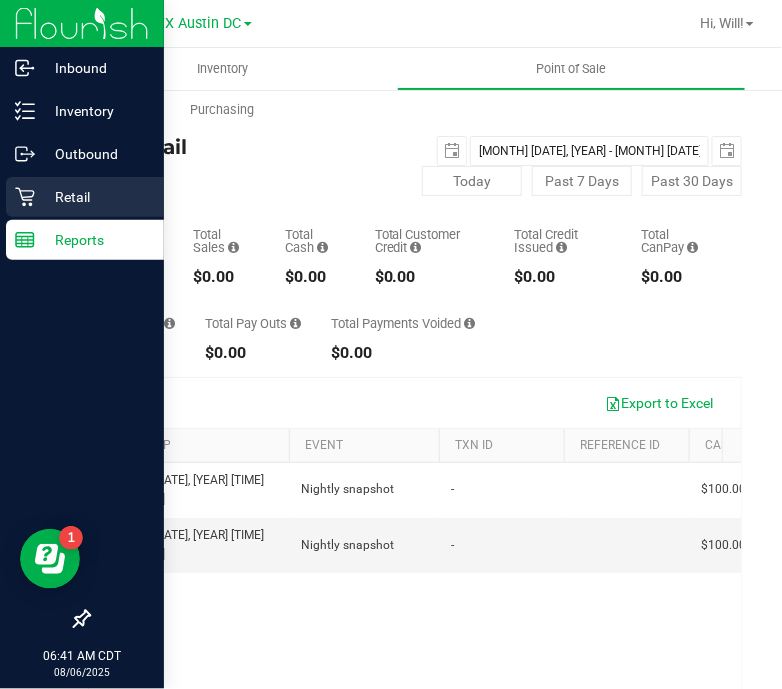 click on "Retail" at bounding box center [95, 197] 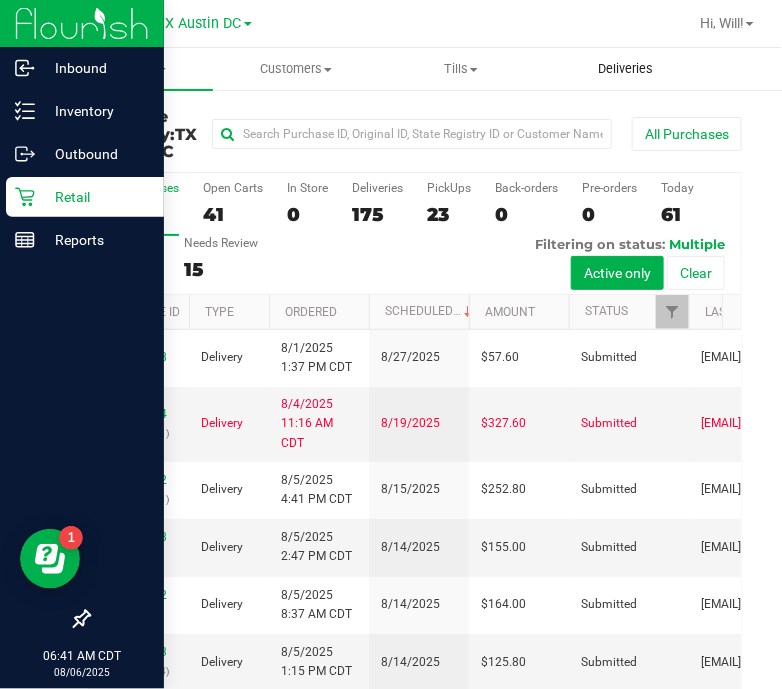 click on "Deliveries" at bounding box center [625, 69] 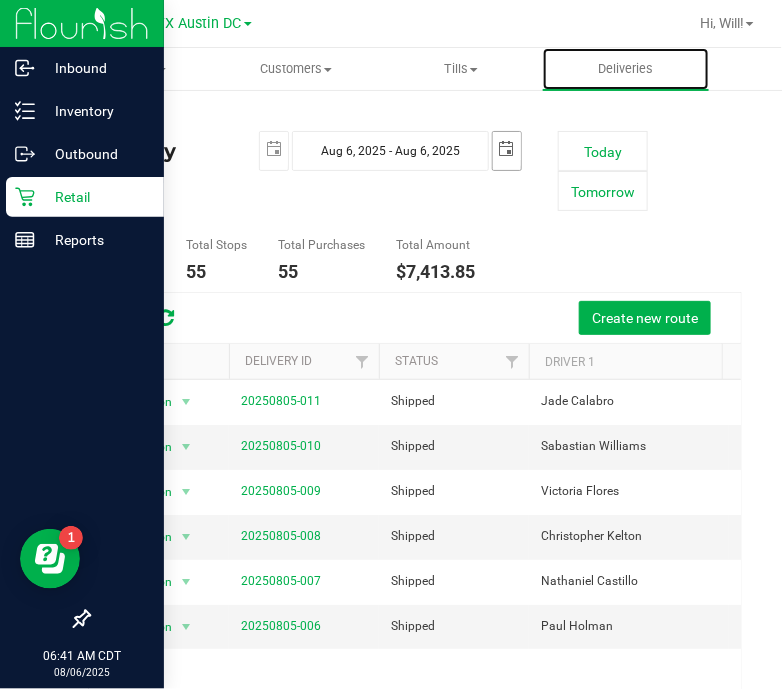 click at bounding box center (507, 149) 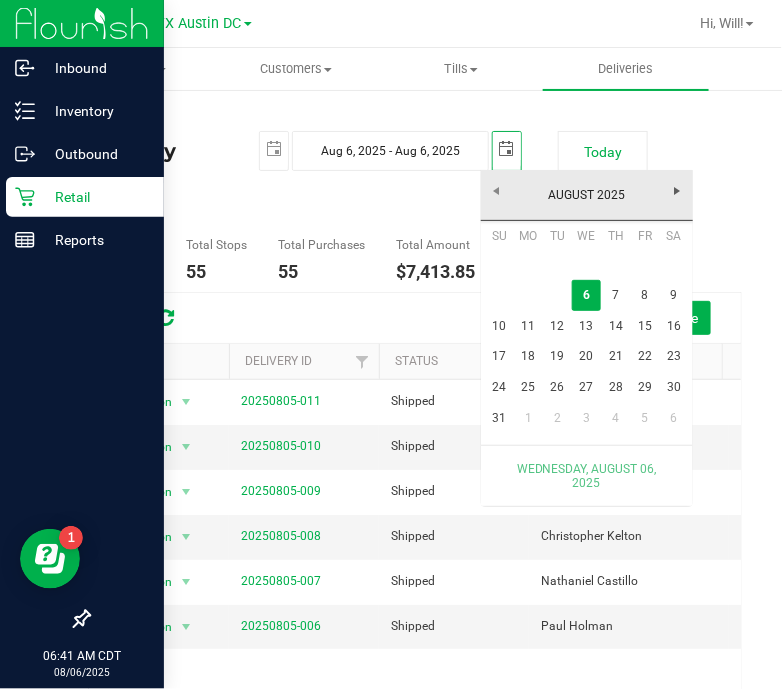 scroll, scrollTop: 0, scrollLeft: 49, axis: horizontal 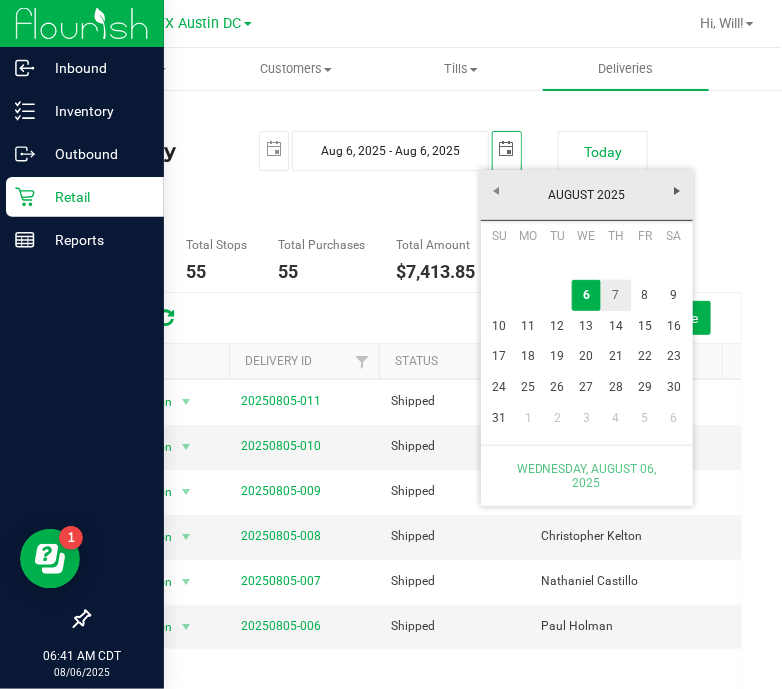 click on "7" at bounding box center (615, 295) 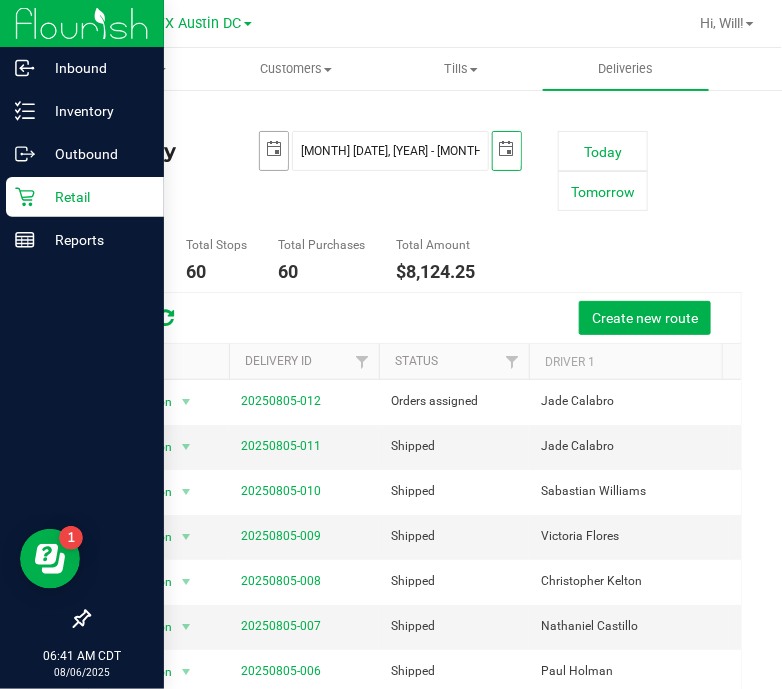 click at bounding box center [274, 149] 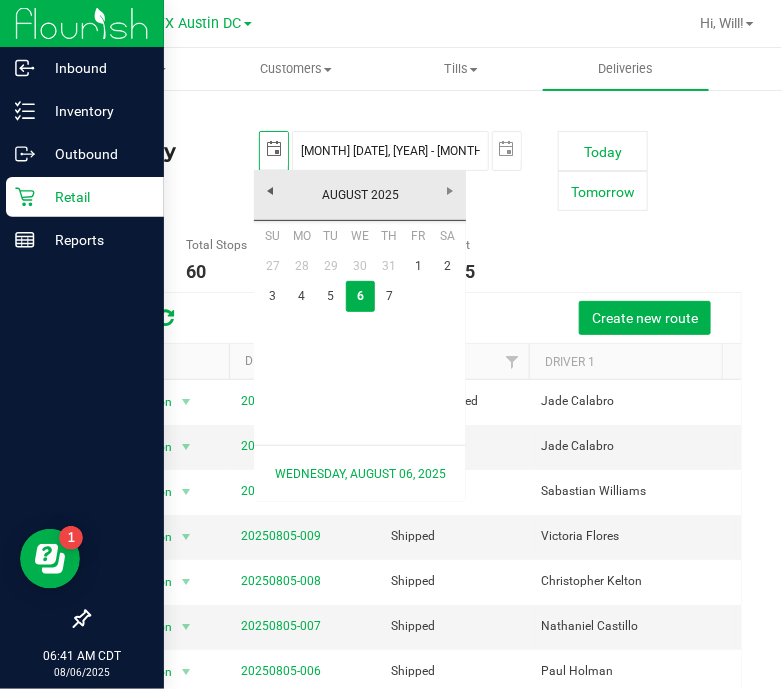 scroll, scrollTop: 0, scrollLeft: 0, axis: both 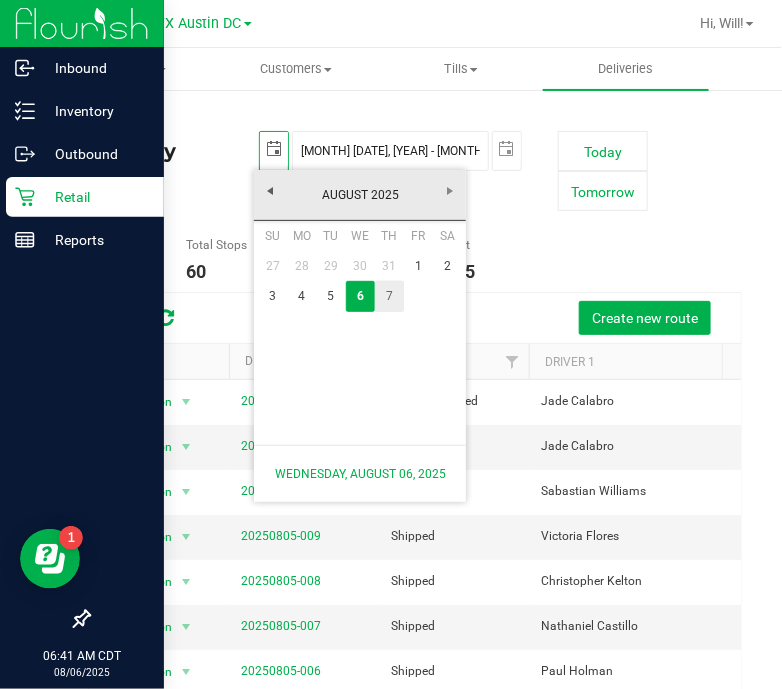 click on "7" at bounding box center (389, 296) 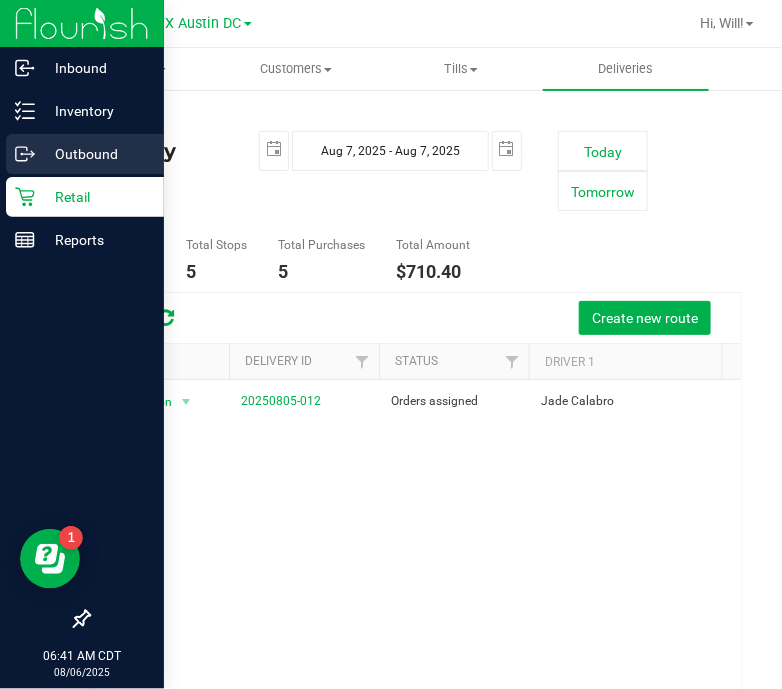 scroll, scrollTop: 0, scrollLeft: 0, axis: both 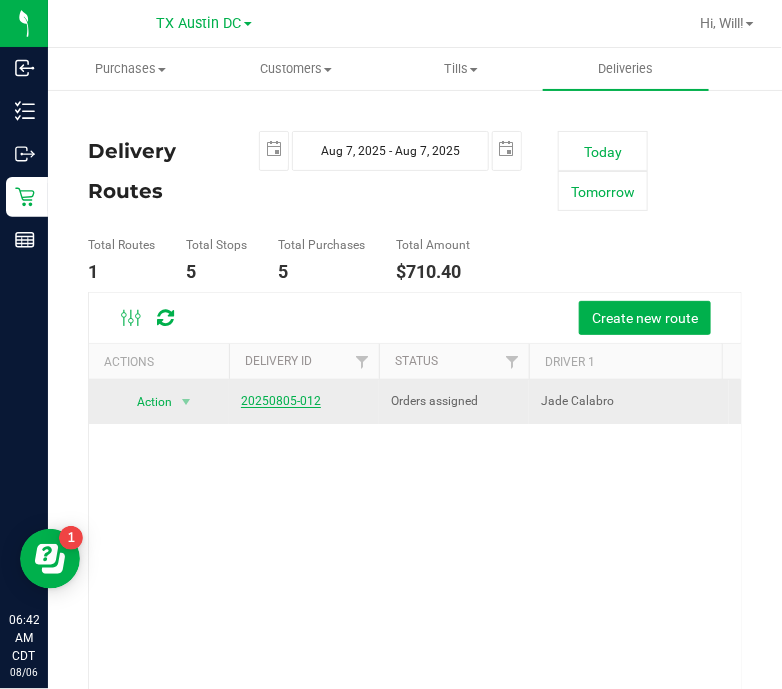 click on "20250805-012" at bounding box center (281, 401) 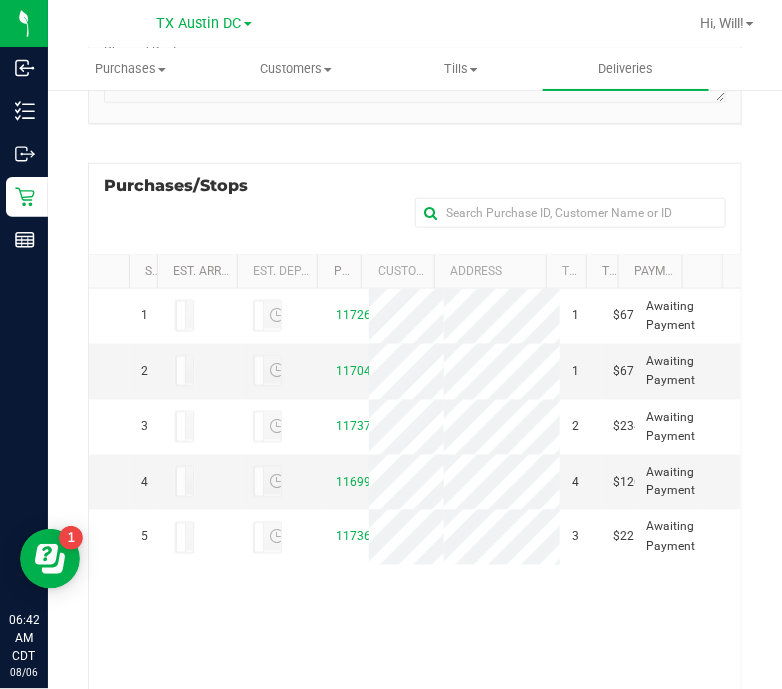 scroll, scrollTop: 479, scrollLeft: 0, axis: vertical 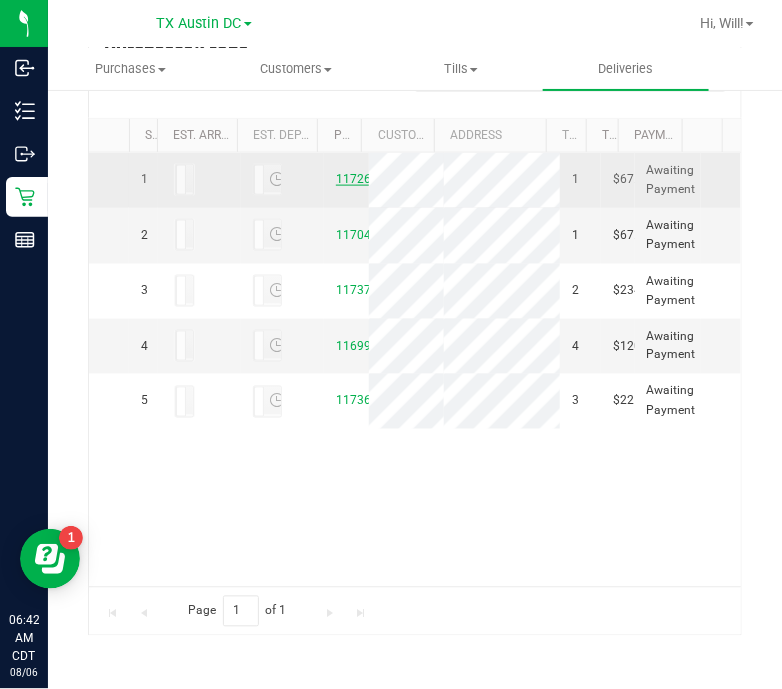 click on "11726404" at bounding box center (364, 179) 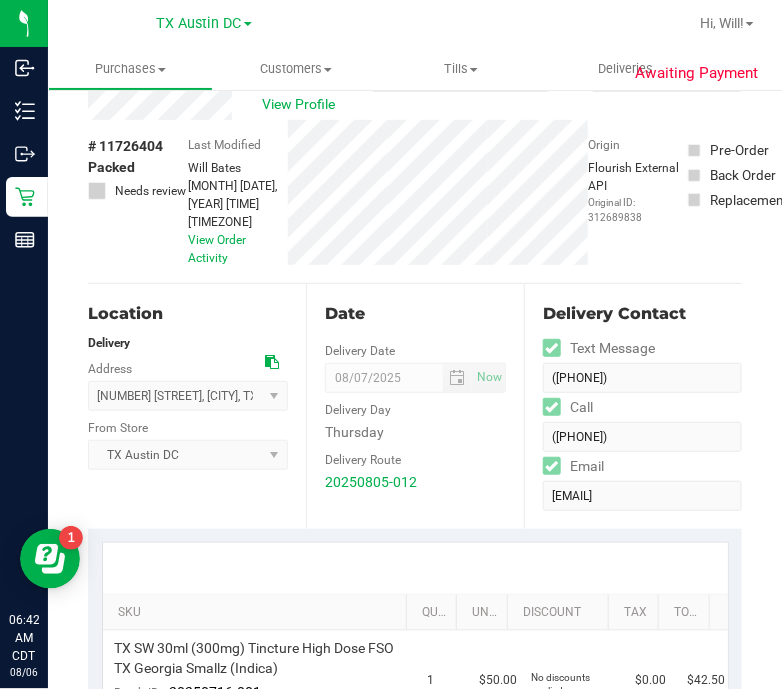 scroll, scrollTop: 0, scrollLeft: 0, axis: both 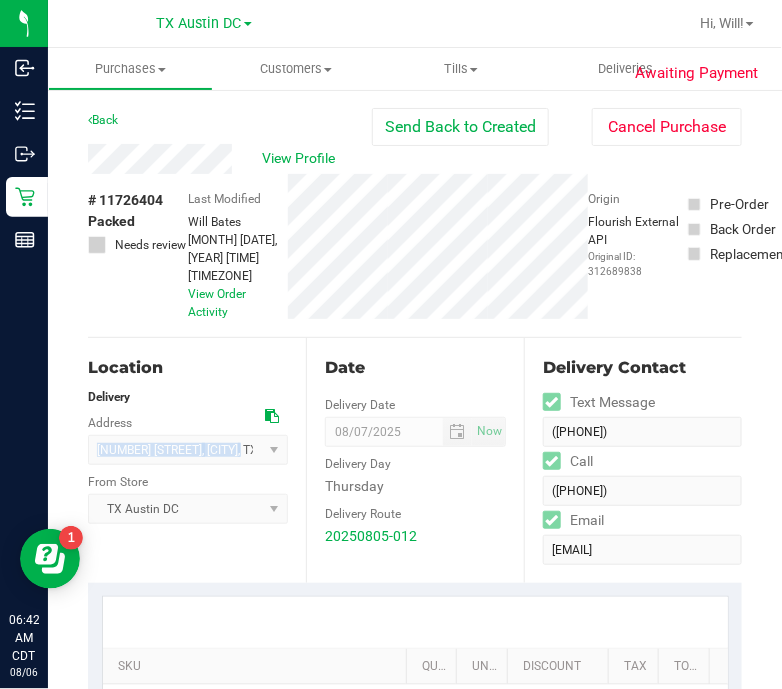drag, startPoint x: 95, startPoint y: 432, endPoint x: 200, endPoint y: 439, distance: 105.23308 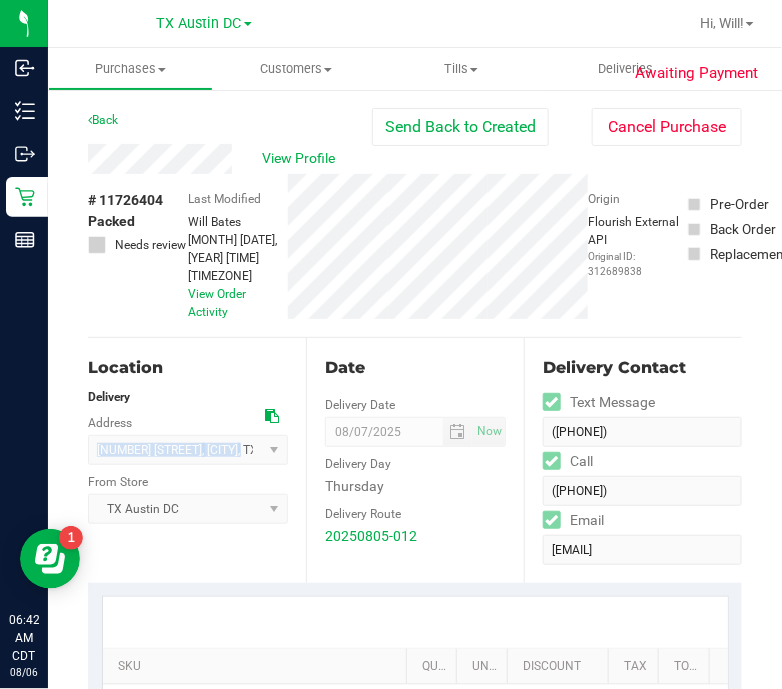 copy on "14450 Mac Ln
, Arp
," 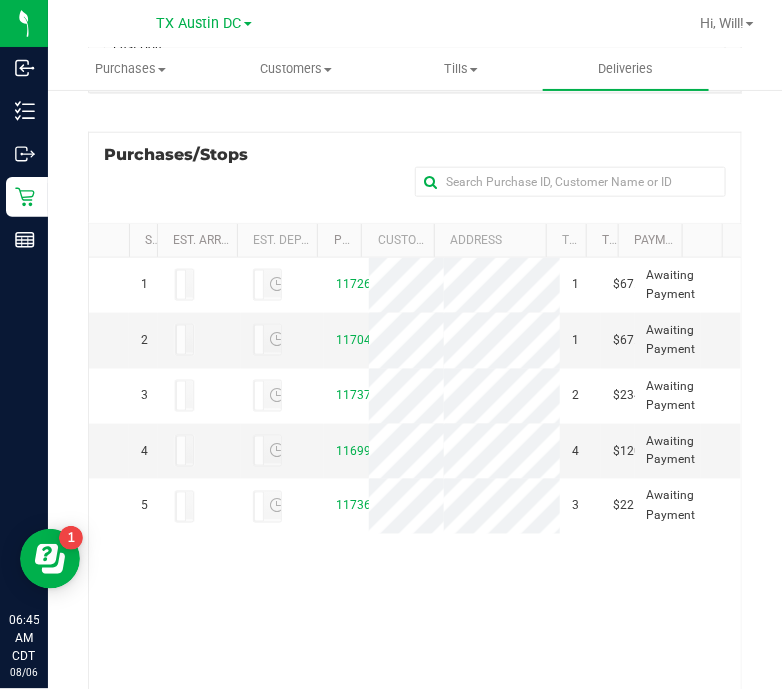 scroll, scrollTop: 479, scrollLeft: 0, axis: vertical 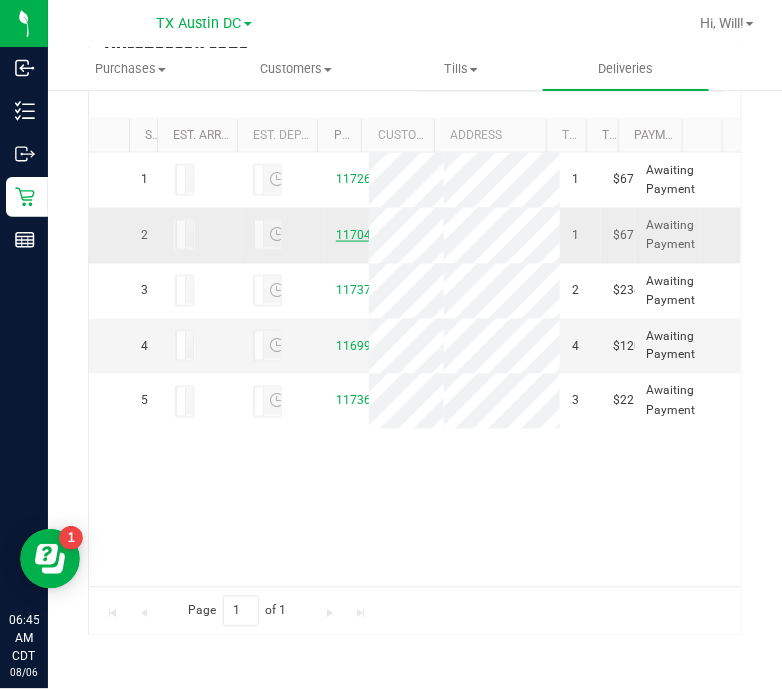 click on "11704677" at bounding box center (364, 235) 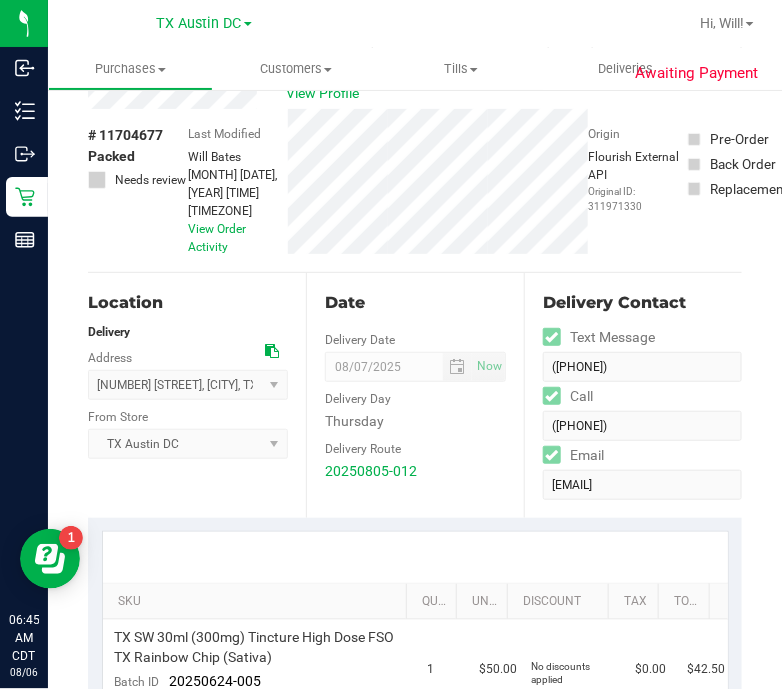 scroll, scrollTop: 64, scrollLeft: 0, axis: vertical 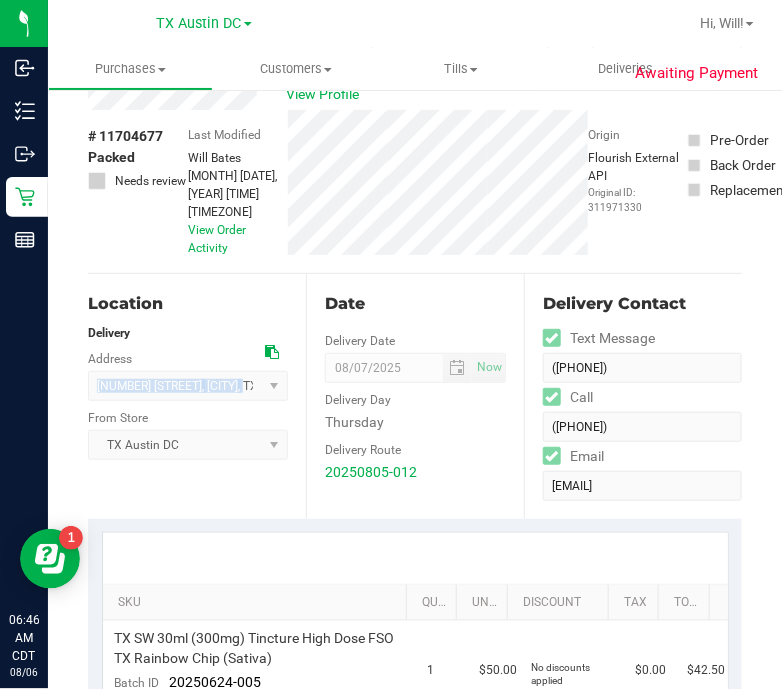 drag, startPoint x: 97, startPoint y: 380, endPoint x: 222, endPoint y: 391, distance: 125.48307 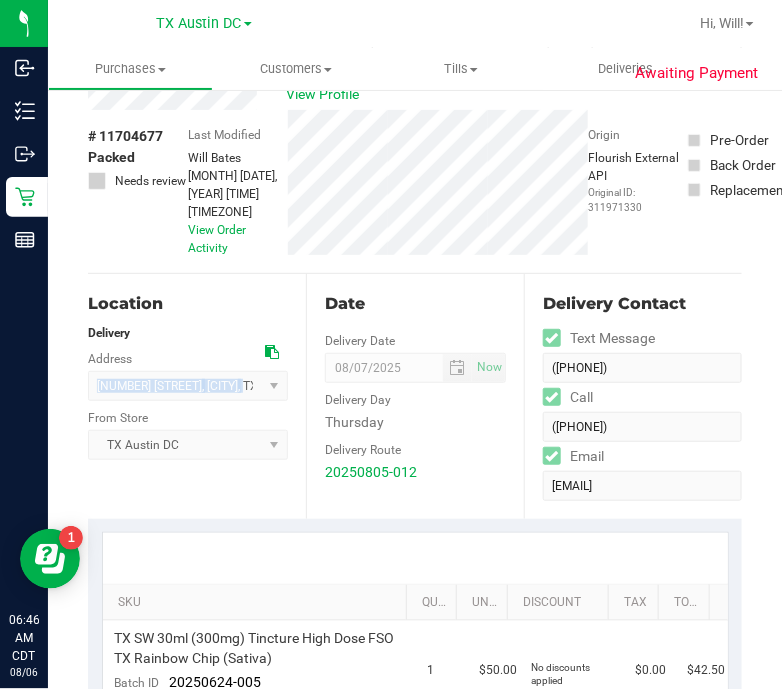 click on "2140 Anthony Dr
, Tyler
, TX
75701
Select address 2140 Anthony Dr" at bounding box center (188, 386) 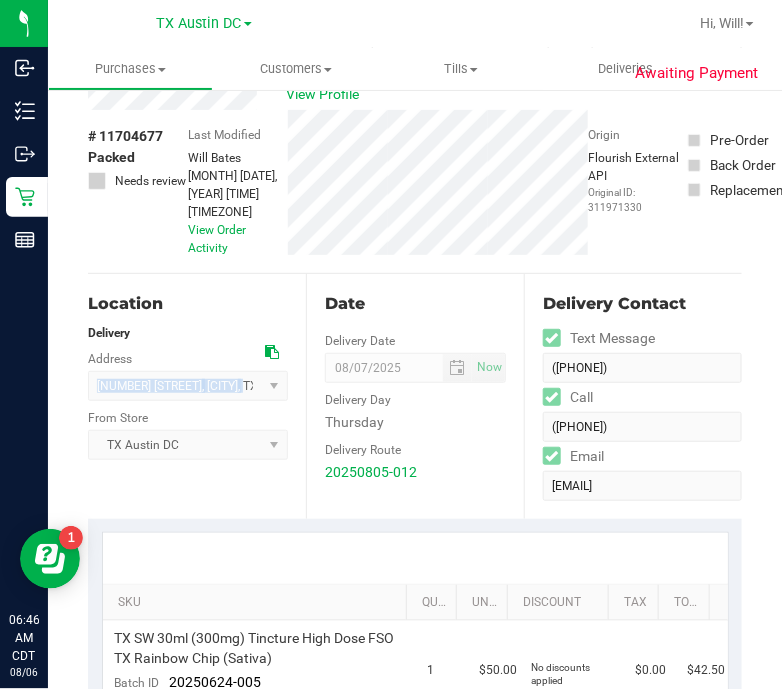 copy on "2140 Anthony Dr
, Tyler
," 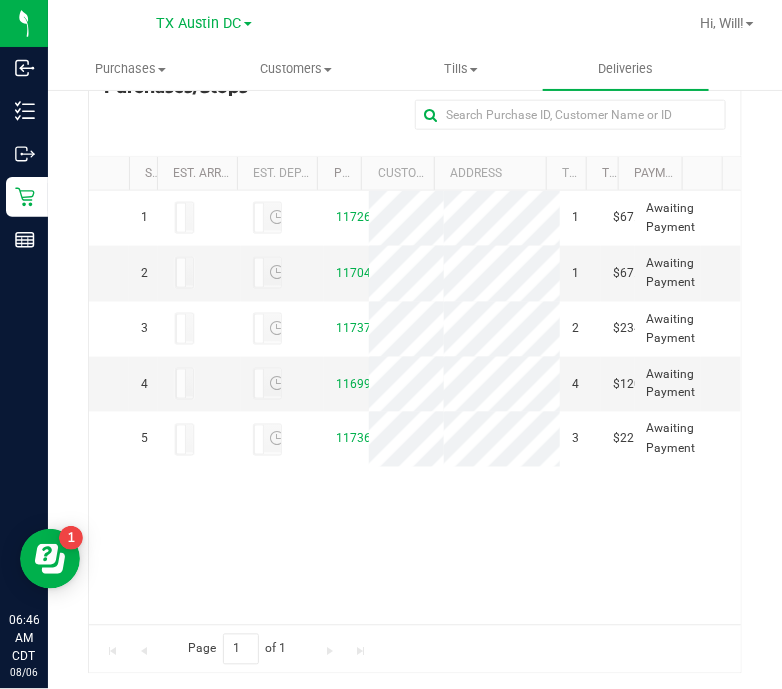 scroll, scrollTop: 479, scrollLeft: 0, axis: vertical 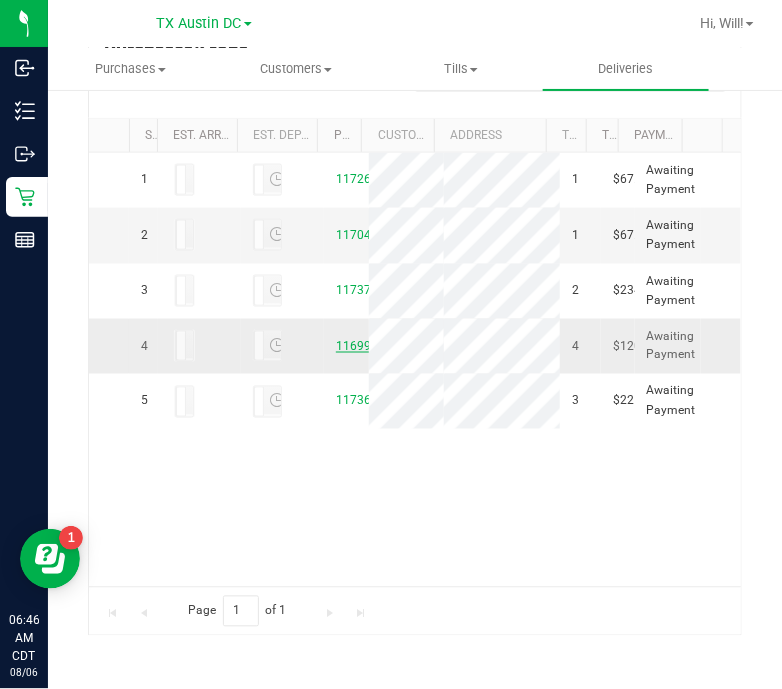 click on "11699255" at bounding box center (364, 346) 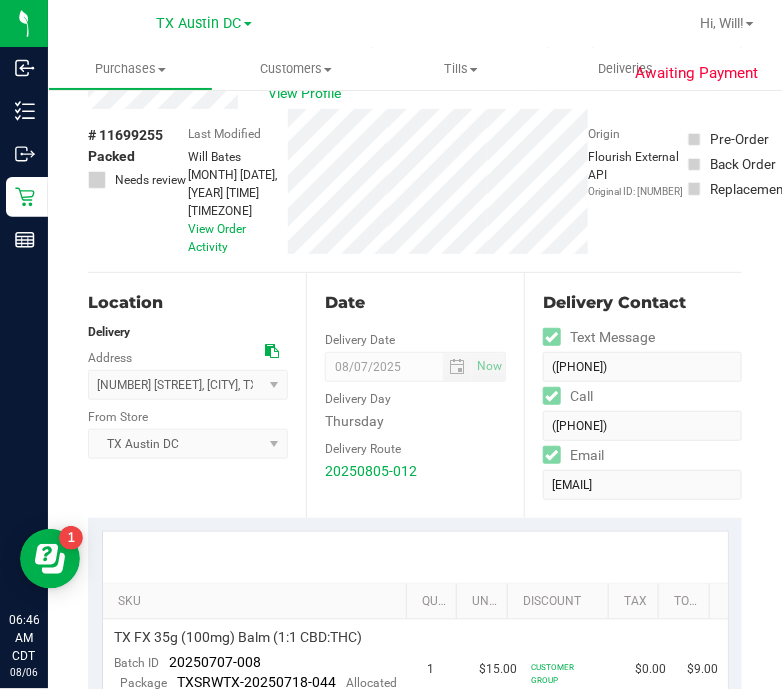 scroll, scrollTop: 0, scrollLeft: 0, axis: both 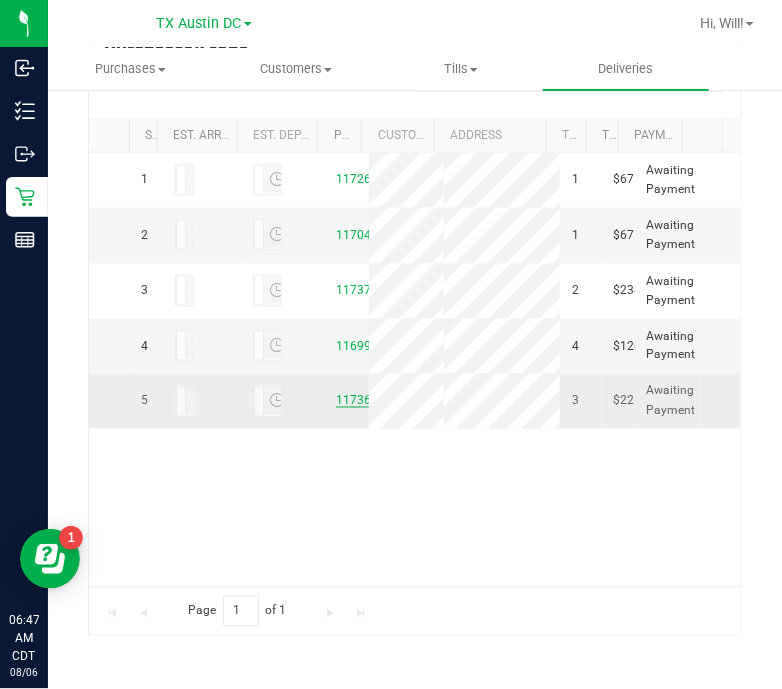 click on "11736274" at bounding box center (364, 401) 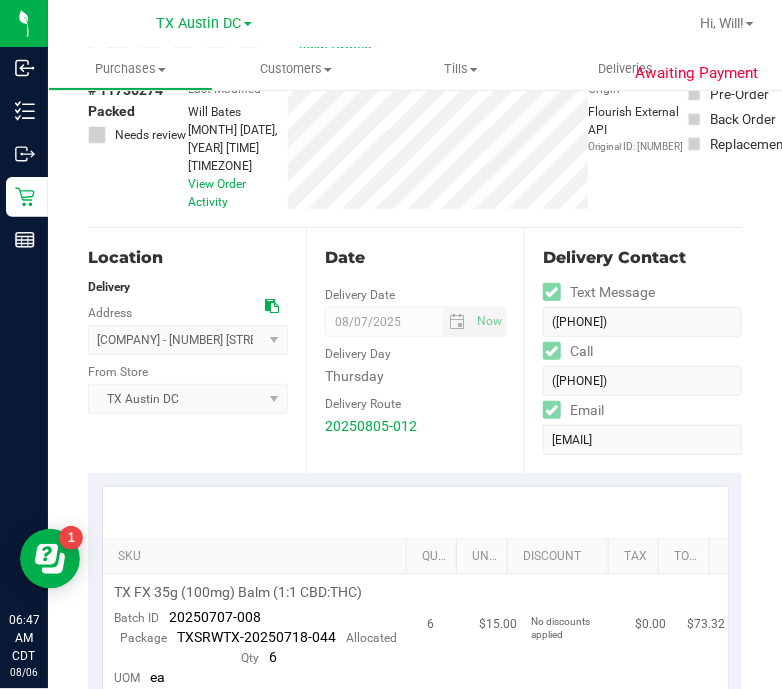 scroll, scrollTop: 0, scrollLeft: 0, axis: both 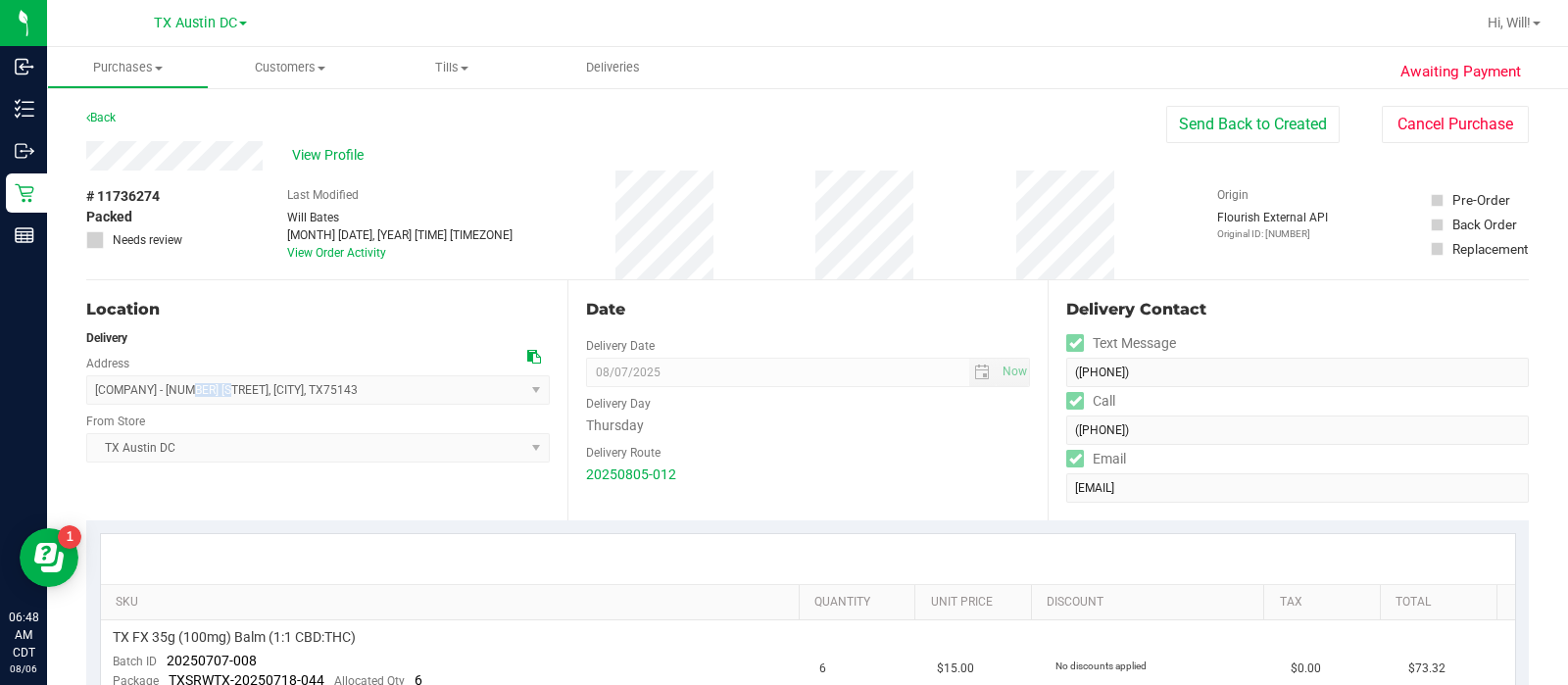 drag, startPoint x: 175, startPoint y: 394, endPoint x: 216, endPoint y: 390, distance: 41.19466 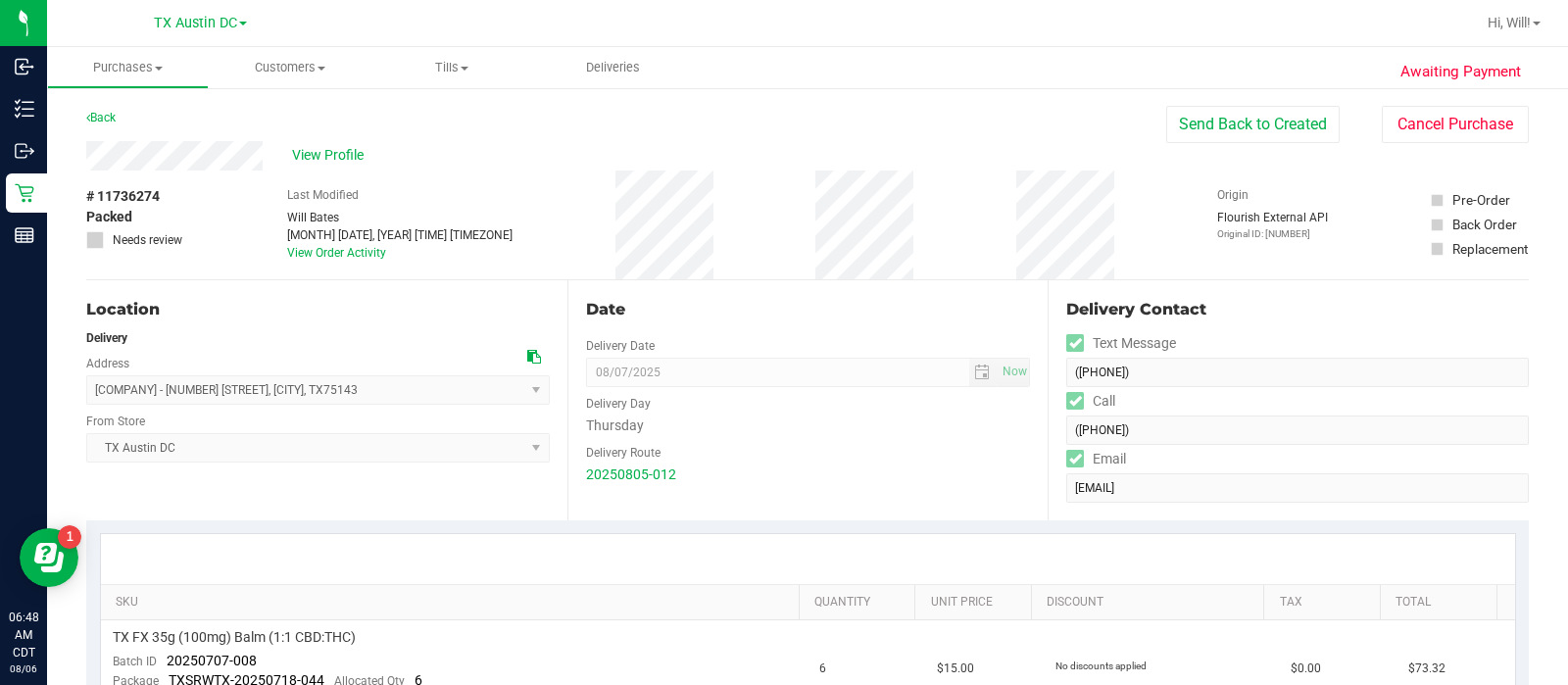 click on "TX Austin DC Select Store Bonita Springs WC Boynton Beach WC Bradenton WC Brandon WC Brooksville WC Call Center Clermont WC Crestview WC Deerfield Beach WC Delray Beach WC Deltona WC Ft Walton Beach WC Ft. Lauderdale WC Ft. Myers WC Gainesville WC Jax Atlantic WC JAX DC REP Jax WC Key West WC Lakeland WC Largo WC Lehigh Acres DC REP Merritt Island WC Miami 72nd WC Miami Beach WC Miami Dadeland WC Miramar DC REP New Port Richey WC North Palm Beach WC North Port WC Ocala WC Orange Park WC Orlando Colonial WC Orlando DC REP Orlando WC Oviedo WC Palm Bay WC Palm Coast WC Panama City WC Pensacola WC Port Orange WC Port St. Lucie WC Sebring WC South Tampa WC St. Pete WC Summerfield WC Tallahassee DC REP Tallahassee WC Tampa DC Testing Tampa Warehouse Tampa WC TX Austin DC TX Plano Retail TX San Antonio Retail TX South-Austin Retail TX Sugarland Retail Winter Haven WC WPB DC WPB WC" at bounding box center [318, 433] 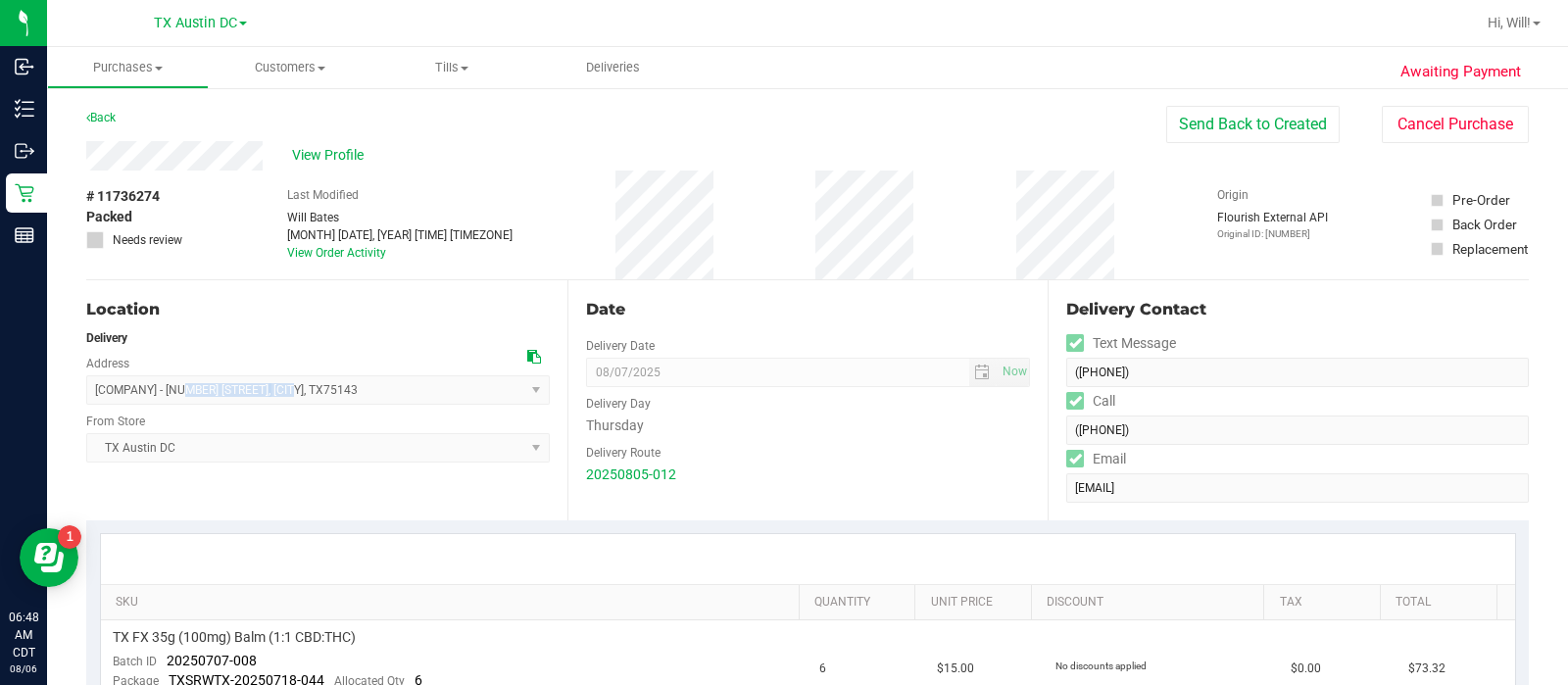 drag, startPoint x: 172, startPoint y: 389, endPoint x: 303, endPoint y: 384, distance: 131.09539 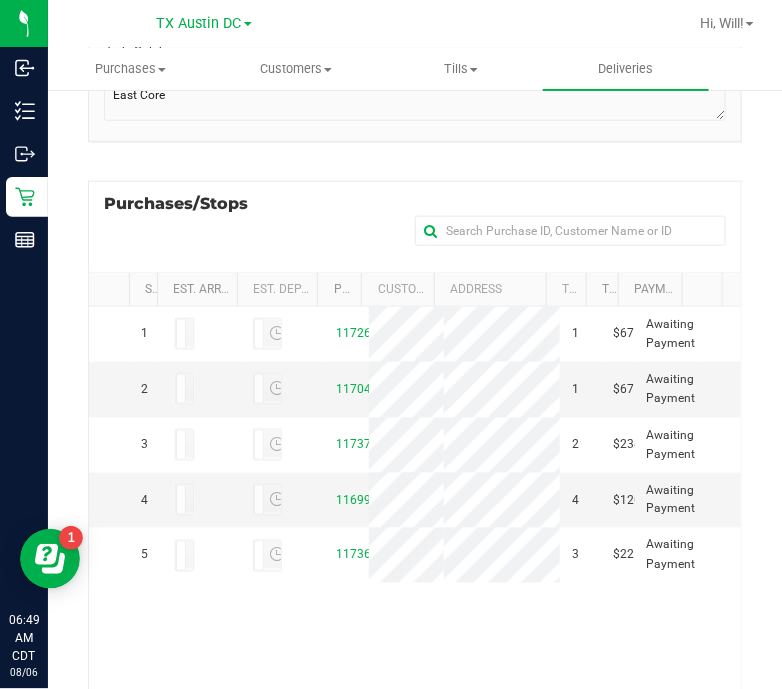 scroll, scrollTop: 479, scrollLeft: 0, axis: vertical 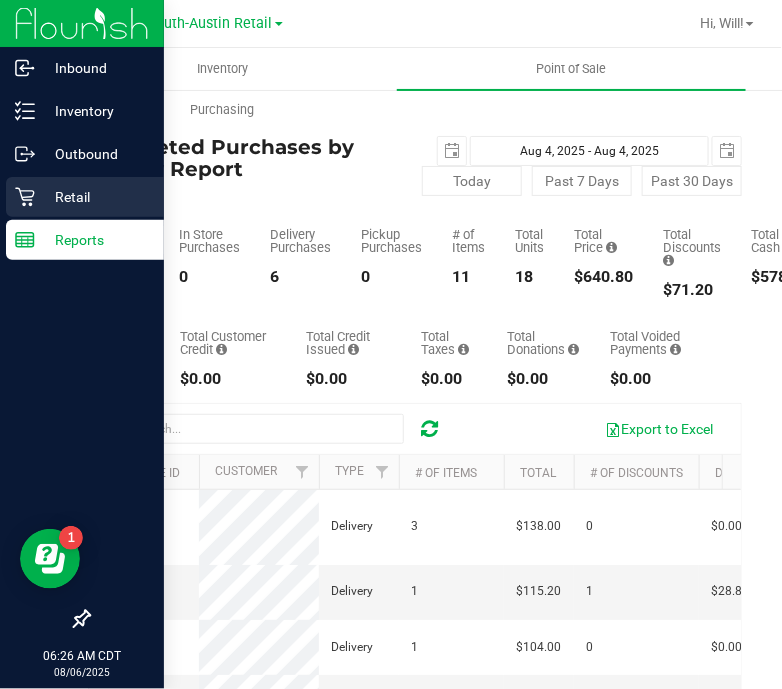 click on "Retail" at bounding box center [95, 197] 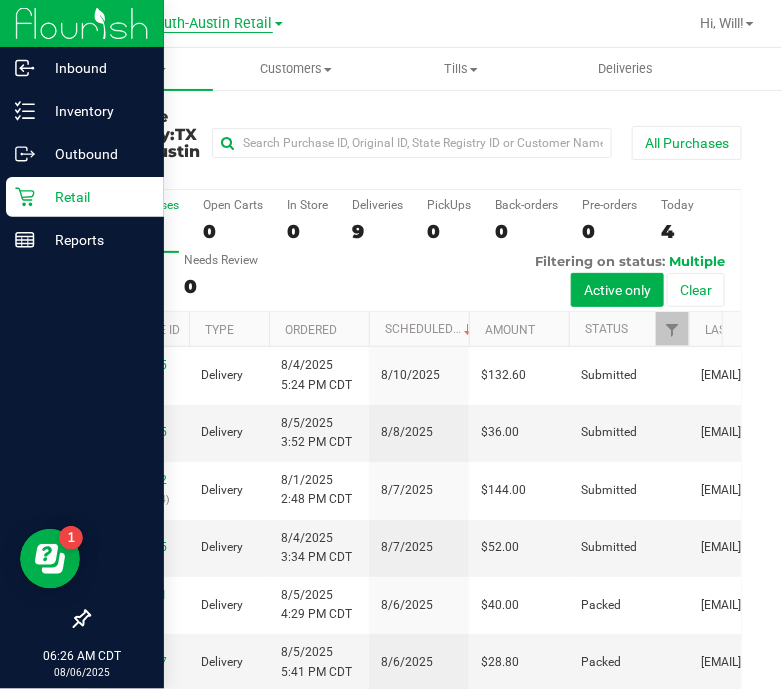 click on "TX South-Austin Retail" at bounding box center [199, 24] 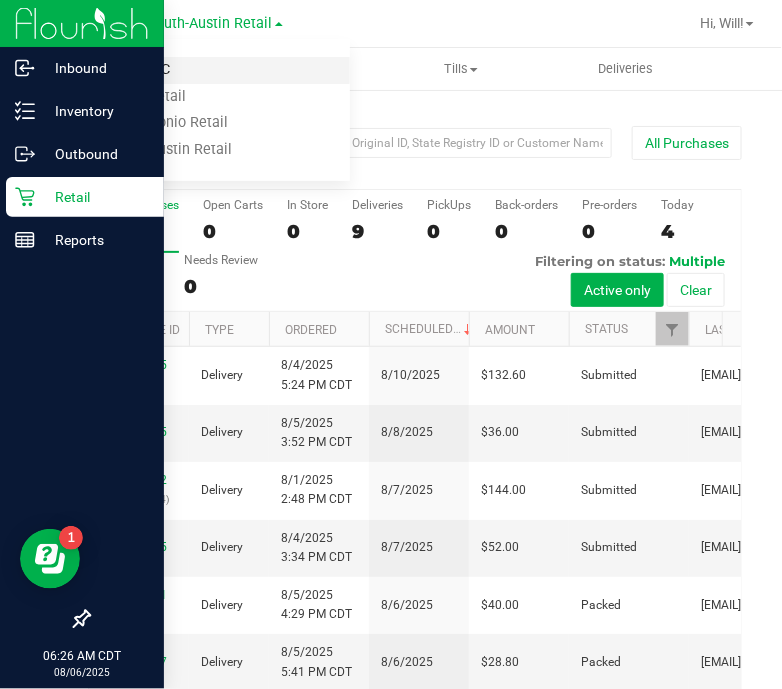 click on "TX Austin DC" at bounding box center (204, 70) 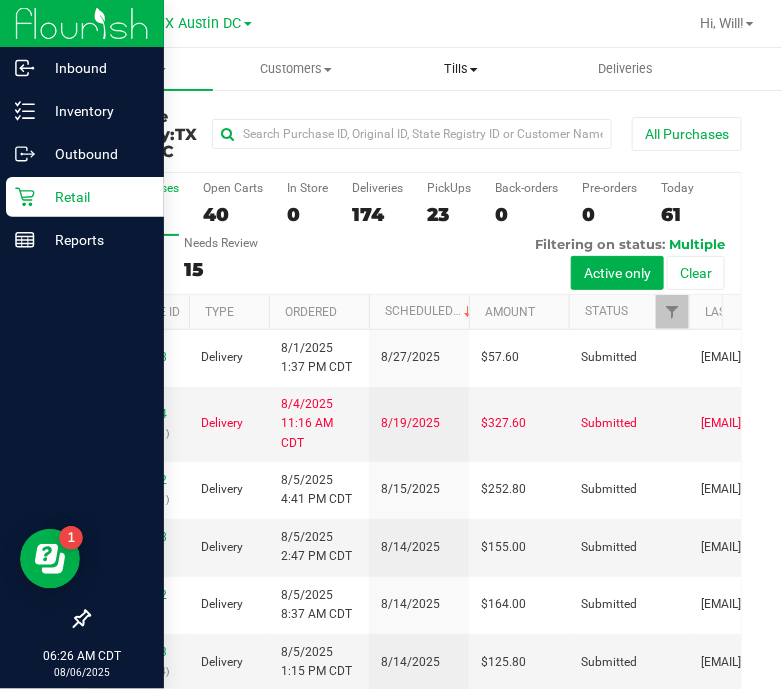click on "Tills" at bounding box center (460, 69) 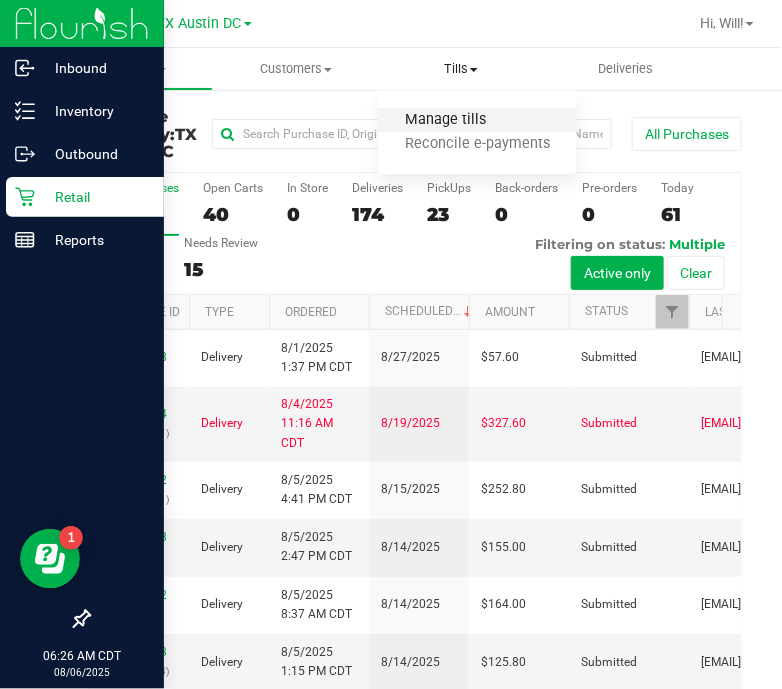 click on "Manage tills" at bounding box center [445, 120] 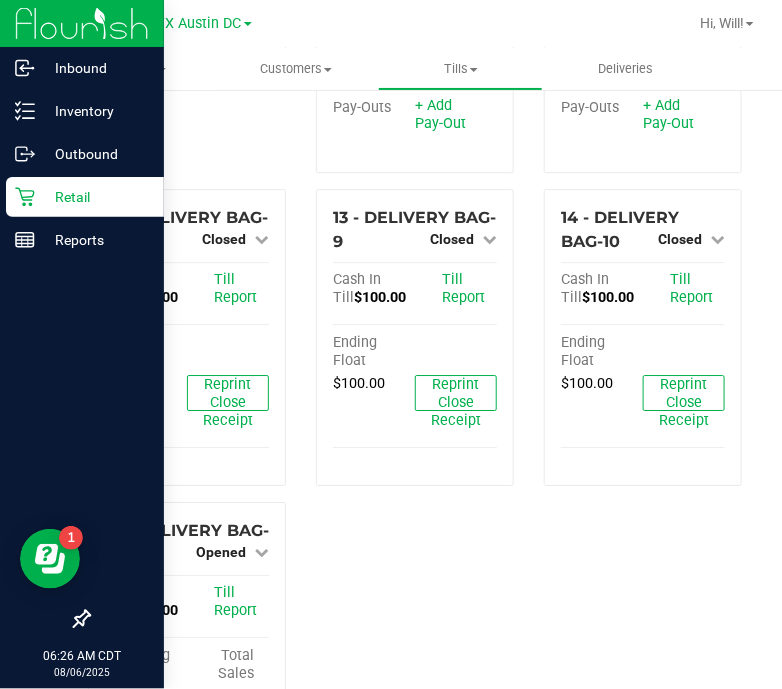 scroll, scrollTop: 1156, scrollLeft: 0, axis: vertical 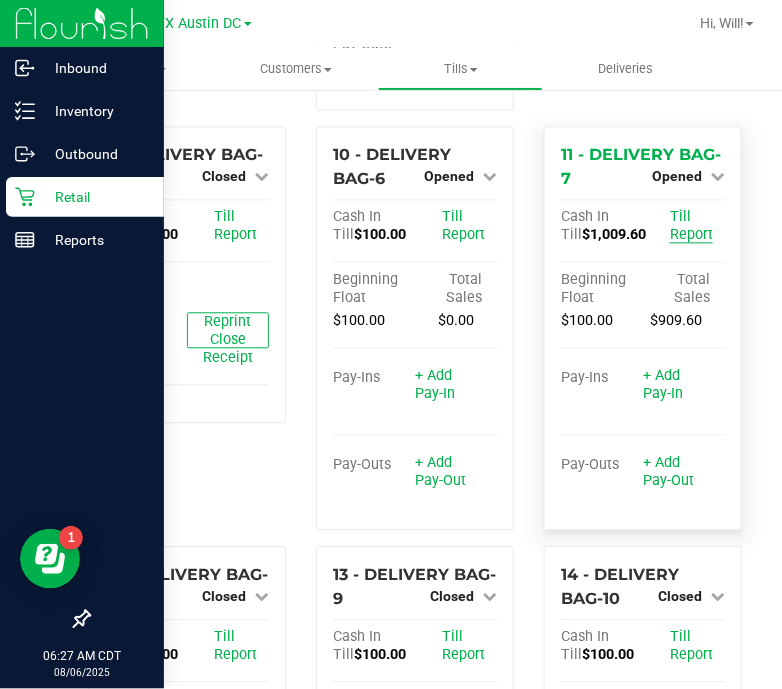 click on "Till Report" at bounding box center [691, 226] 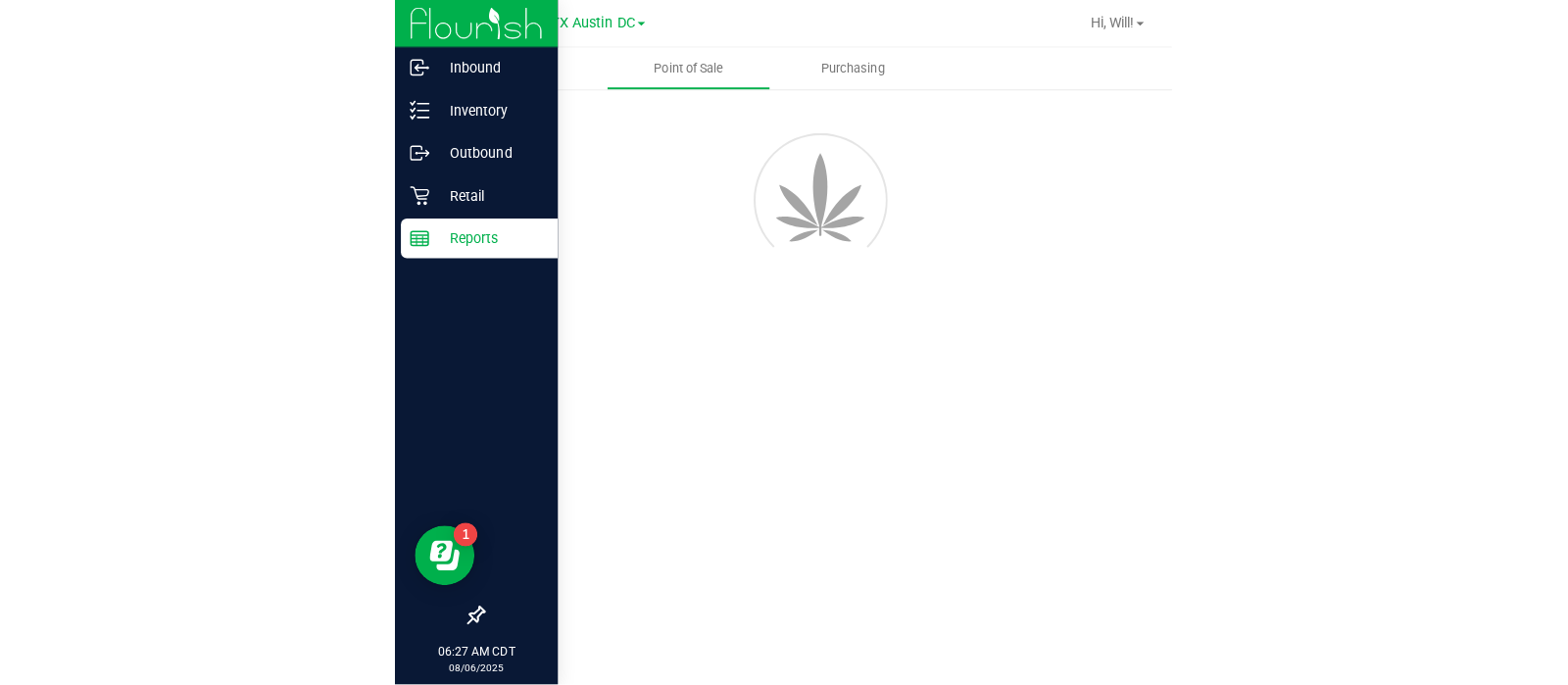scroll, scrollTop: 0, scrollLeft: 0, axis: both 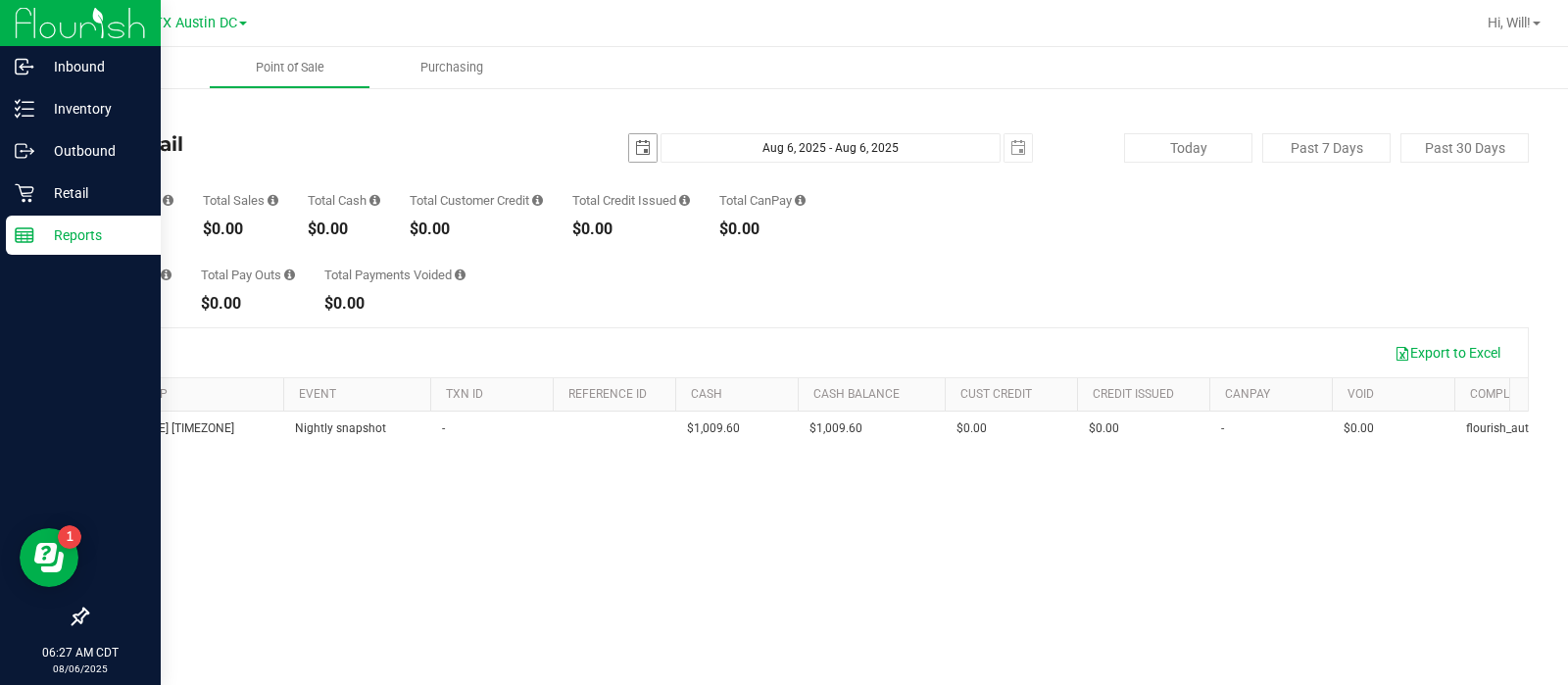 click at bounding box center (643, 148) 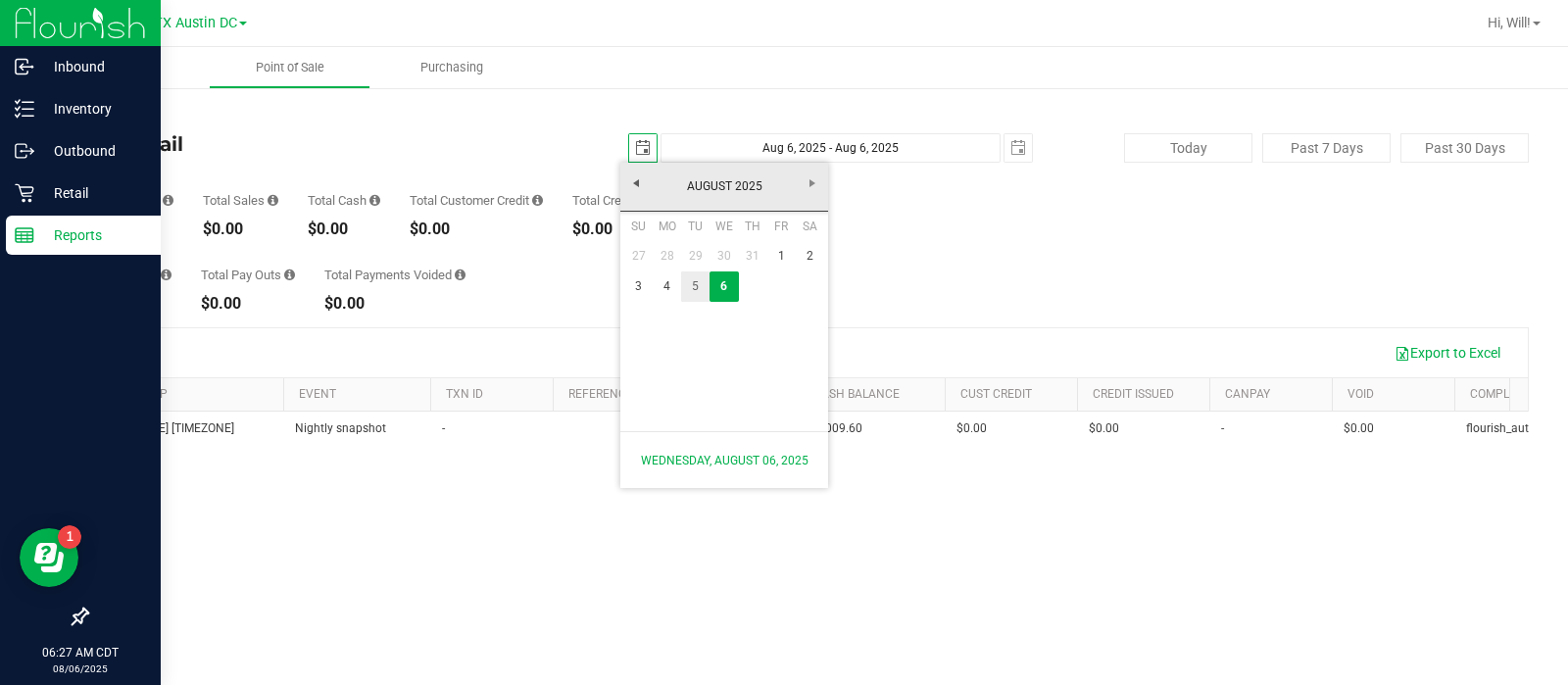 click on "5" at bounding box center (695, 286) 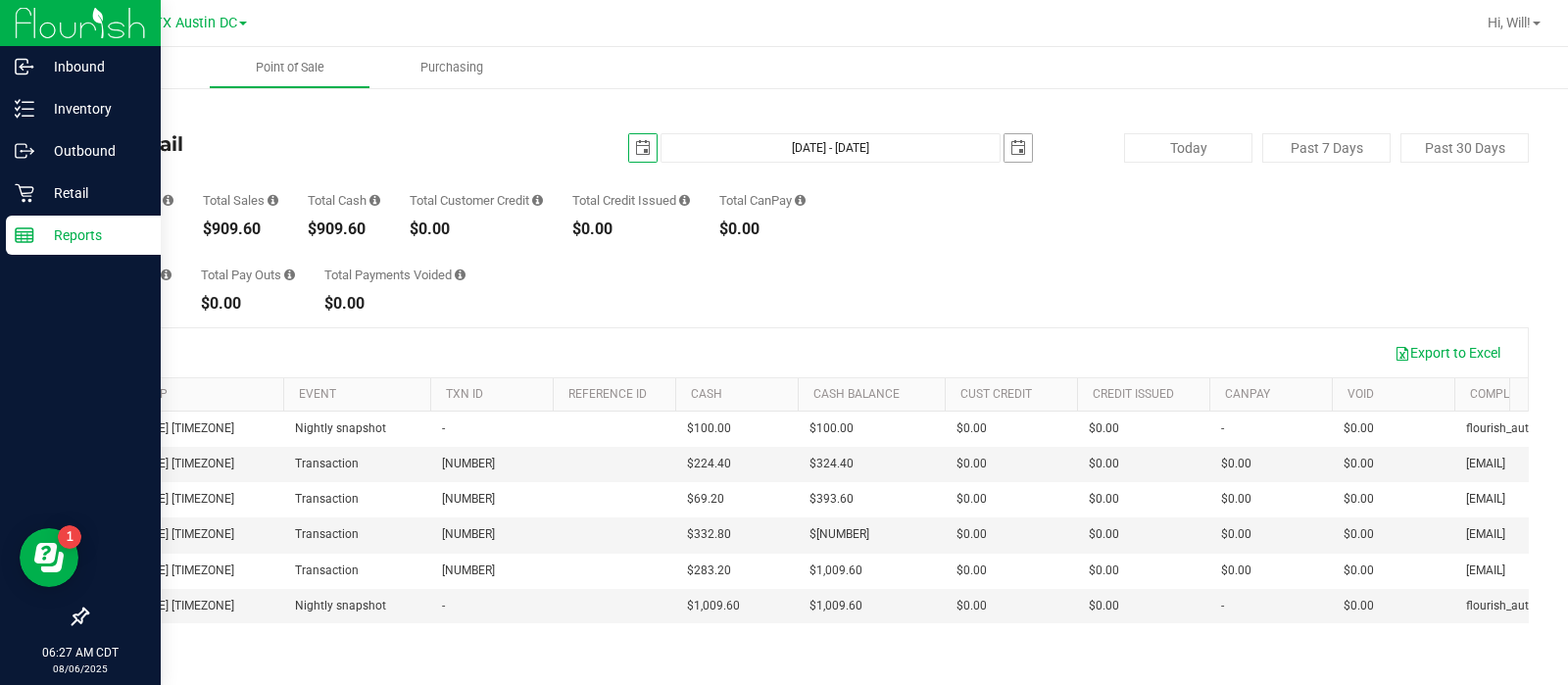 click at bounding box center (1018, 148) 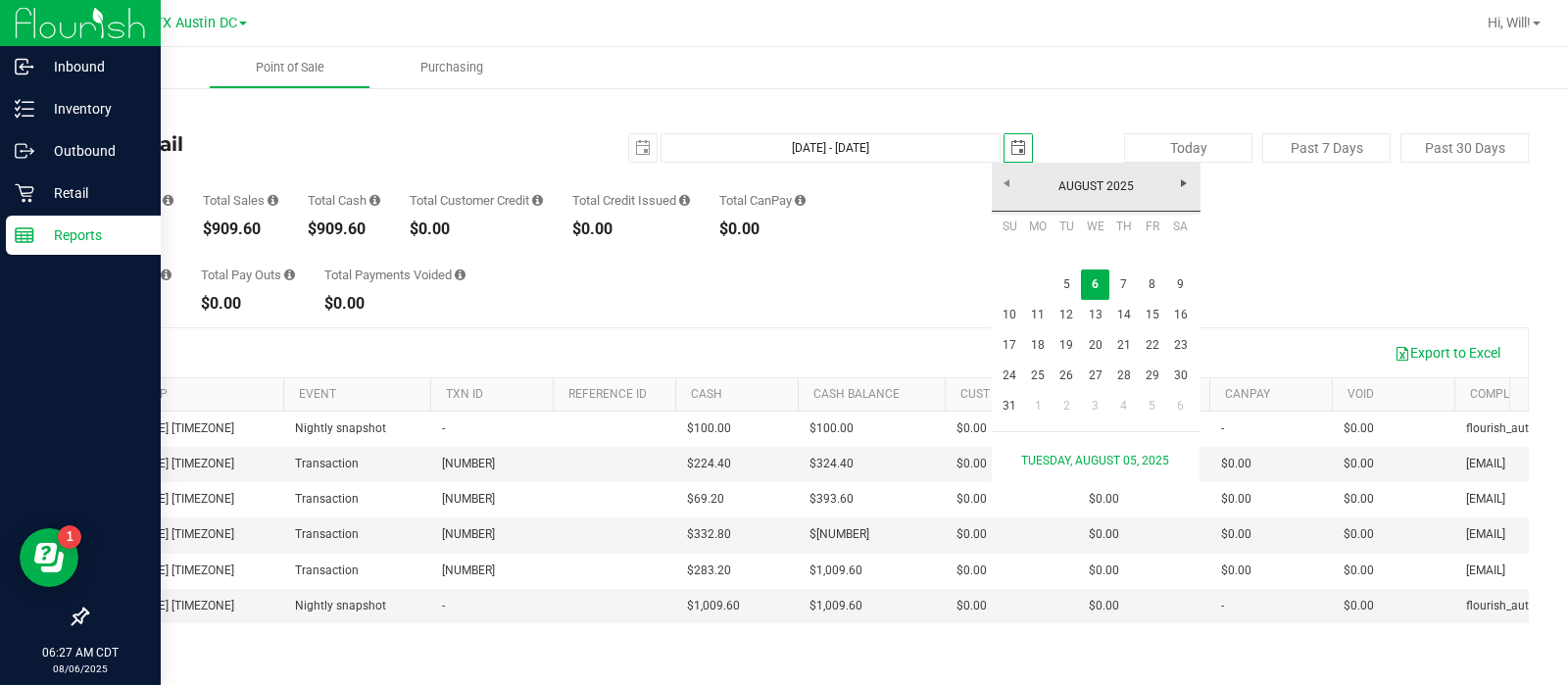 scroll, scrollTop: 0, scrollLeft: 0, axis: both 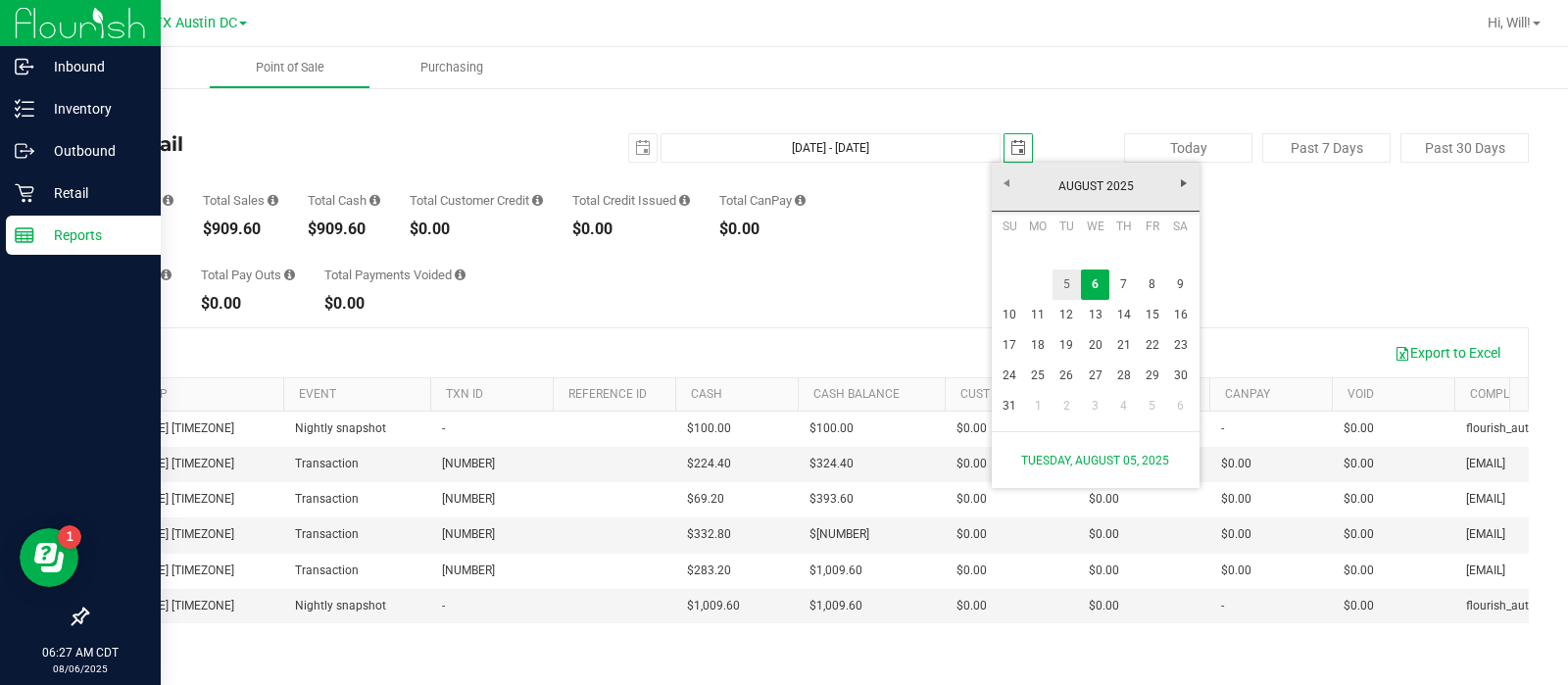 click on "5" at bounding box center [1066, 284] 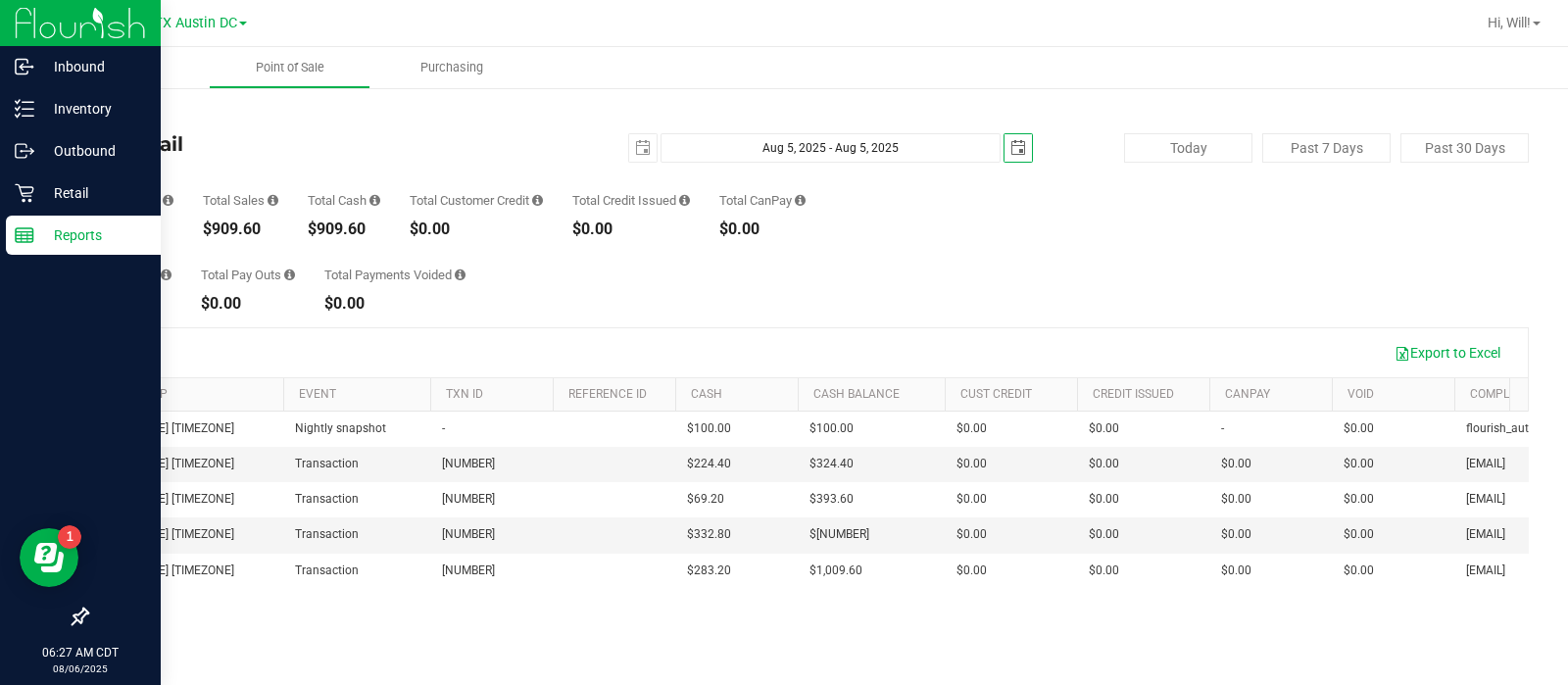 scroll, scrollTop: 0, scrollLeft: 104, axis: horizontal 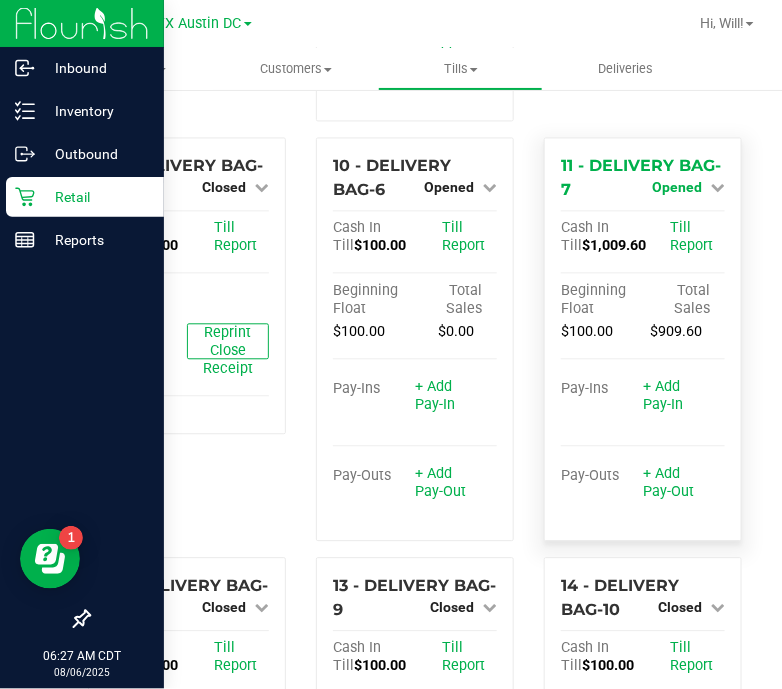 click on "Opened" at bounding box center (677, 188) 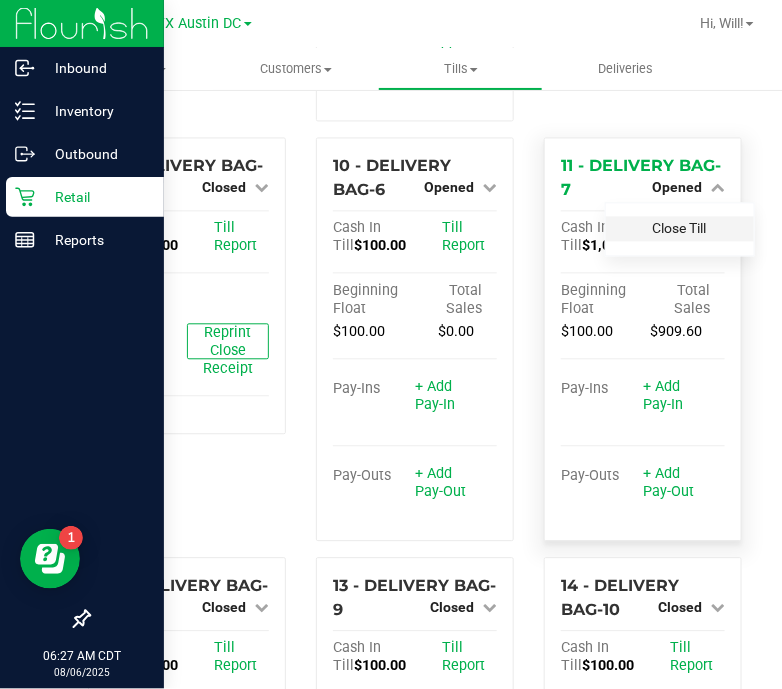 click on "Close Till" at bounding box center [680, 229] 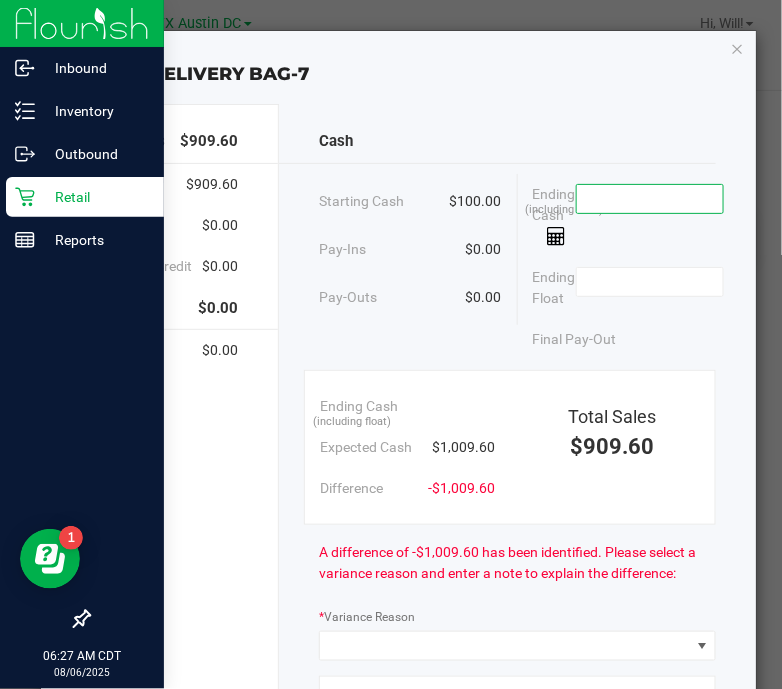 click at bounding box center [650, 199] 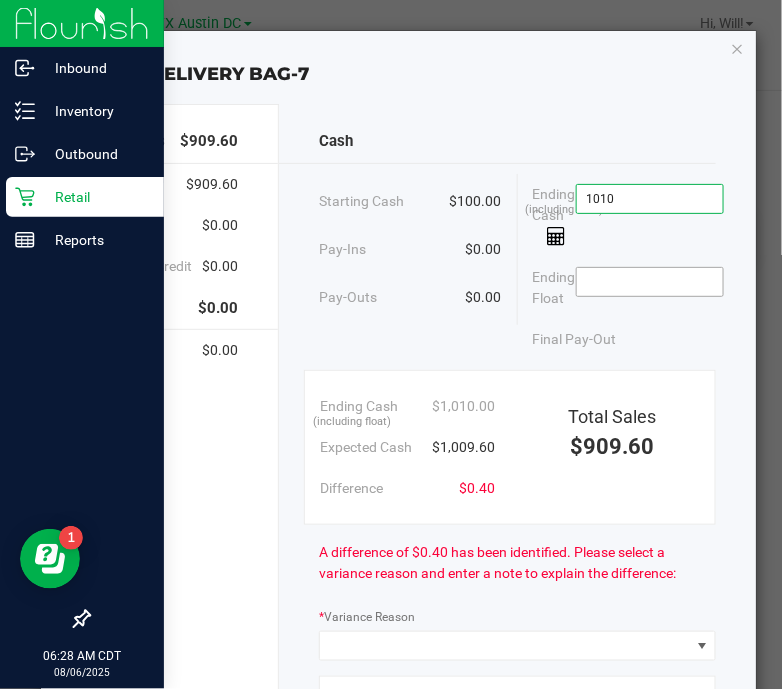 type on "$1,010.00" 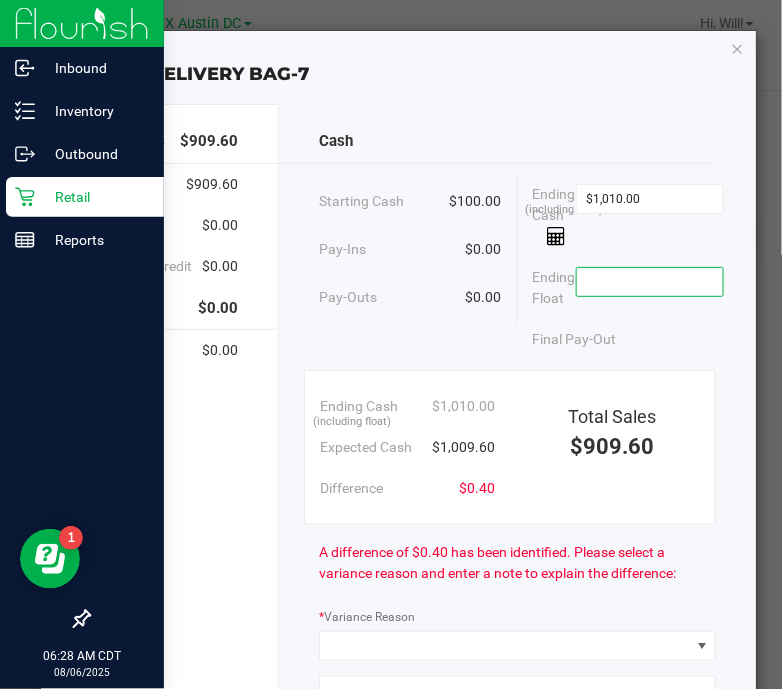 click at bounding box center (650, 282) 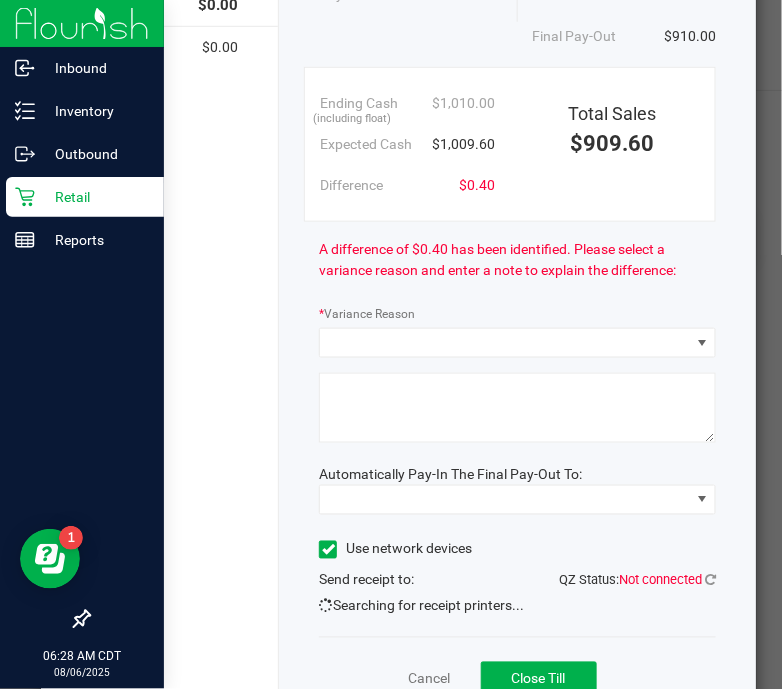 scroll, scrollTop: 304, scrollLeft: 0, axis: vertical 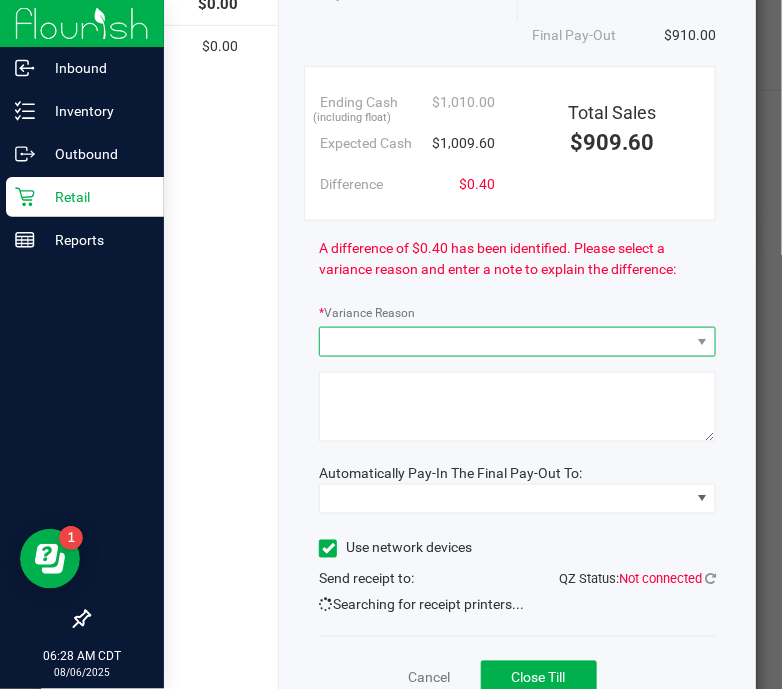 type on "$100.00" 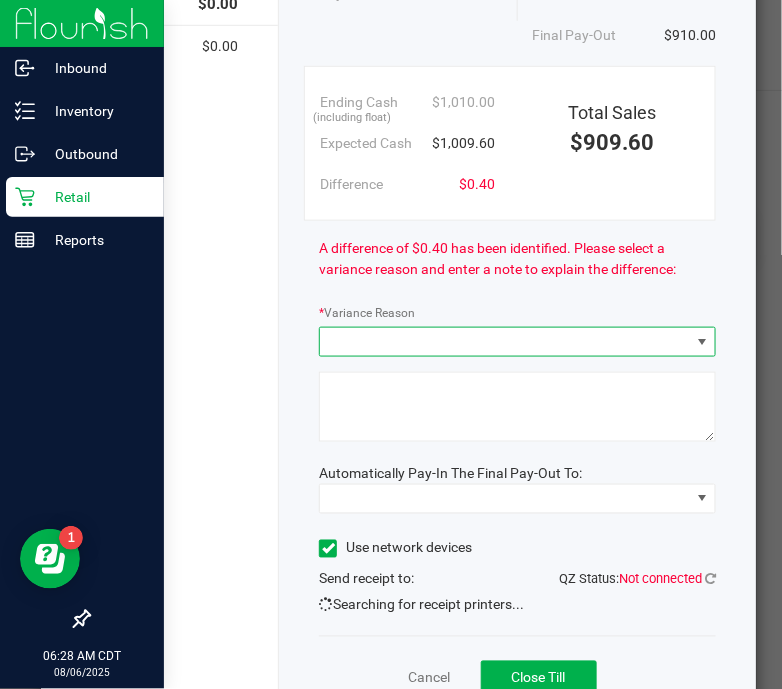 click at bounding box center (505, 342) 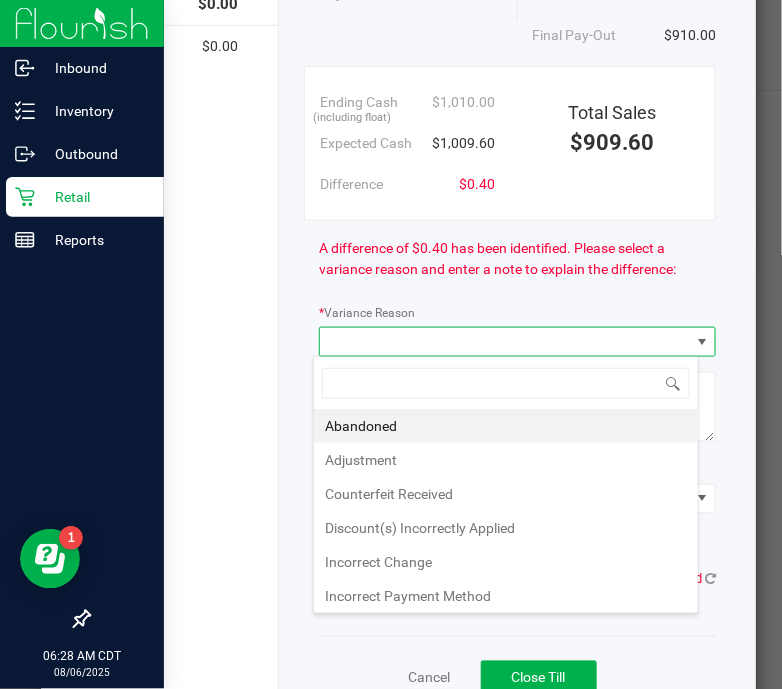 scroll, scrollTop: 99969, scrollLeft: 99614, axis: both 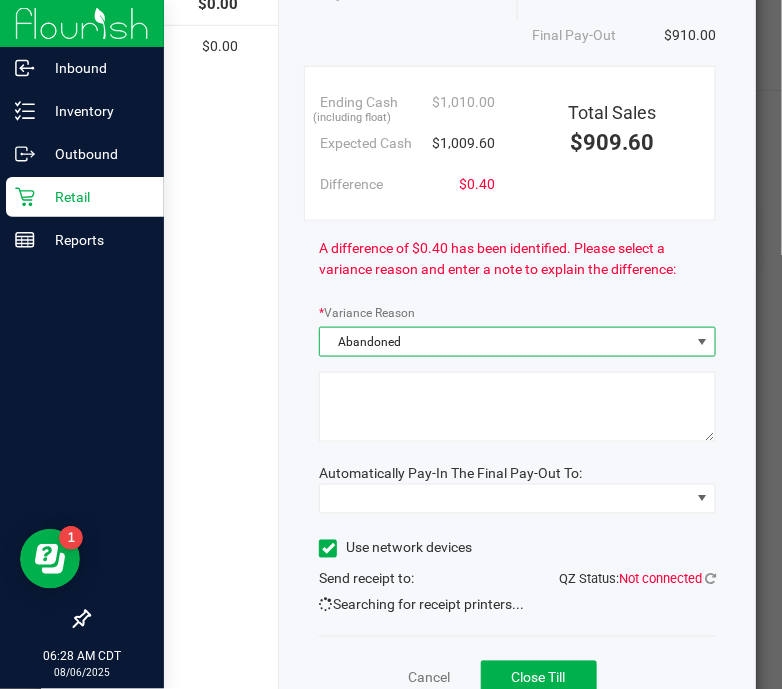 click 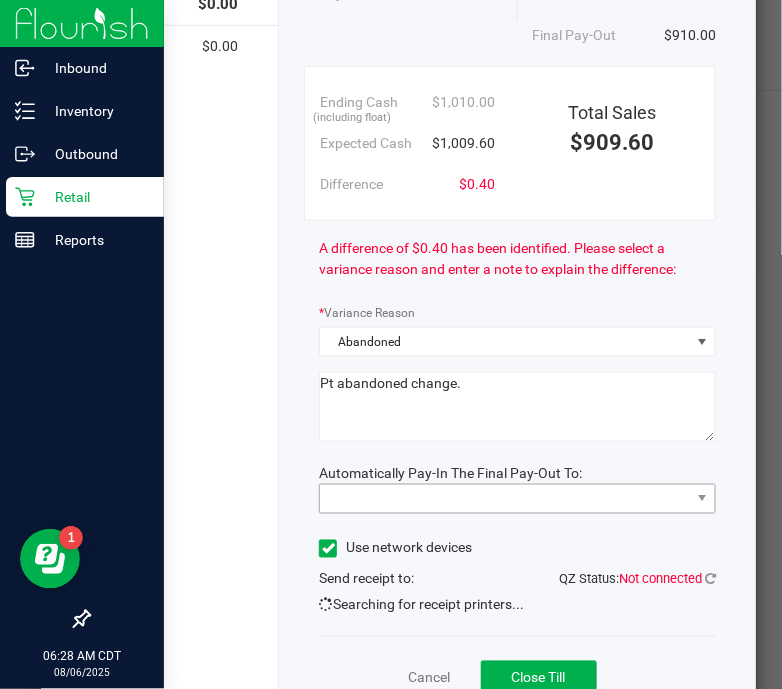 type on "Pt abandoned change." 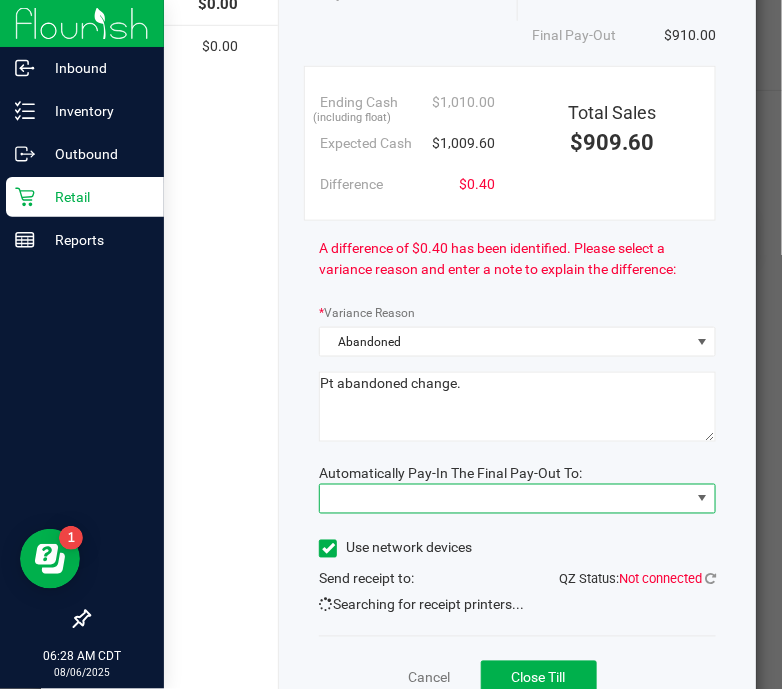 click at bounding box center (505, 499) 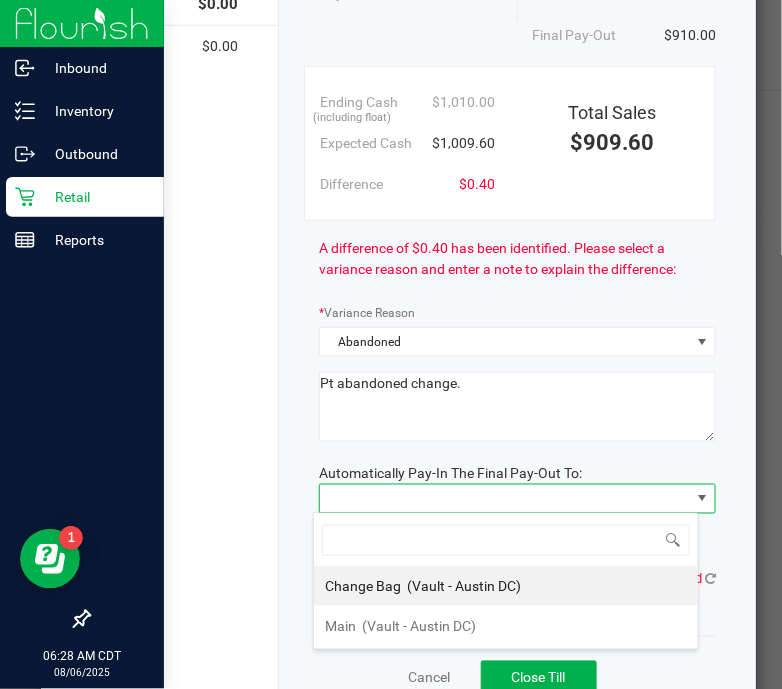 scroll, scrollTop: 99969, scrollLeft: 99614, axis: both 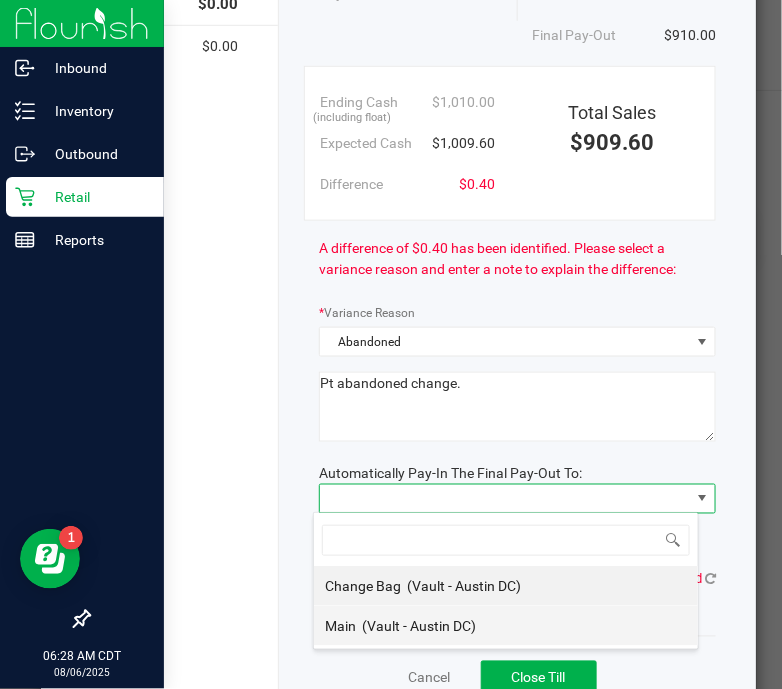 click on "Main (Vault - Austin DC)" at bounding box center [506, 626] 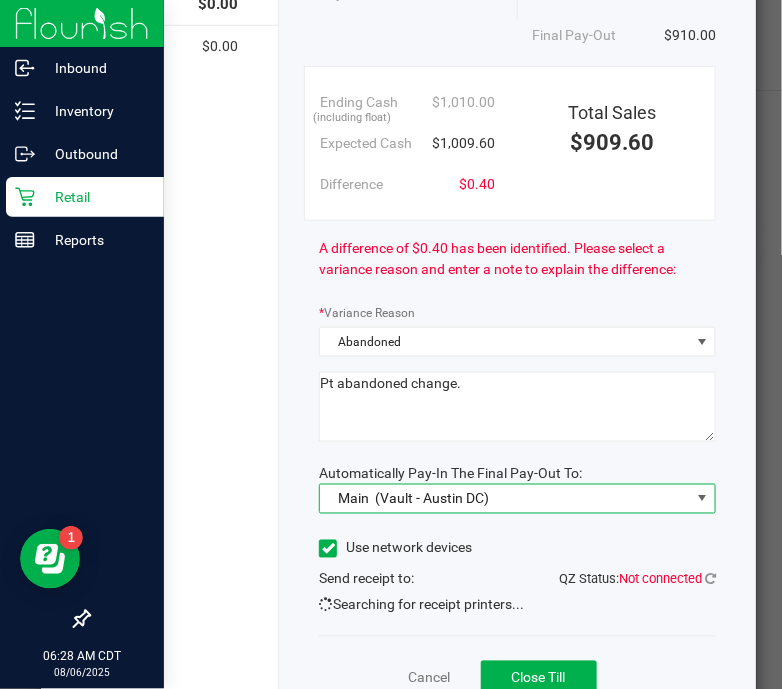 scroll, scrollTop: 391, scrollLeft: 0, axis: vertical 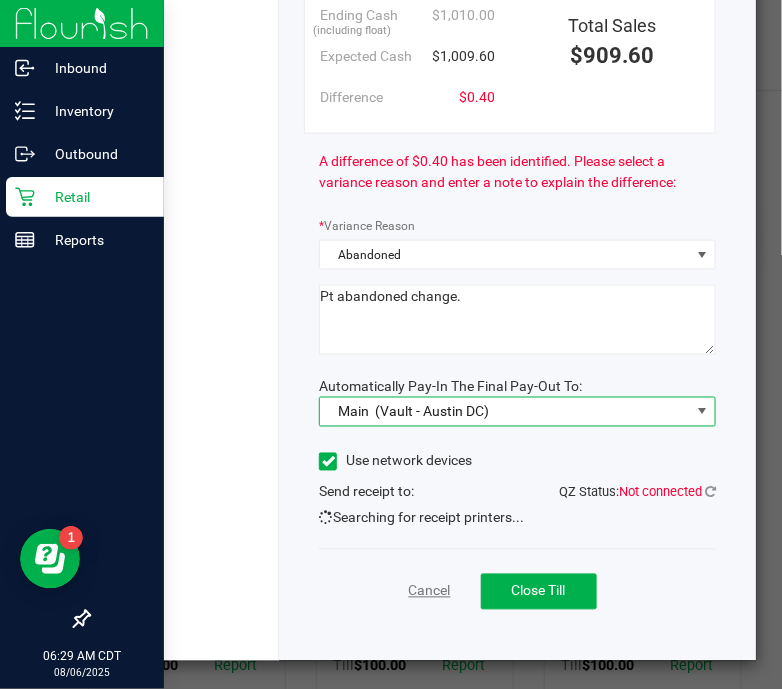 click on "Cancel" 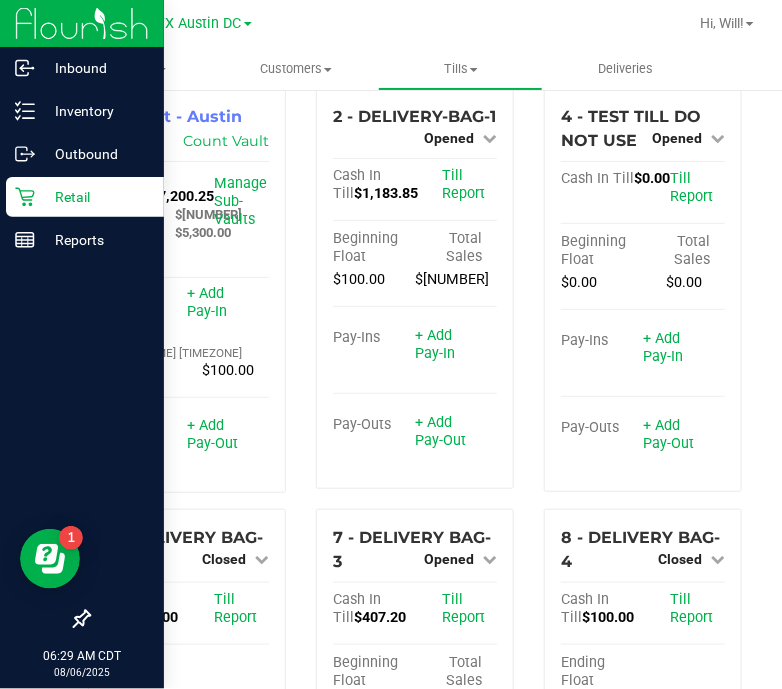 scroll, scrollTop: 0, scrollLeft: 0, axis: both 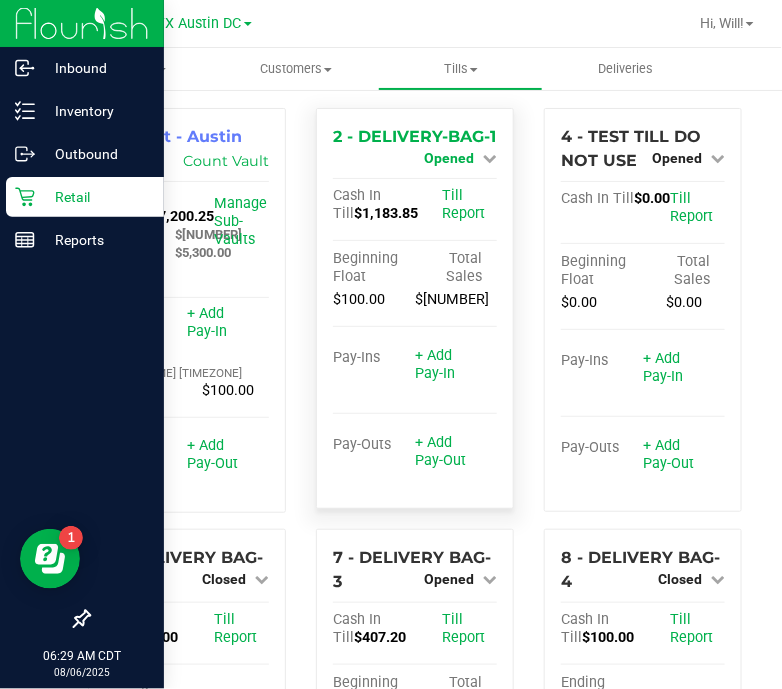 click on "Opened" at bounding box center (449, 158) 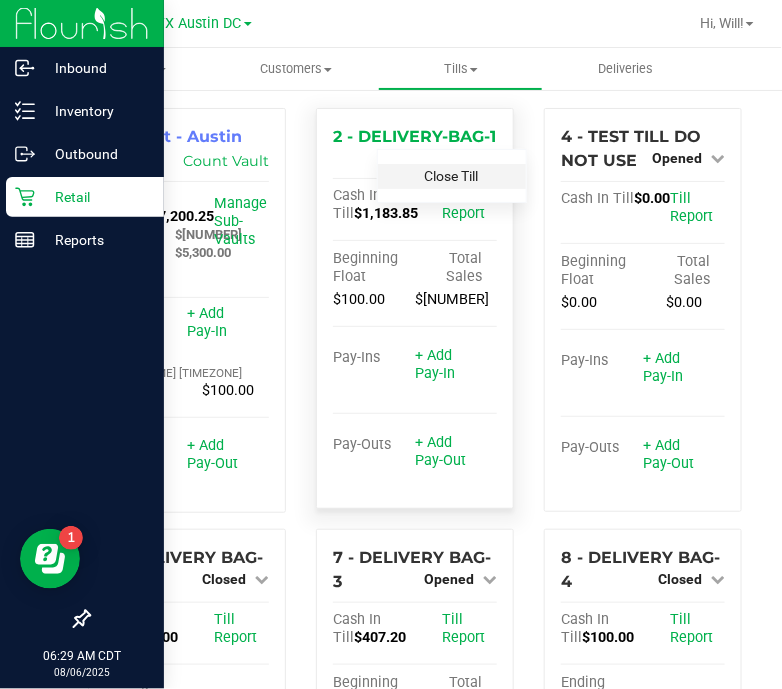 click on "Close Till" at bounding box center [452, 176] 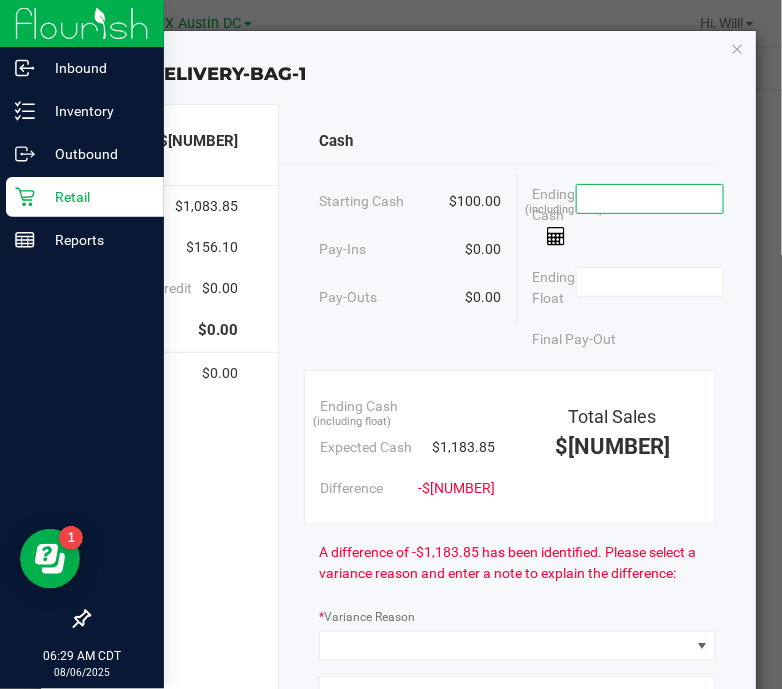 click at bounding box center (650, 199) 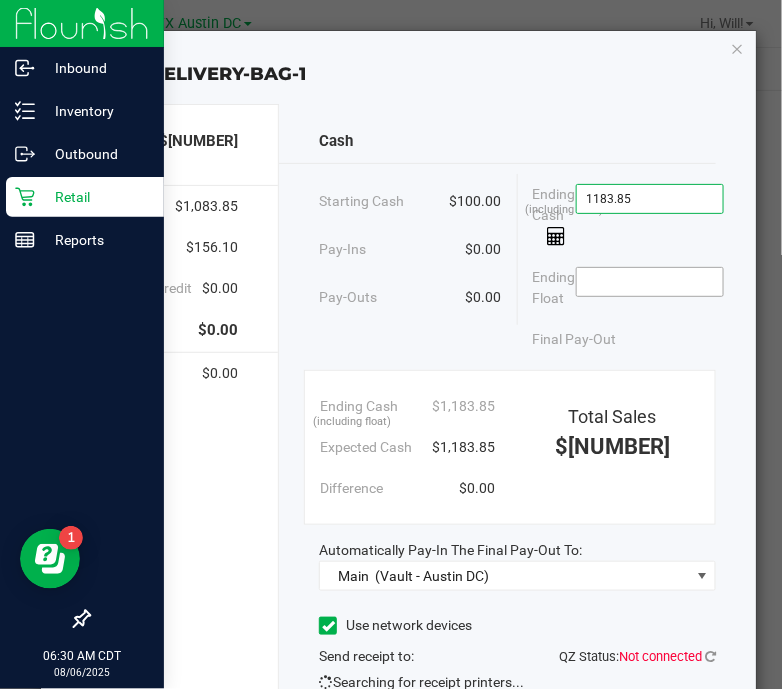 type on "$1,183.85" 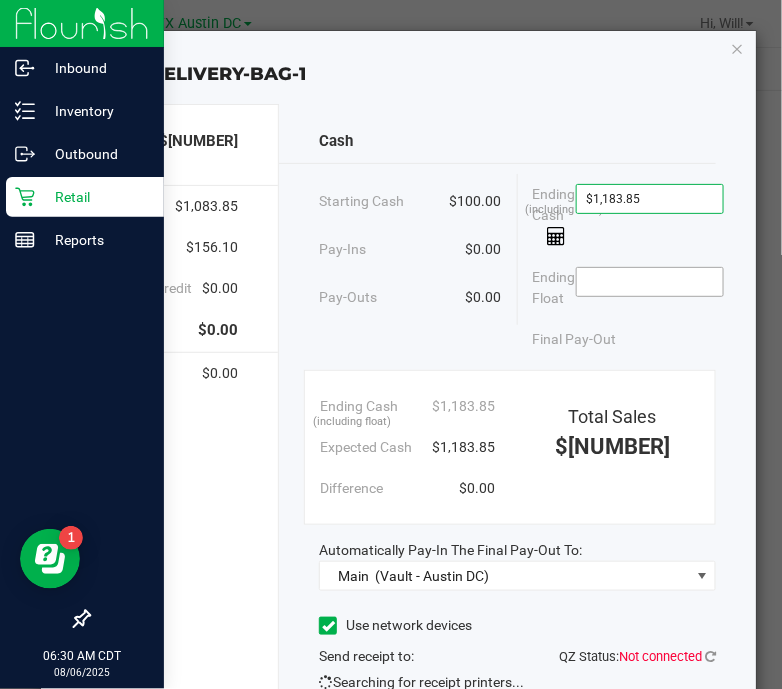 click at bounding box center (650, 282) 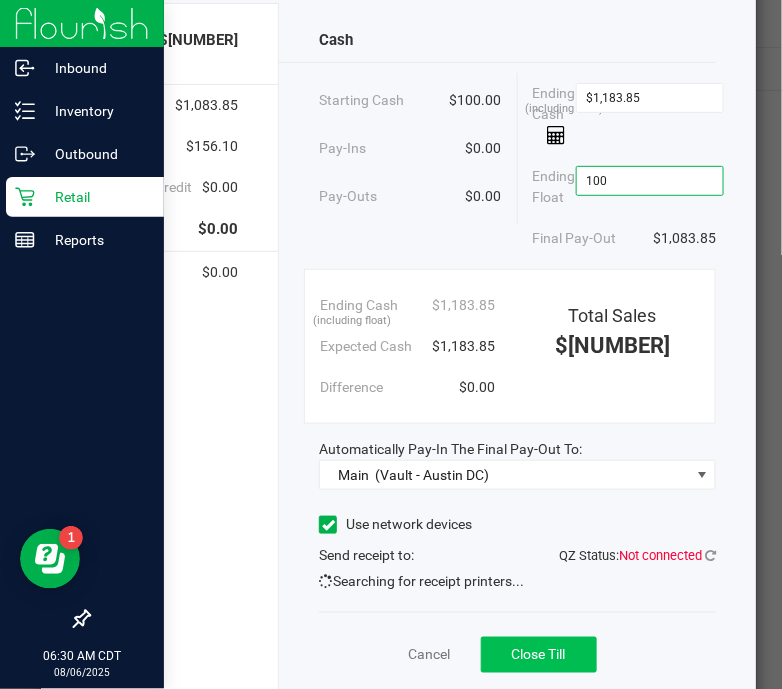 scroll, scrollTop: 165, scrollLeft: 0, axis: vertical 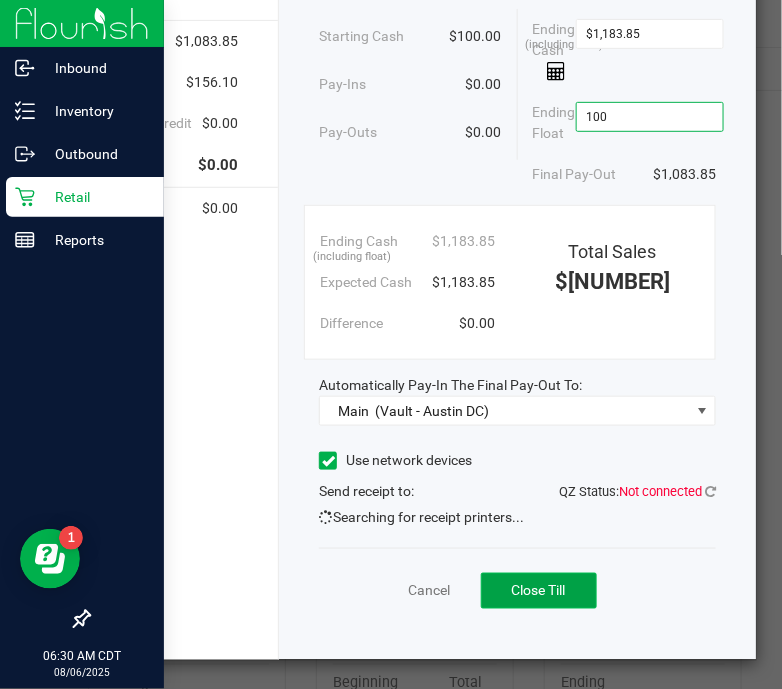 type on "$100.00" 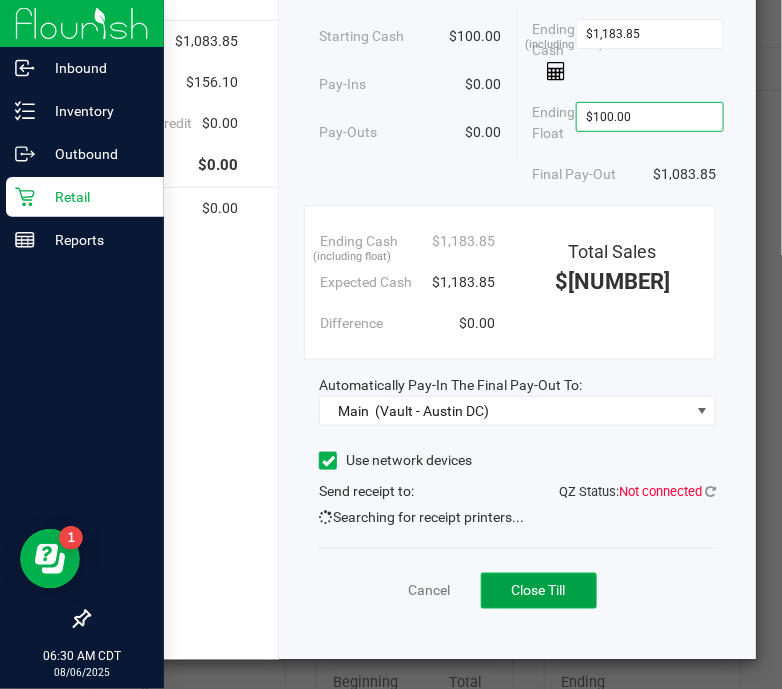 click on "Close Till" 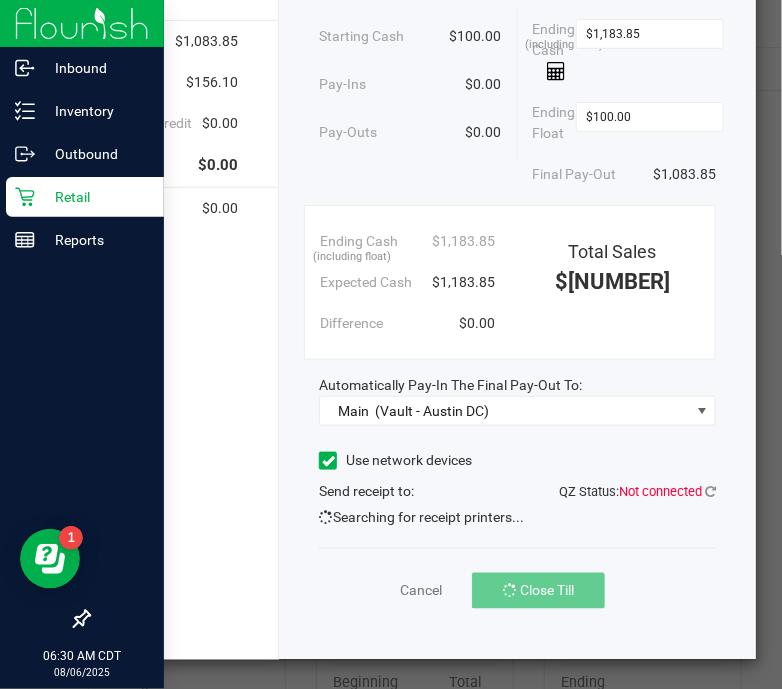 scroll, scrollTop: 150, scrollLeft: 0, axis: vertical 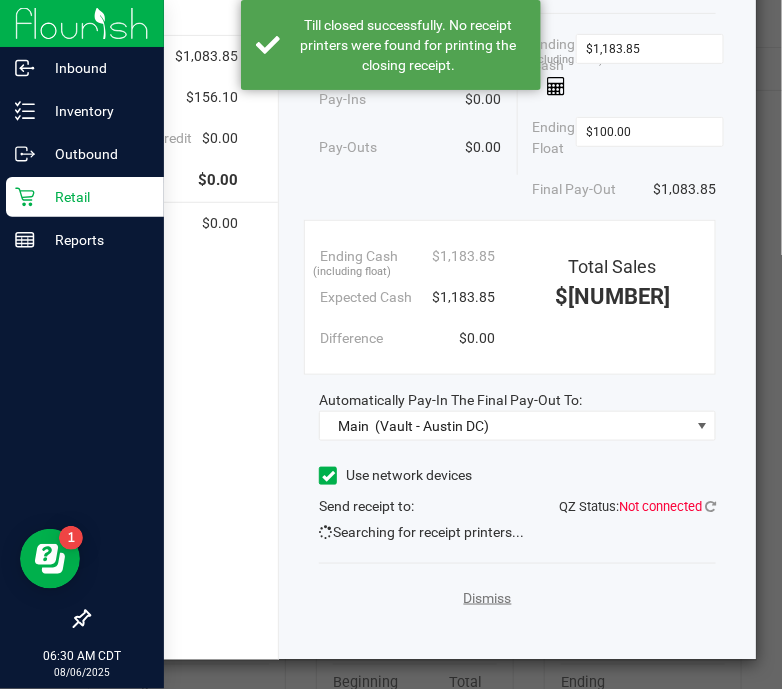 click on "Dismiss" 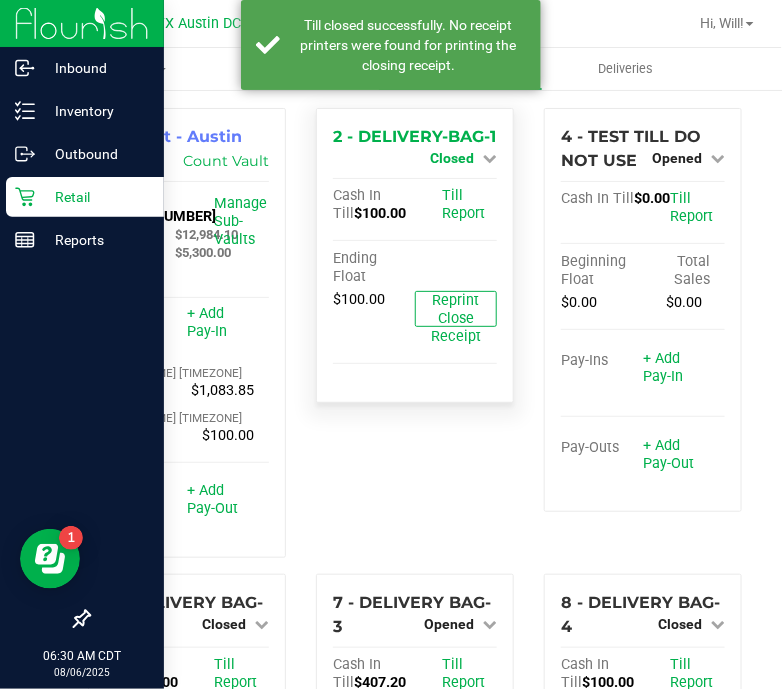 click on "Closed" at bounding box center [452, 158] 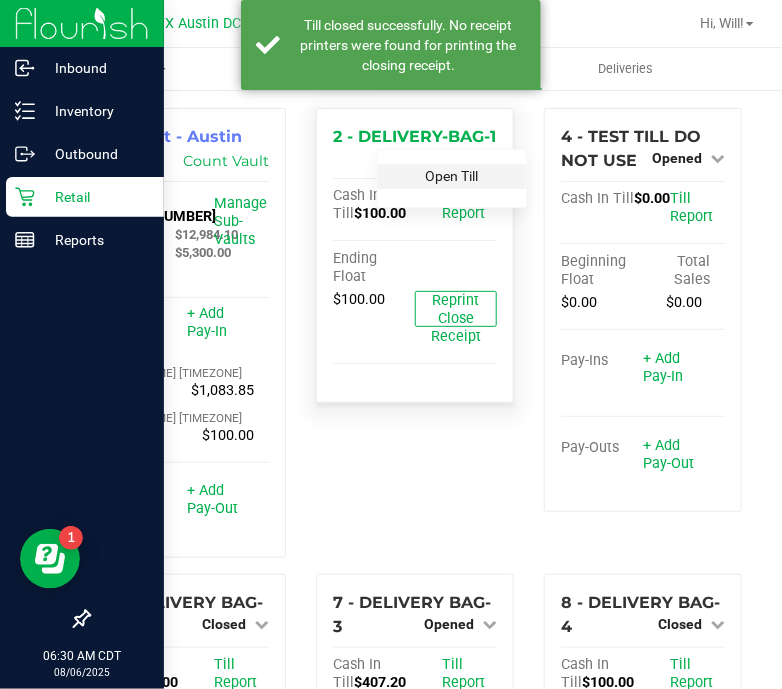 click on "Open Till" at bounding box center (451, 176) 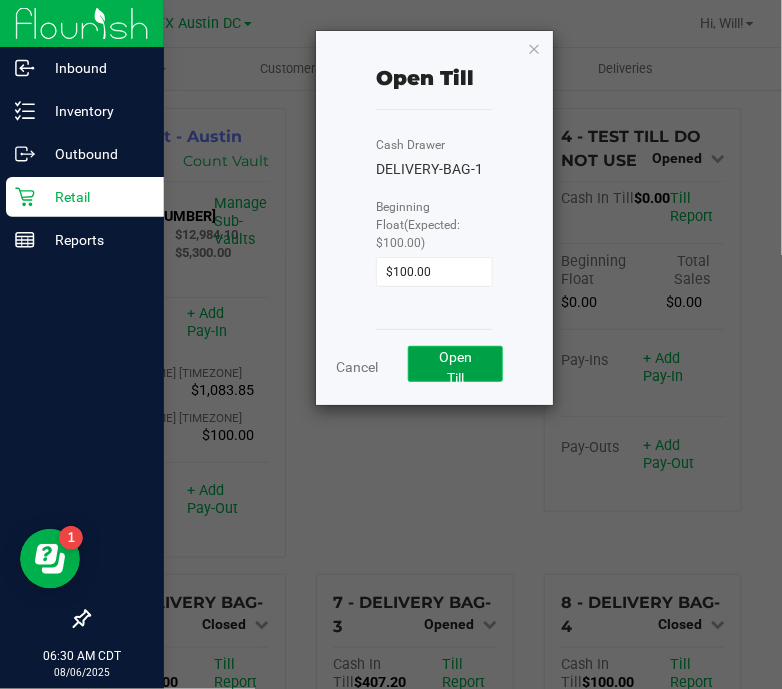 click on "Open Till" 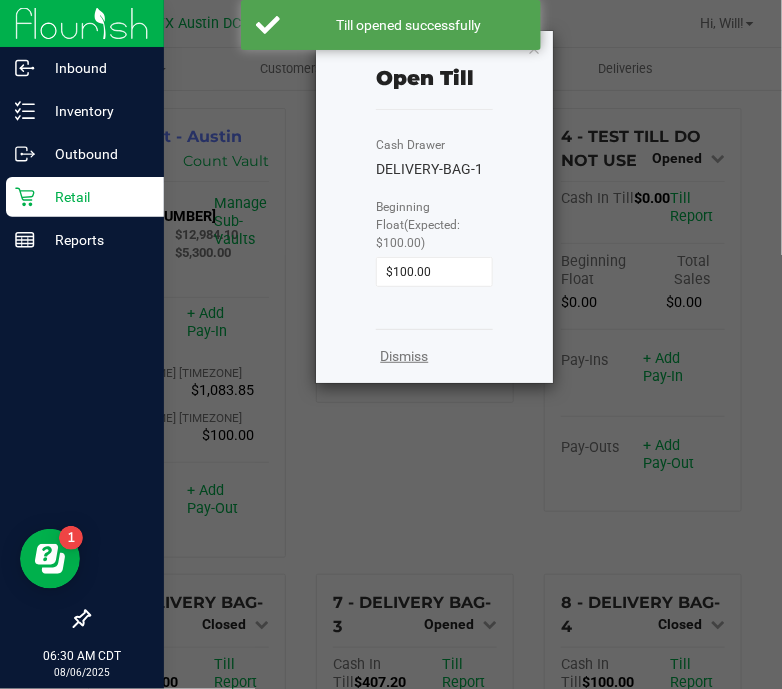 click on "Dismiss" 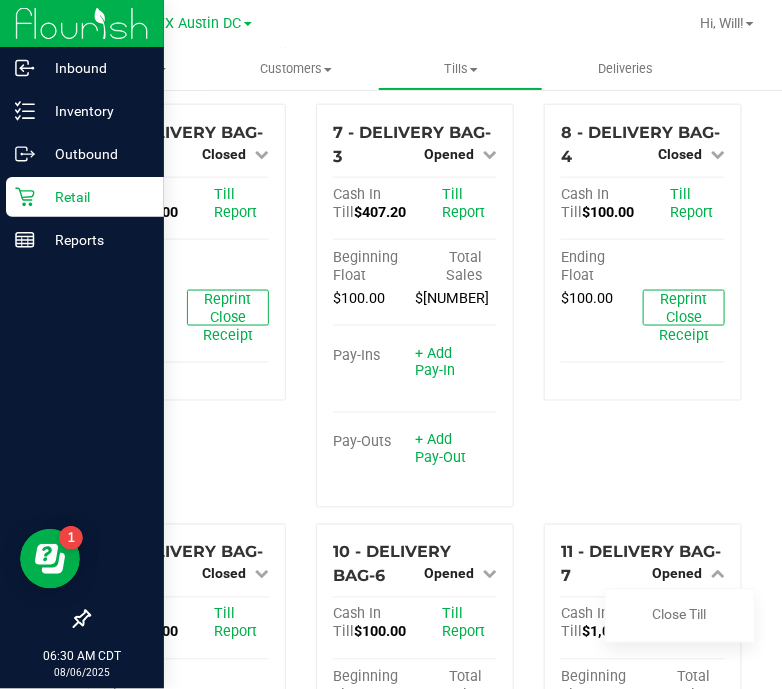 scroll, scrollTop: 486, scrollLeft: 0, axis: vertical 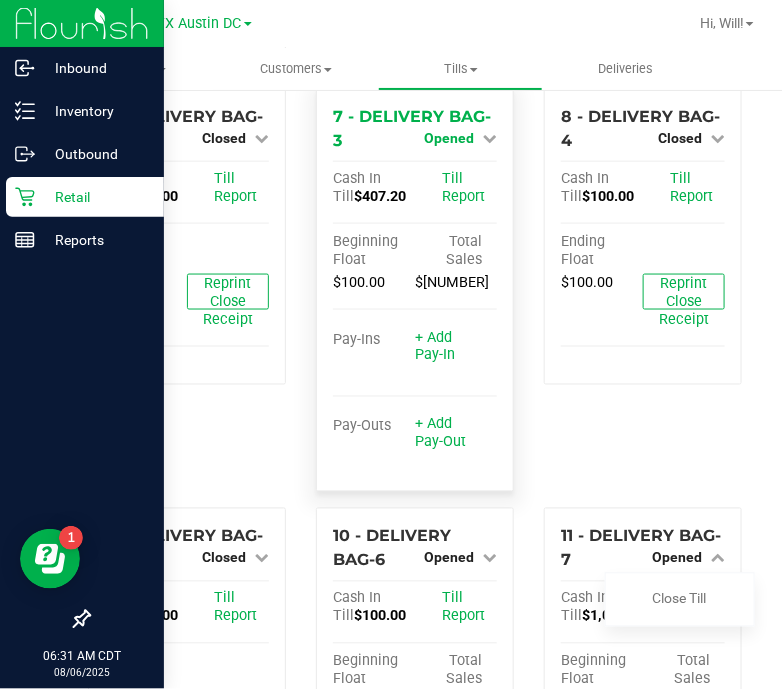 click on "Opened" at bounding box center (449, 138) 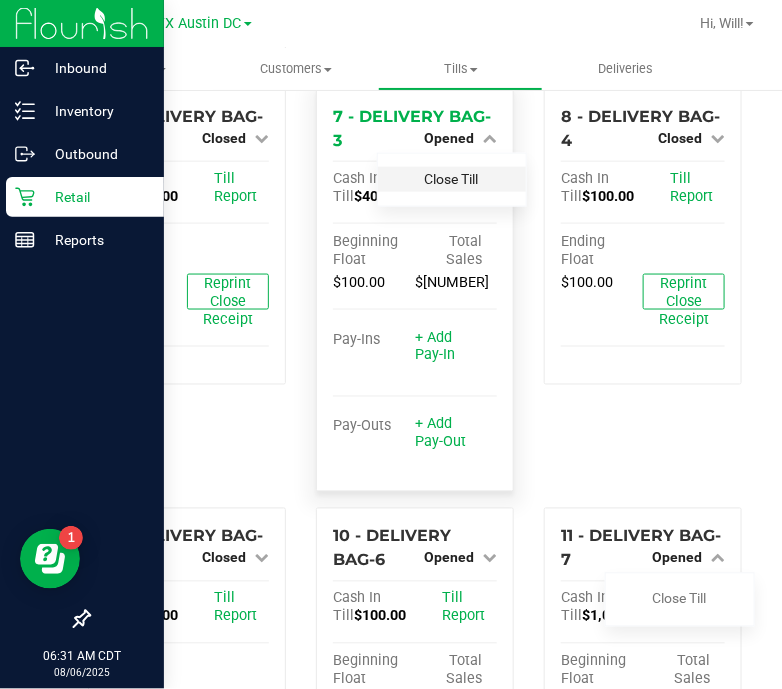 click on "Close Till" at bounding box center (452, 179) 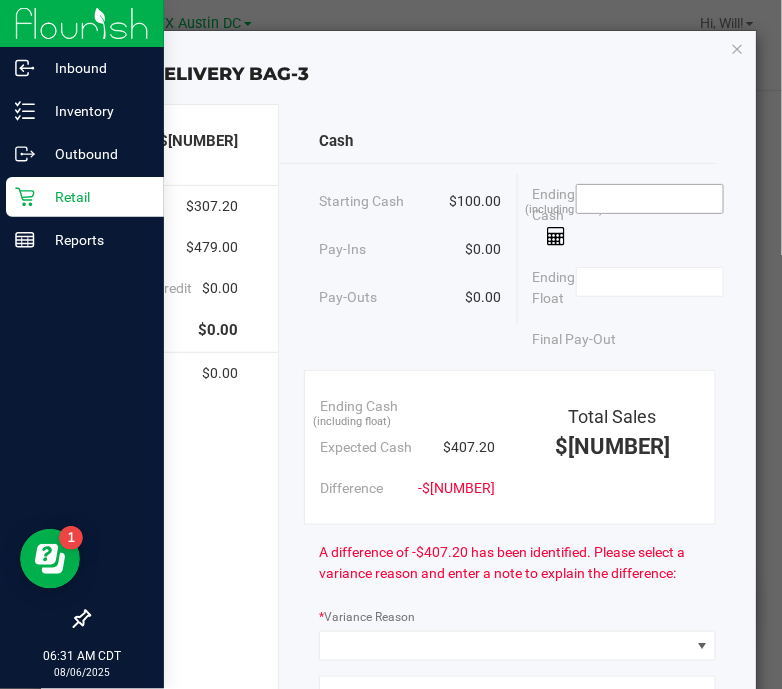 click at bounding box center [650, 199] 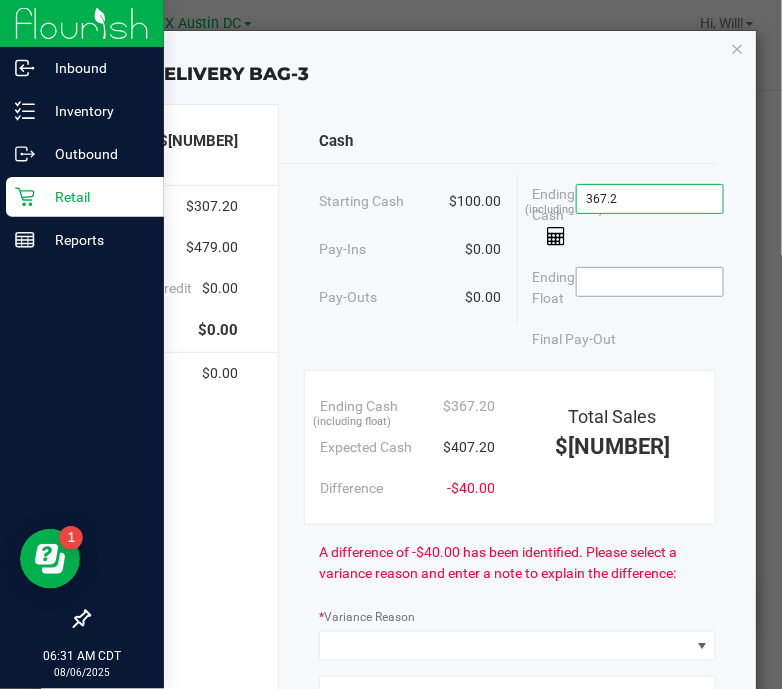 type on "$367.20" 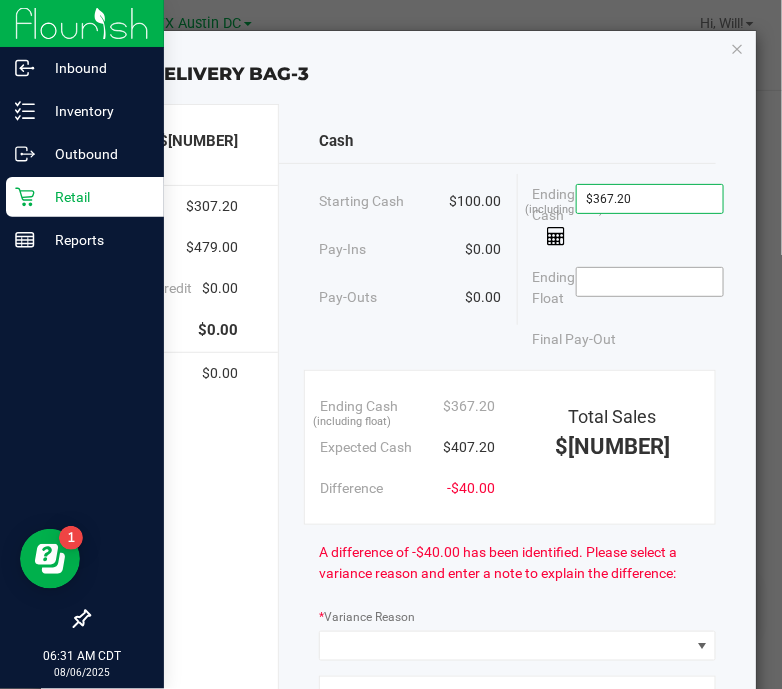 click at bounding box center [650, 282] 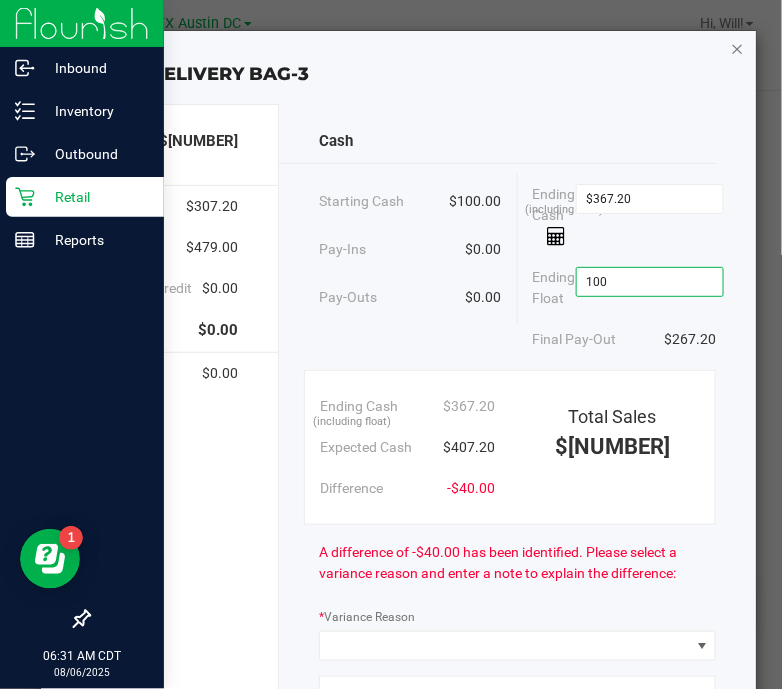 type on "$100.00" 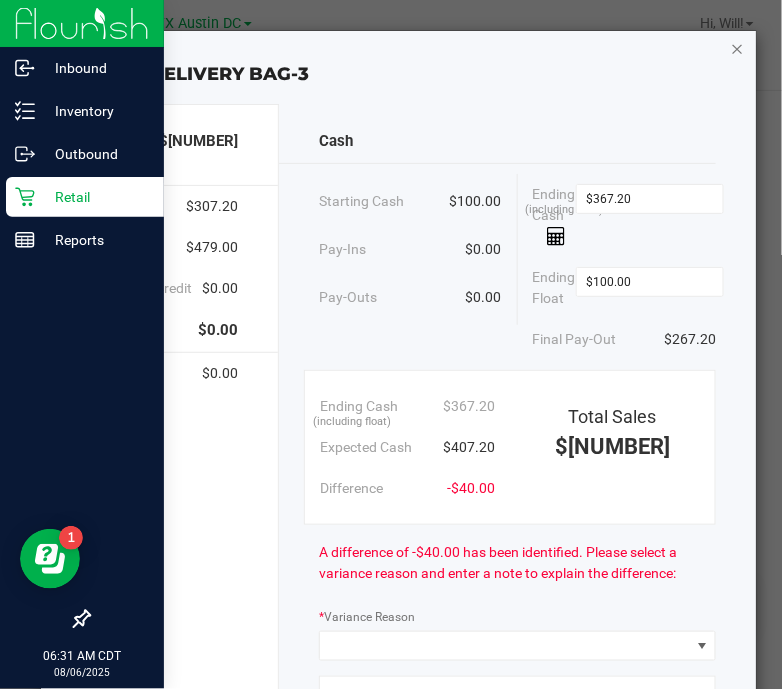 click 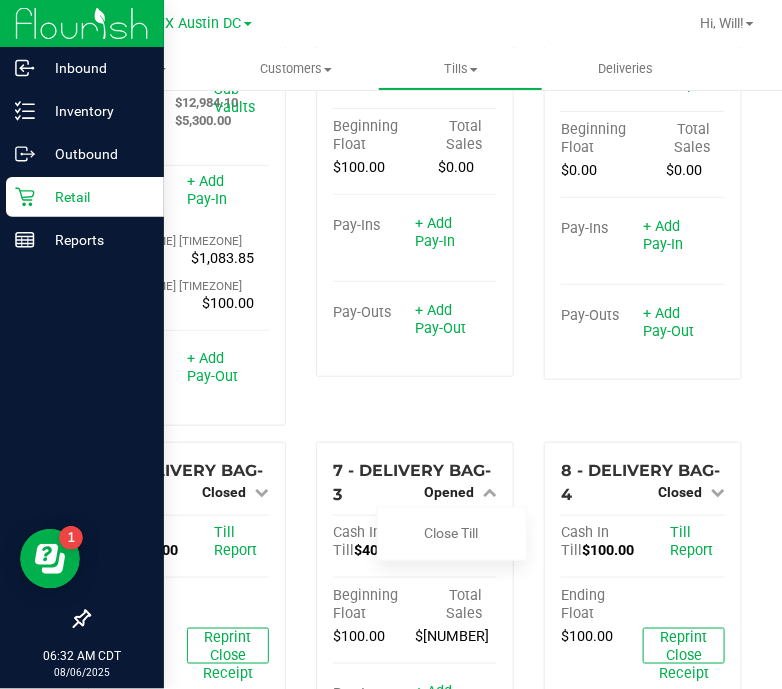 scroll, scrollTop: 130, scrollLeft: 0, axis: vertical 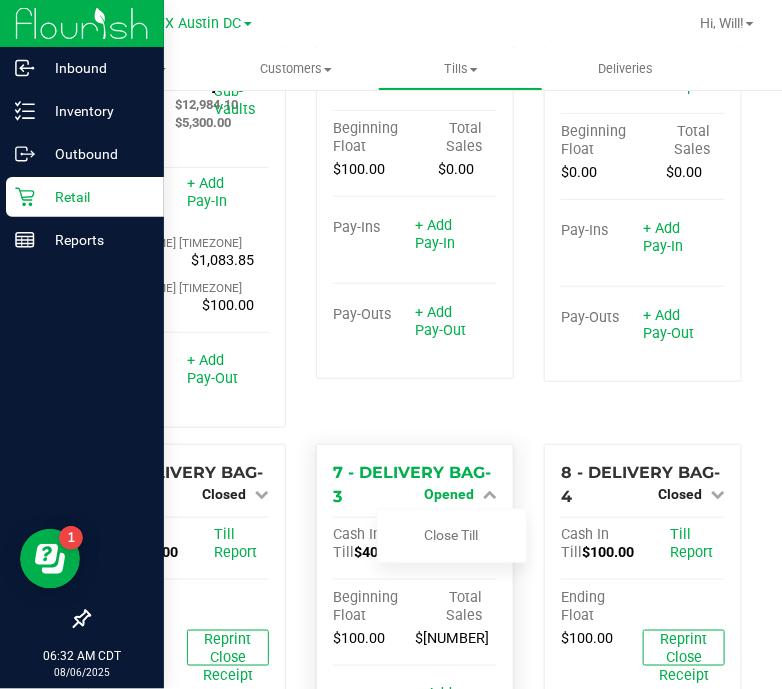 click at bounding box center [490, 494] 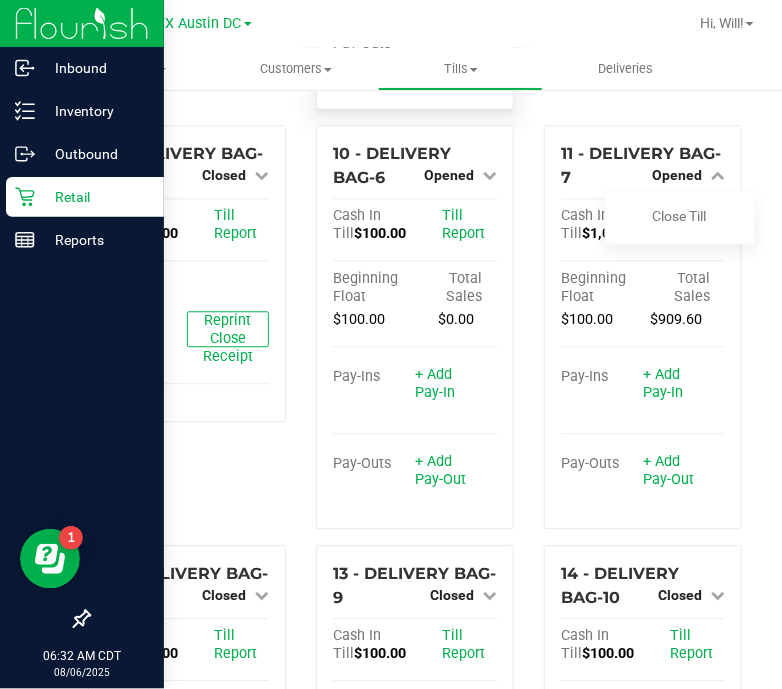 scroll, scrollTop: 862, scrollLeft: 0, axis: vertical 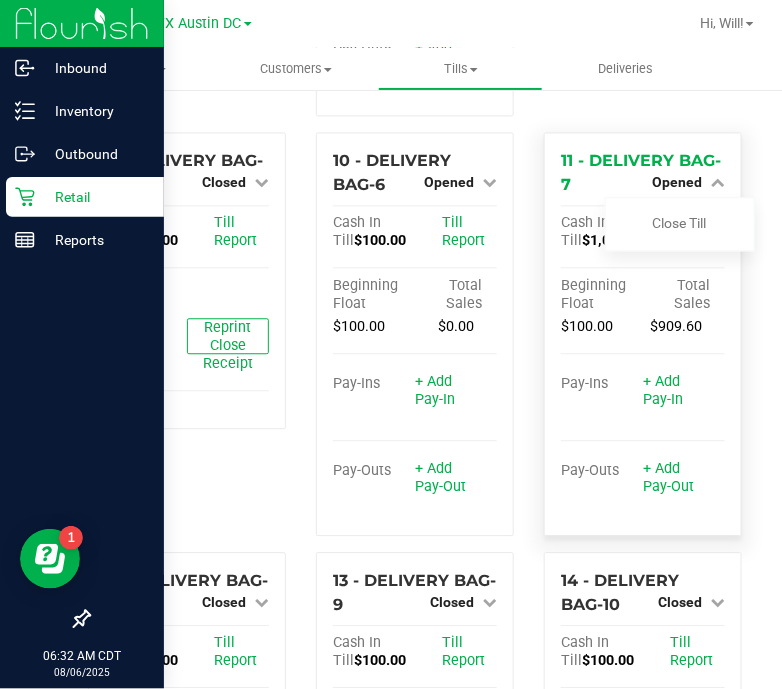 click on "Opened" at bounding box center [688, 182] 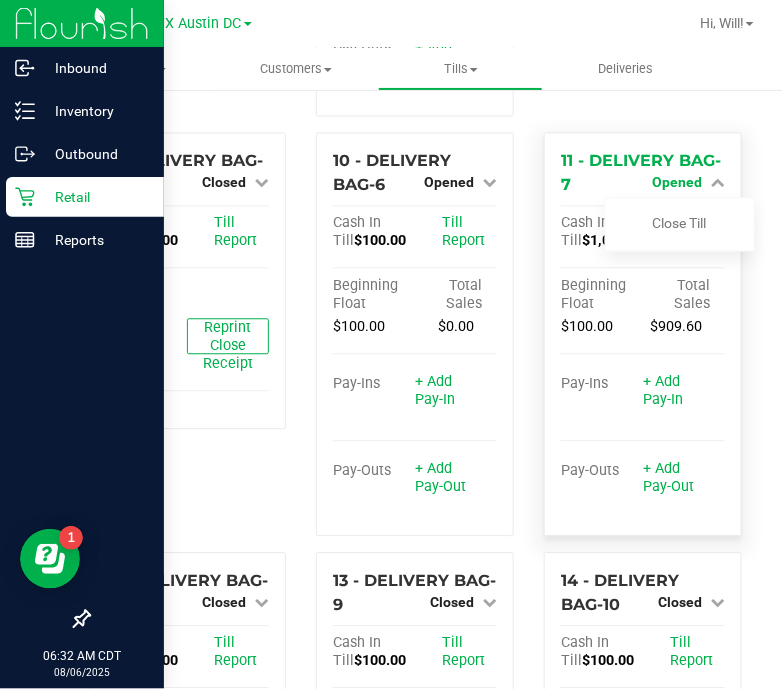 click at bounding box center [718, 182] 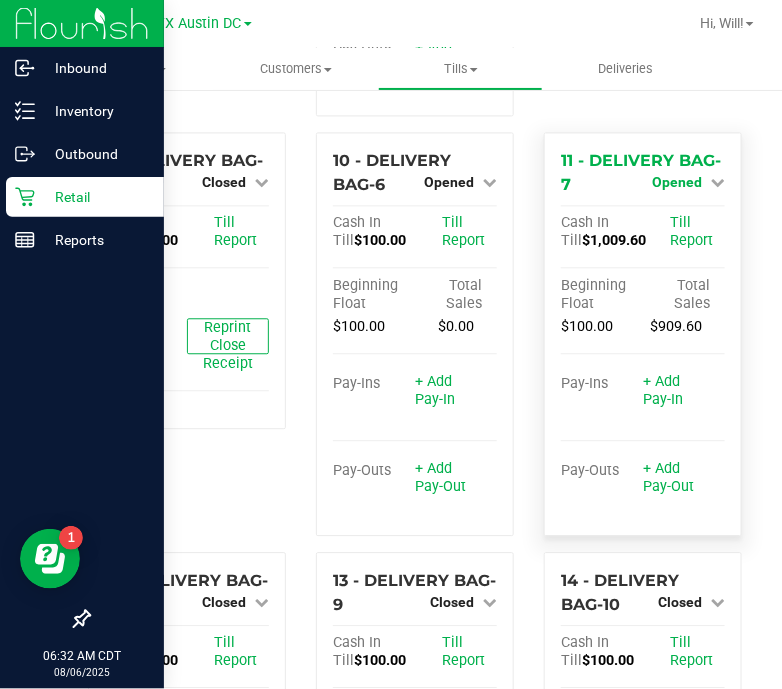 click on "Opened" at bounding box center (677, 182) 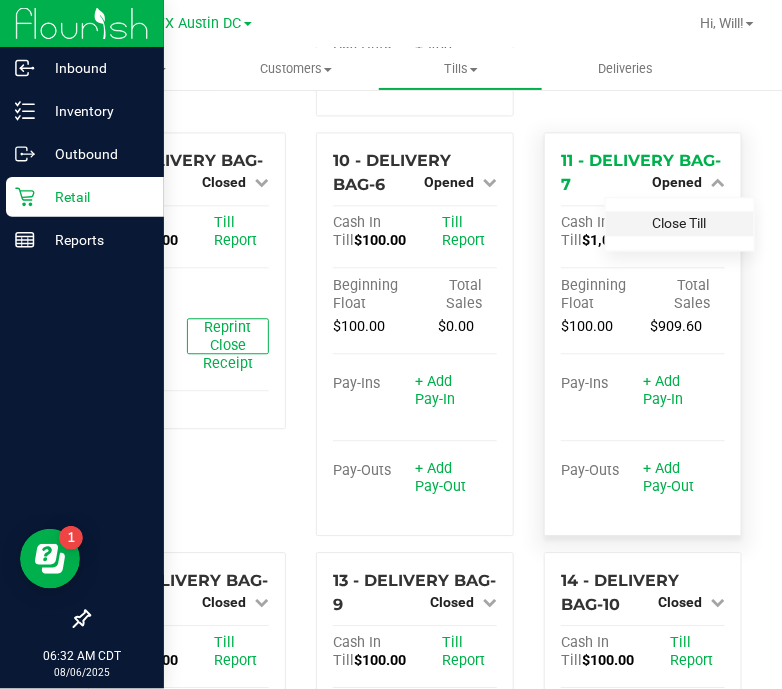 click on "Close Till" at bounding box center [680, 223] 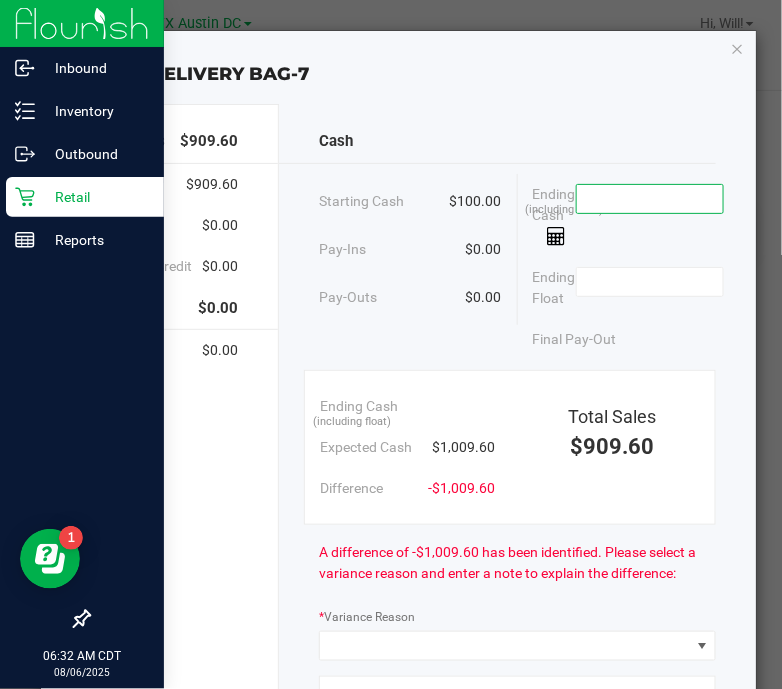 click at bounding box center (650, 199) 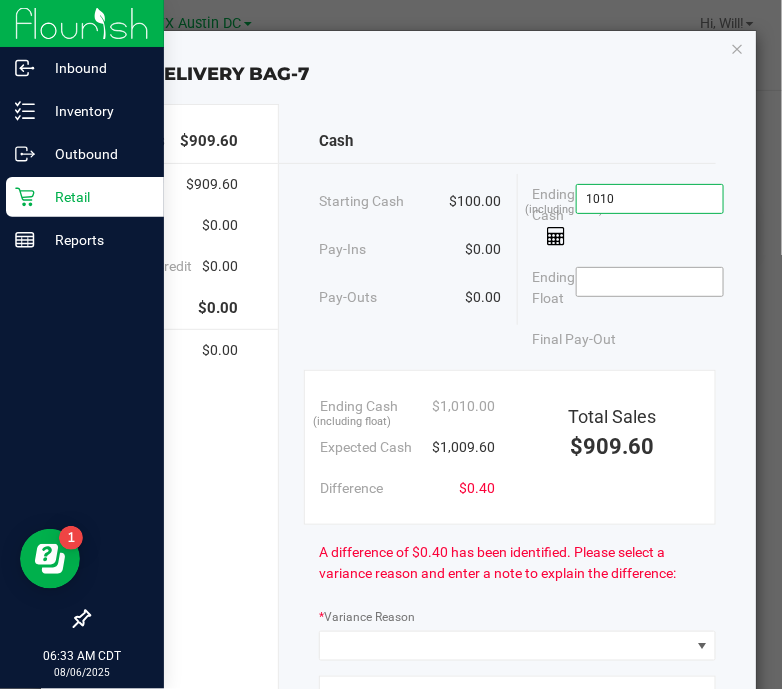 type on "$1,010.00" 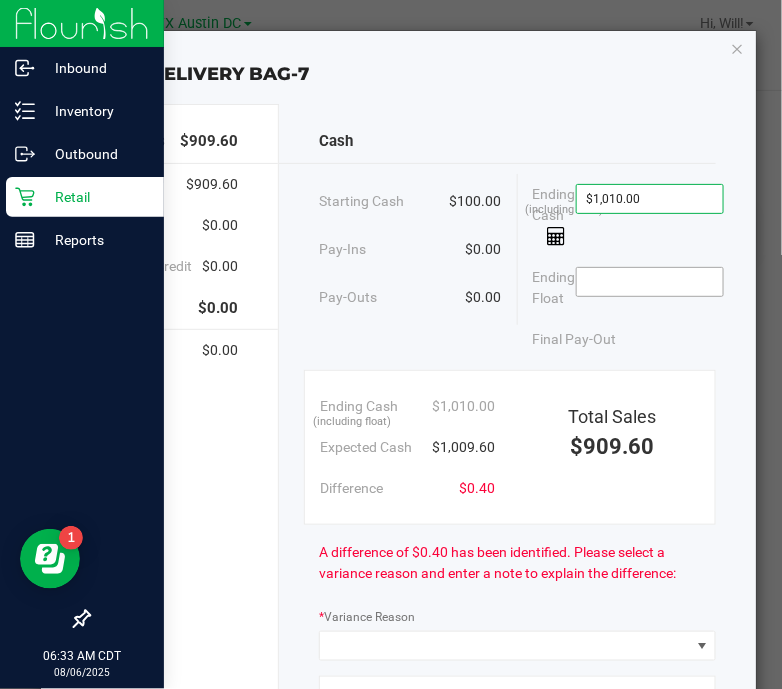 click at bounding box center [650, 282] 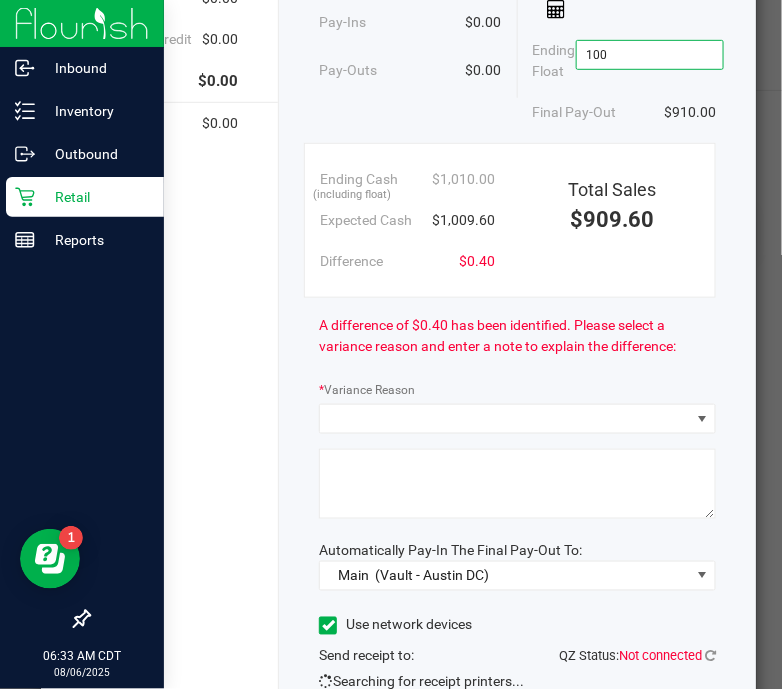 scroll, scrollTop: 228, scrollLeft: 0, axis: vertical 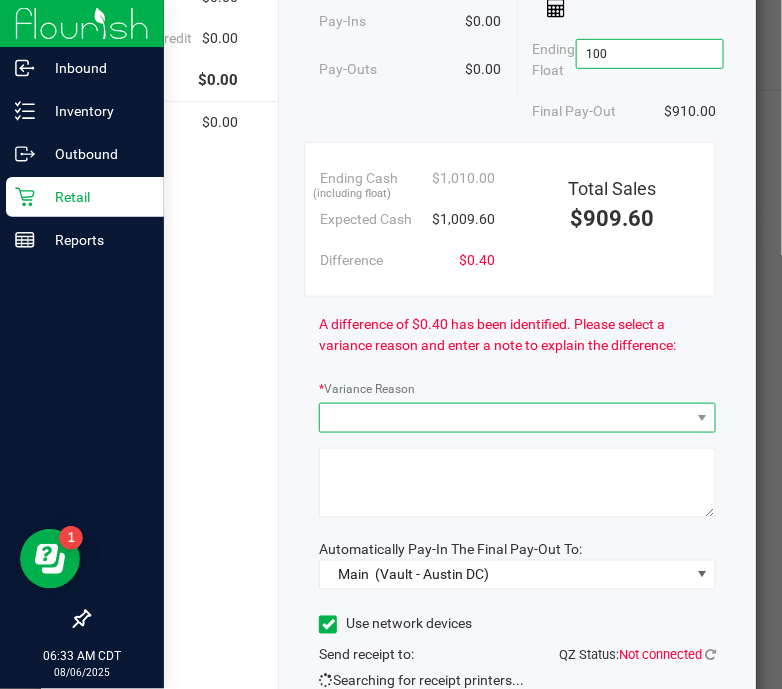 type on "$100.00" 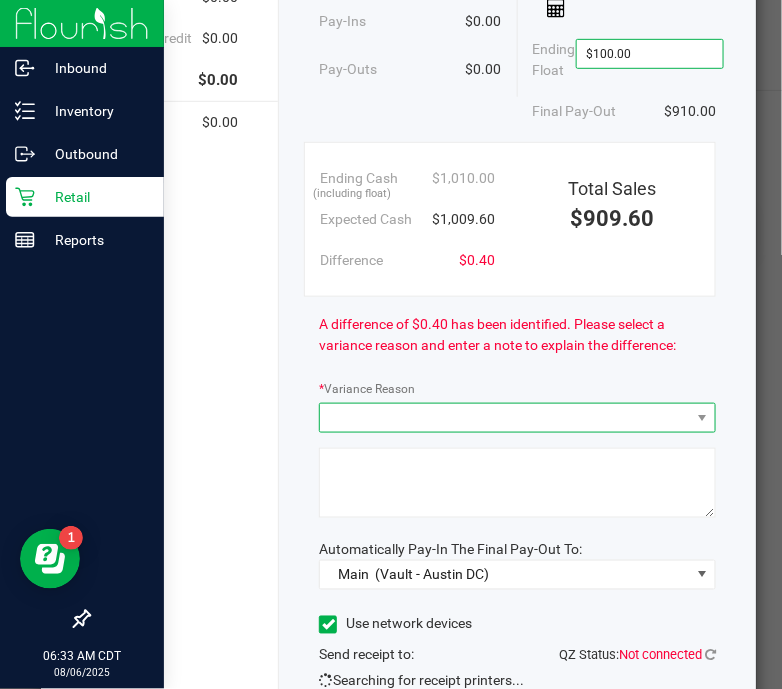 click at bounding box center (505, 418) 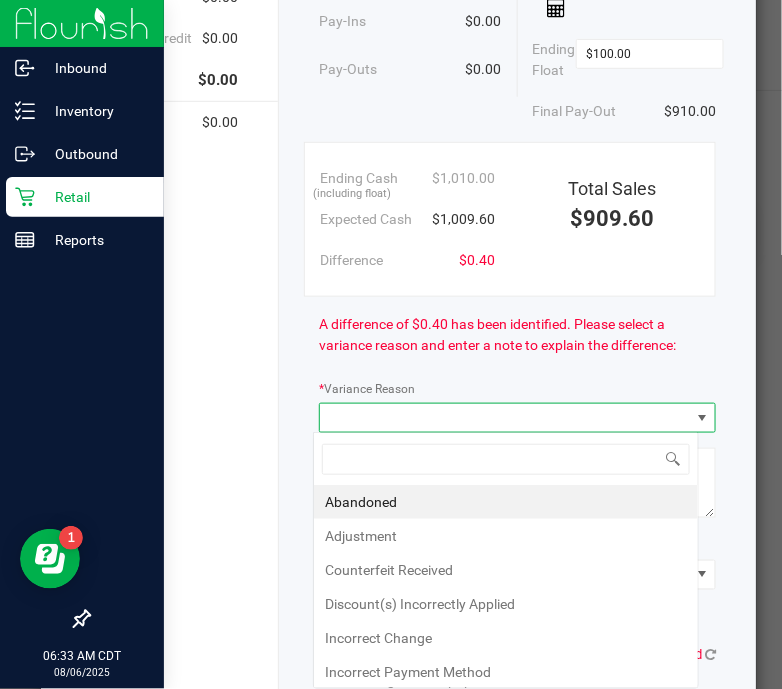 scroll, scrollTop: 99969, scrollLeft: 99614, axis: both 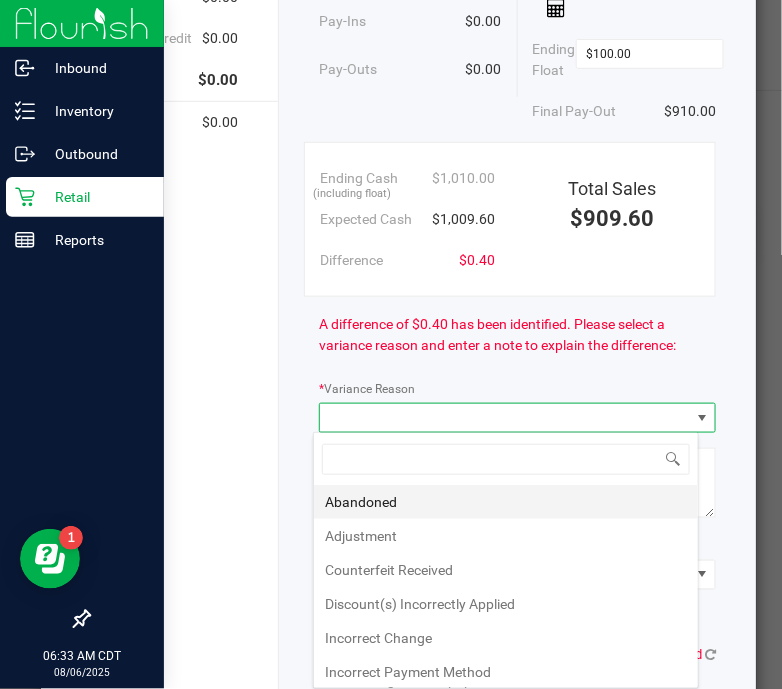 click on "Abandoned" at bounding box center (506, 502) 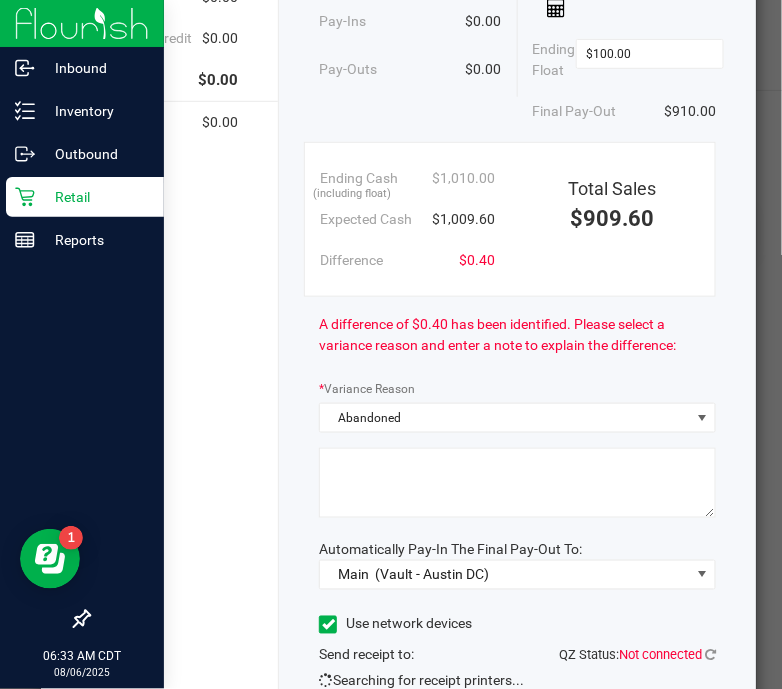 click 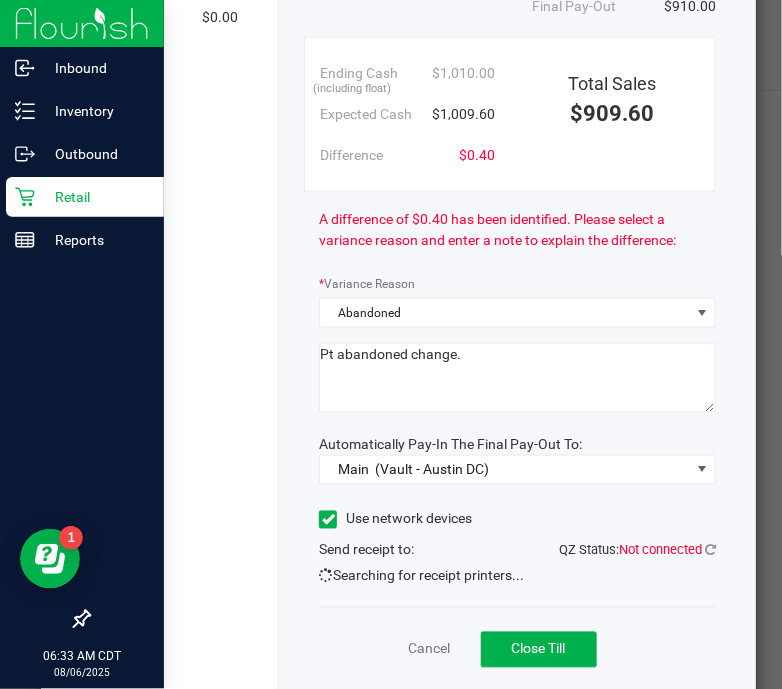 scroll, scrollTop: 391, scrollLeft: 0, axis: vertical 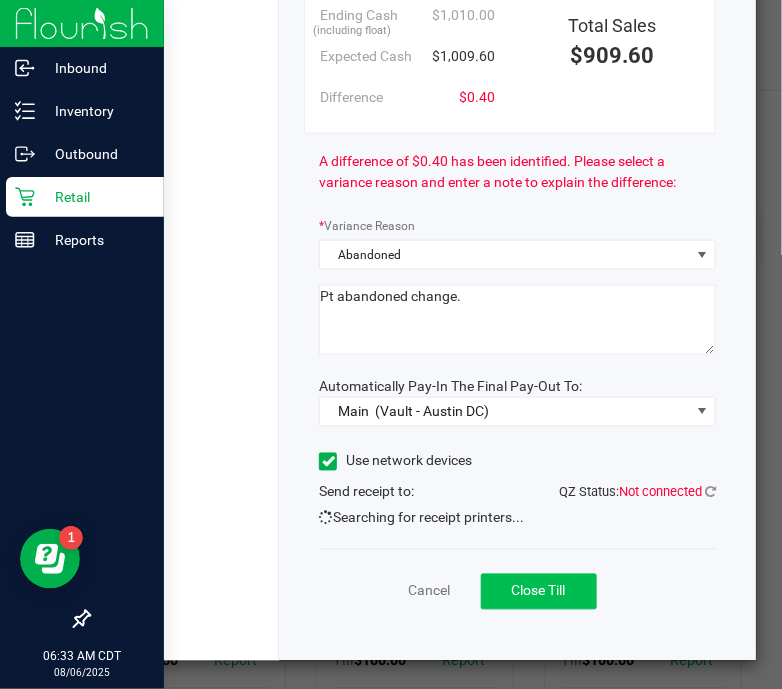 type on "Pt abandoned change." 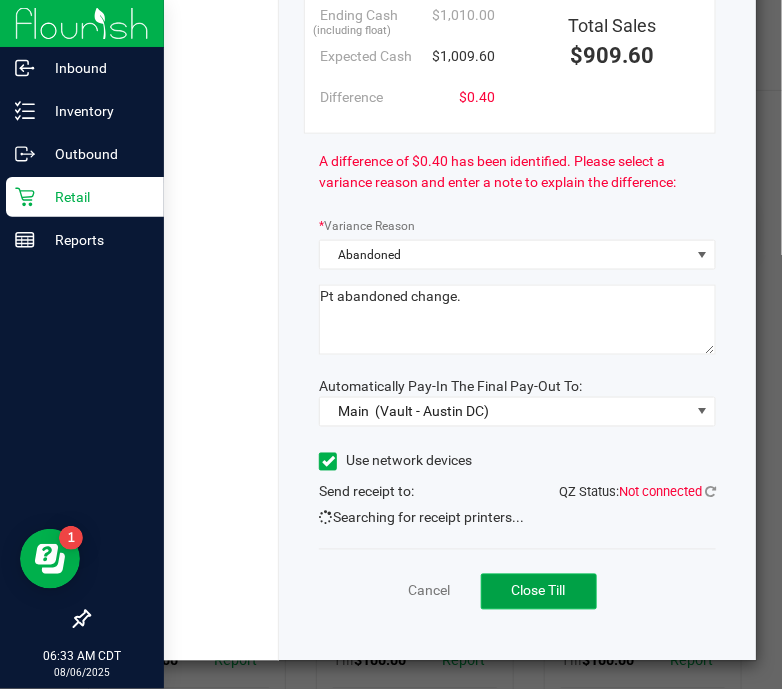 click on "Close Till" 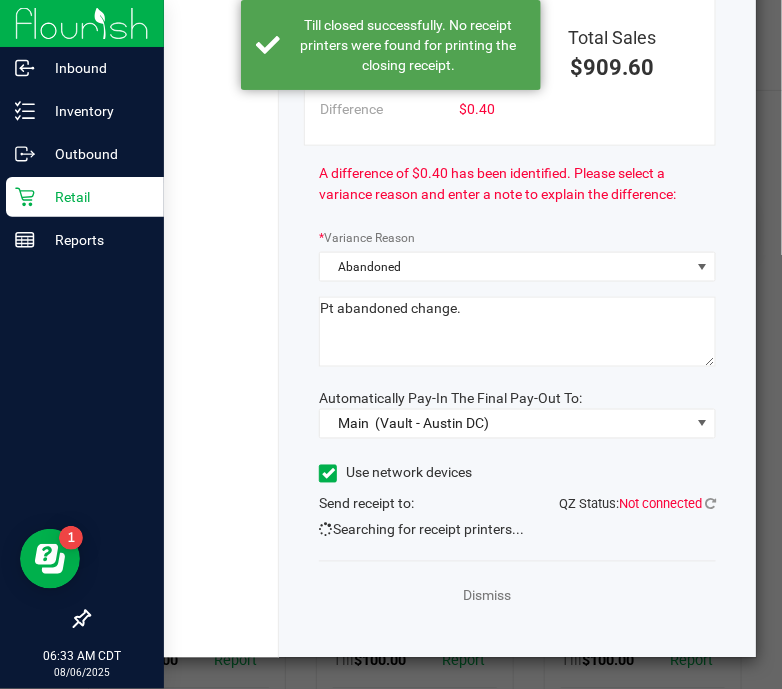 scroll, scrollTop: 376, scrollLeft: 0, axis: vertical 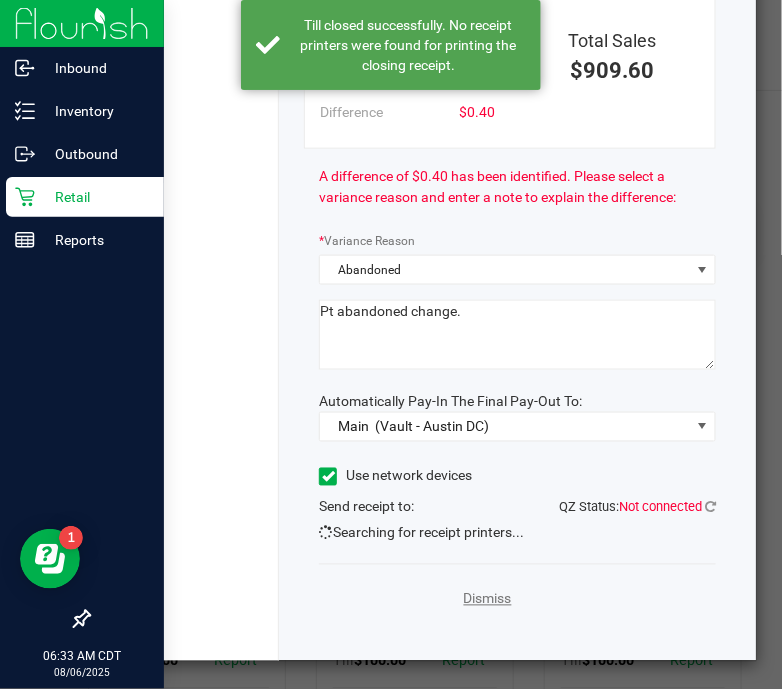 click on "Dismiss" 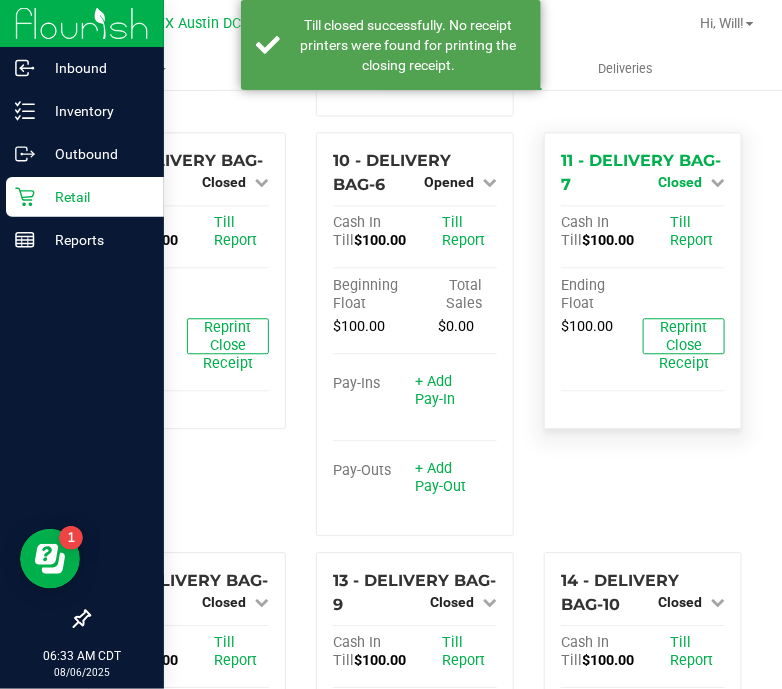 scroll, scrollTop: 908, scrollLeft: 0, axis: vertical 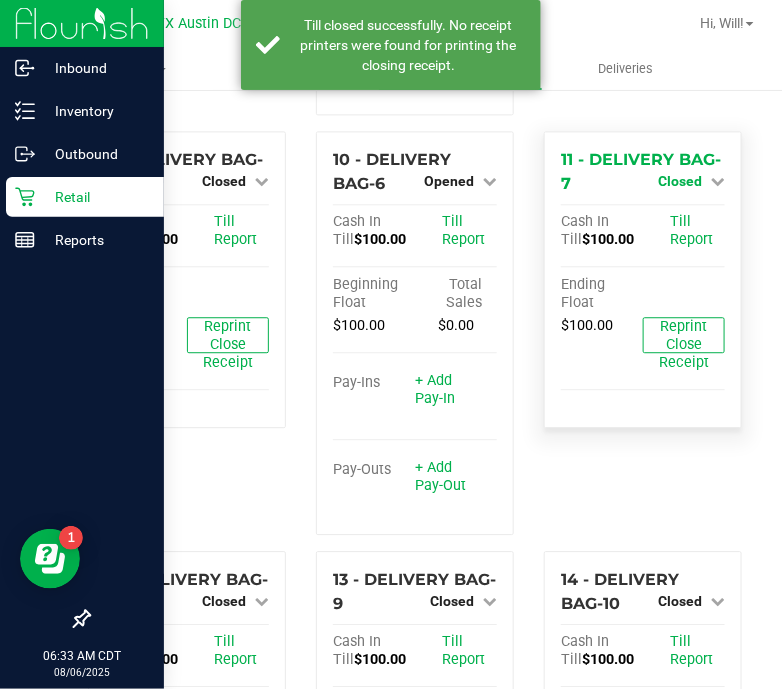 click on "Closed" at bounding box center (691, 181) 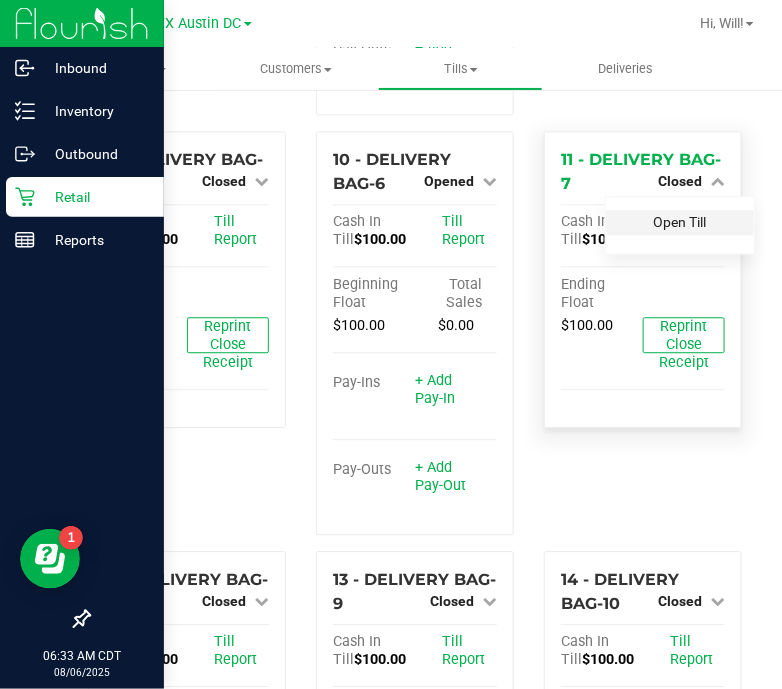 click on "Open Till" at bounding box center (679, 222) 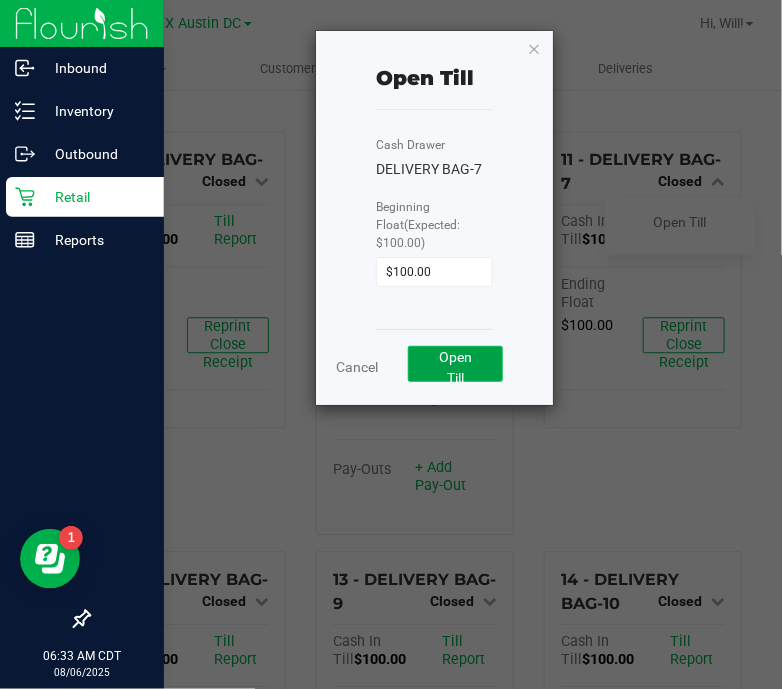 click on "Open Till" 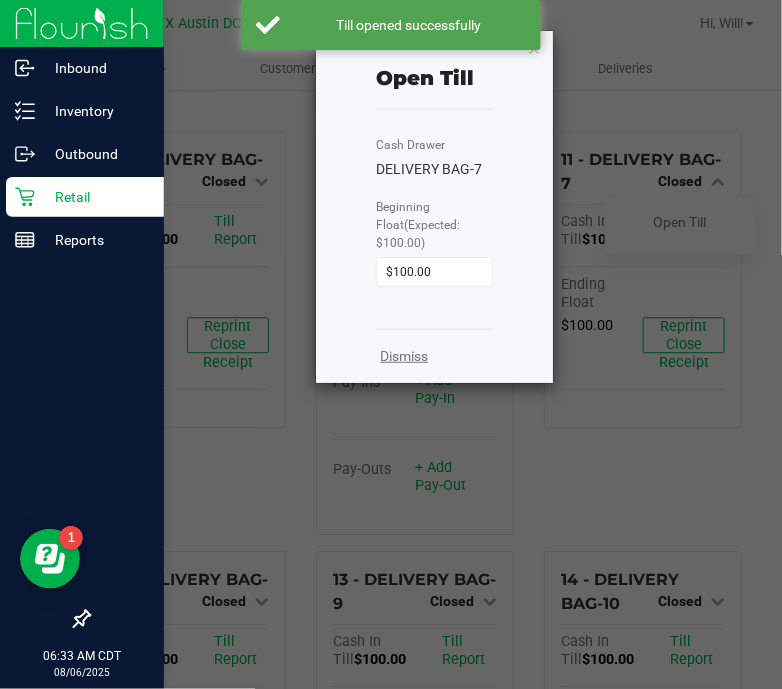 click on "Dismiss" 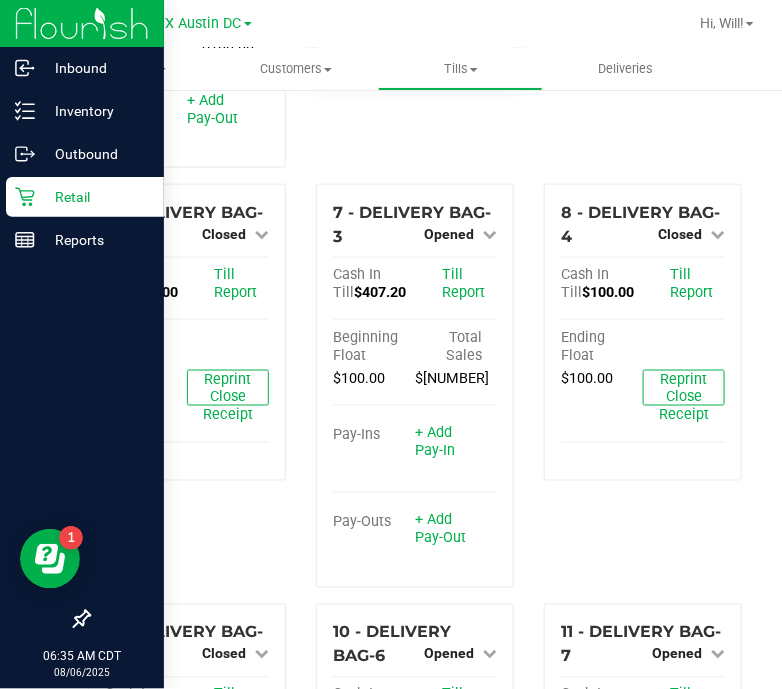 scroll, scrollTop: 439, scrollLeft: 0, axis: vertical 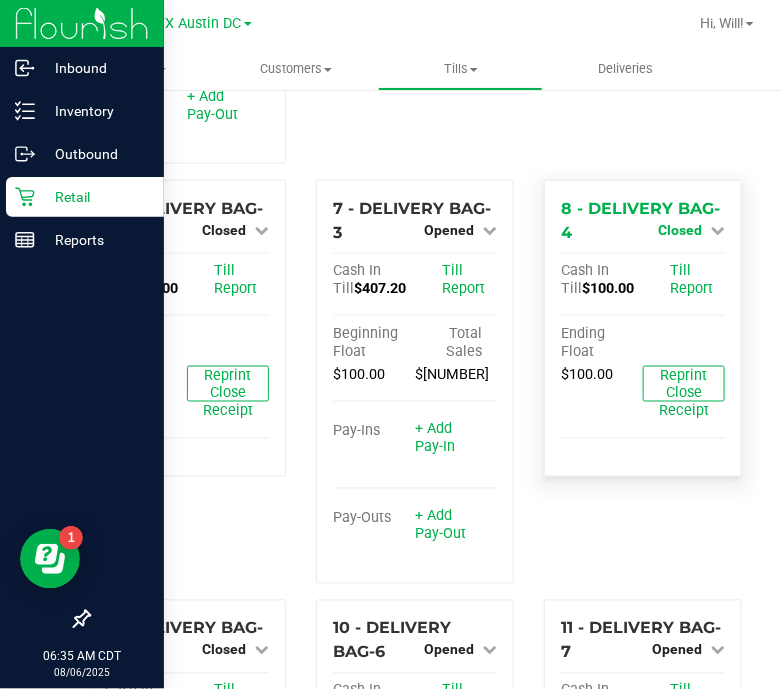 click on "Closed" at bounding box center (680, 230) 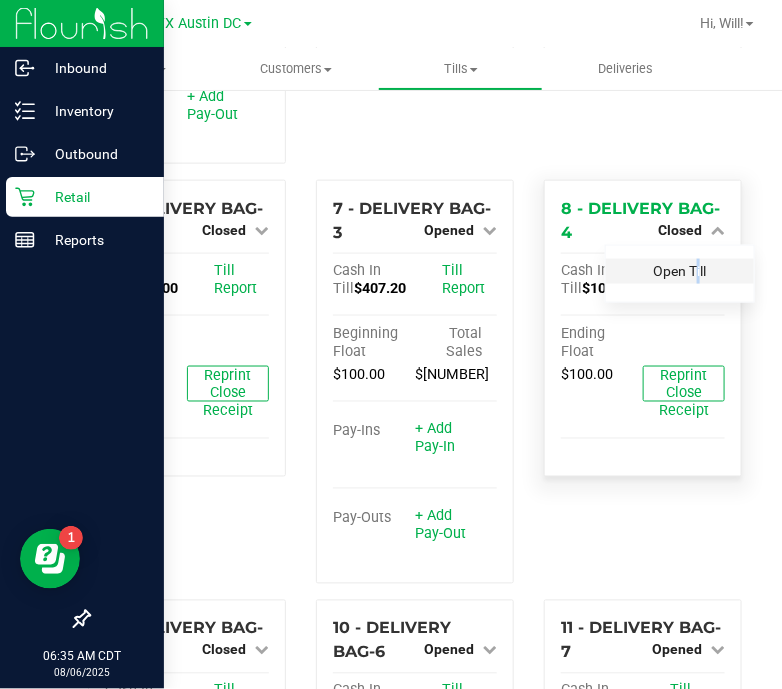 click on "Open Till" at bounding box center (679, 271) 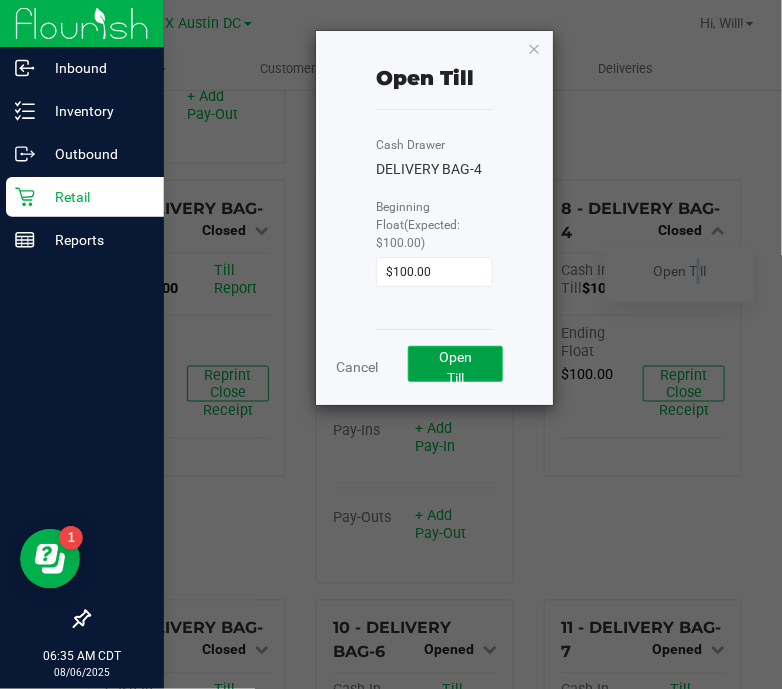 click on "Open Till" 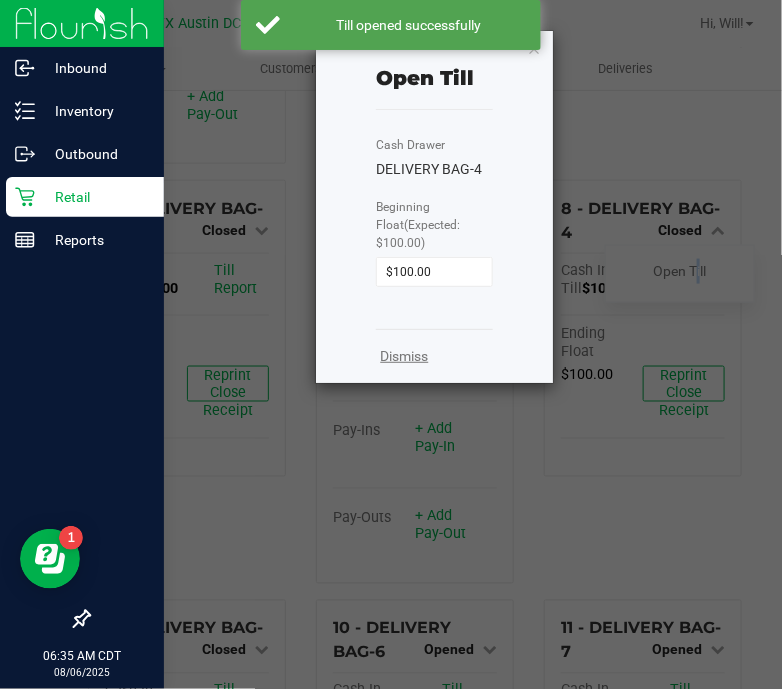 click on "Dismiss" 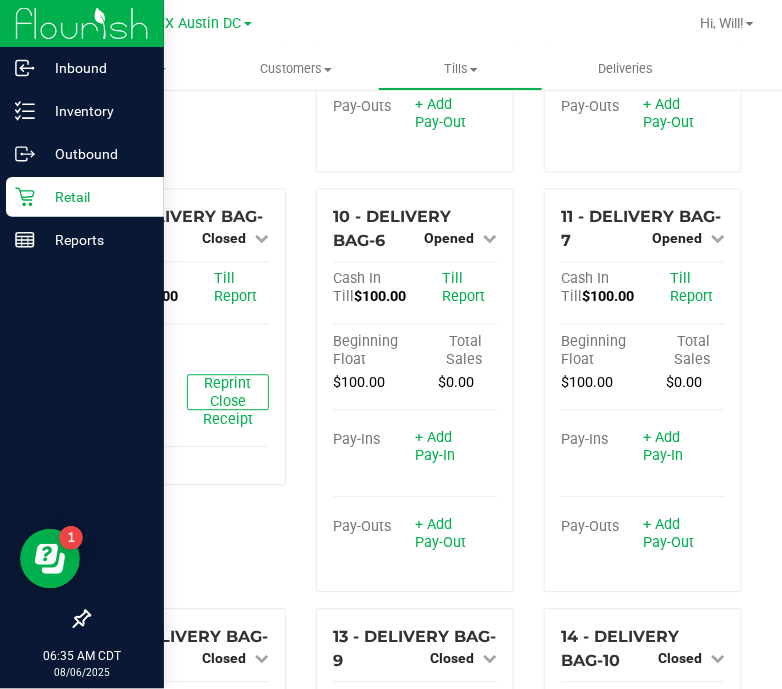 scroll, scrollTop: 856, scrollLeft: 0, axis: vertical 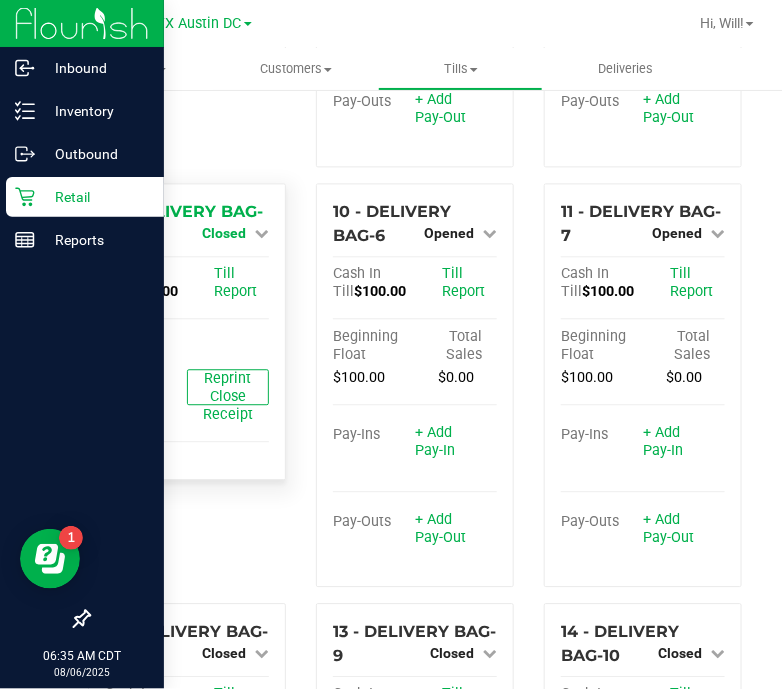 click on "Closed" at bounding box center (224, 233) 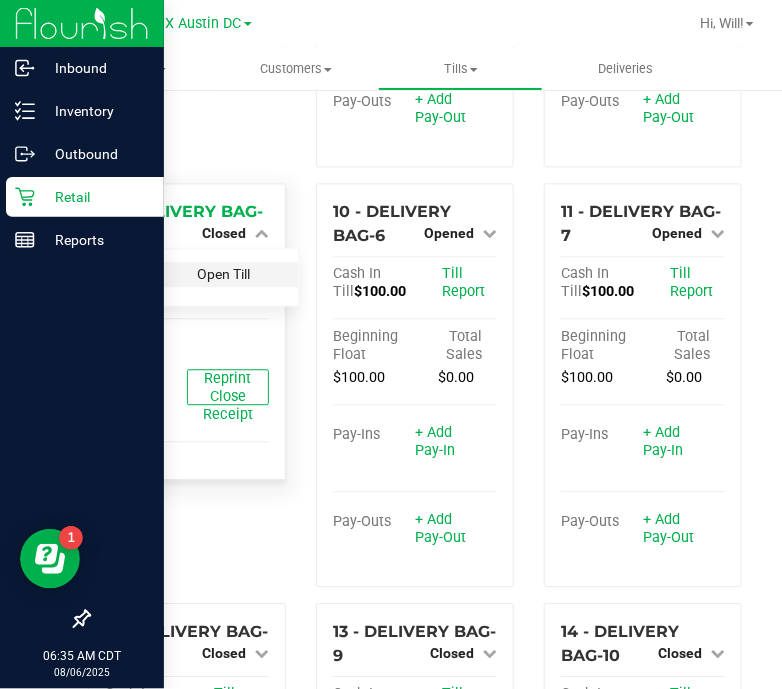 click on "Open Till" at bounding box center [223, 274] 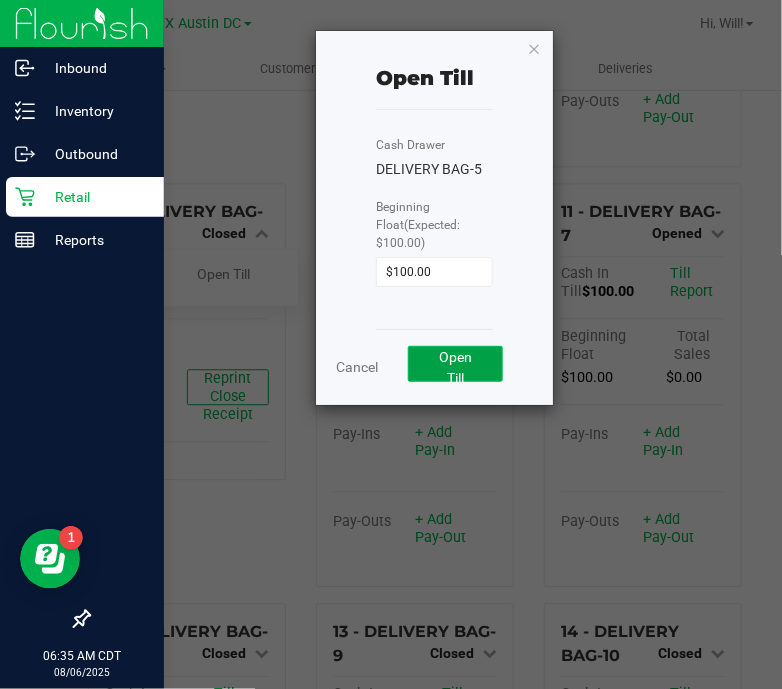click on "Open Till" 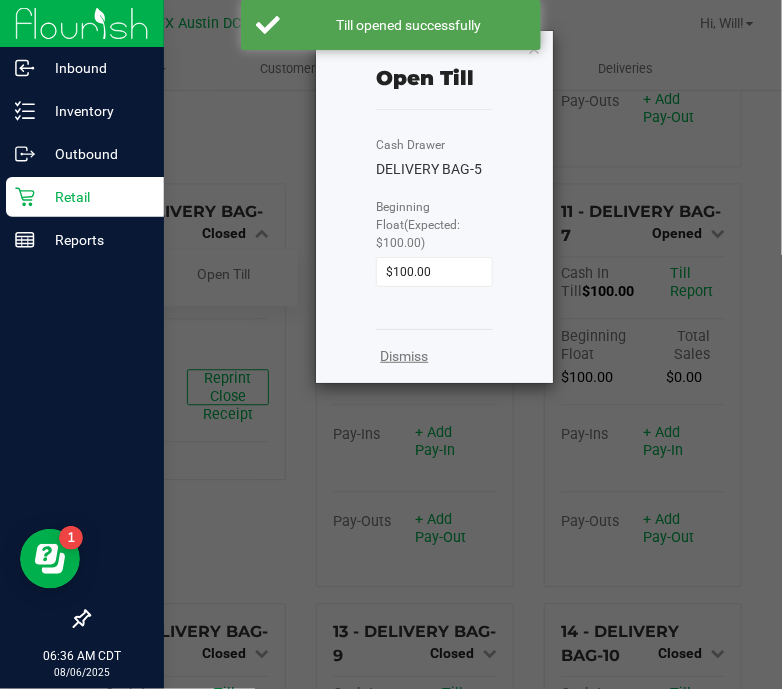 click on "Dismiss" 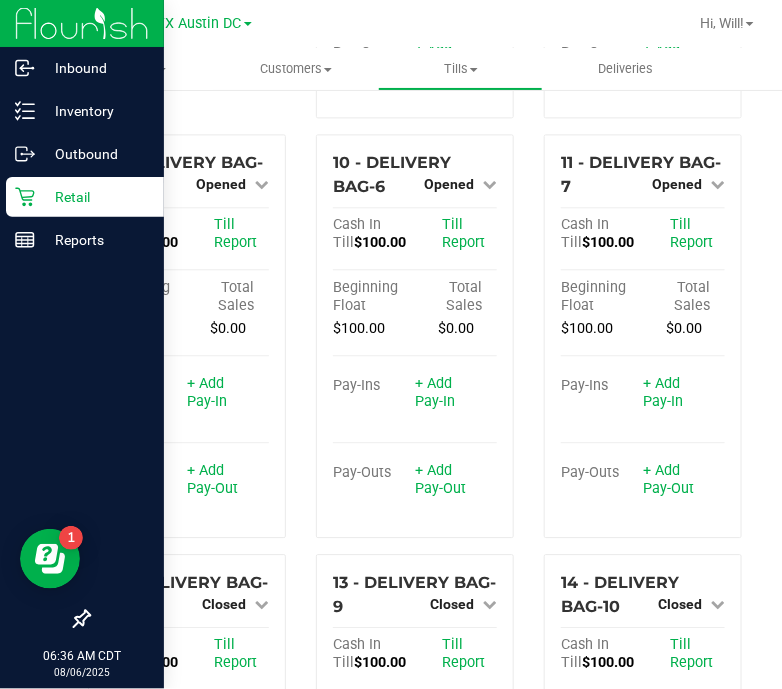 scroll, scrollTop: 909, scrollLeft: 0, axis: vertical 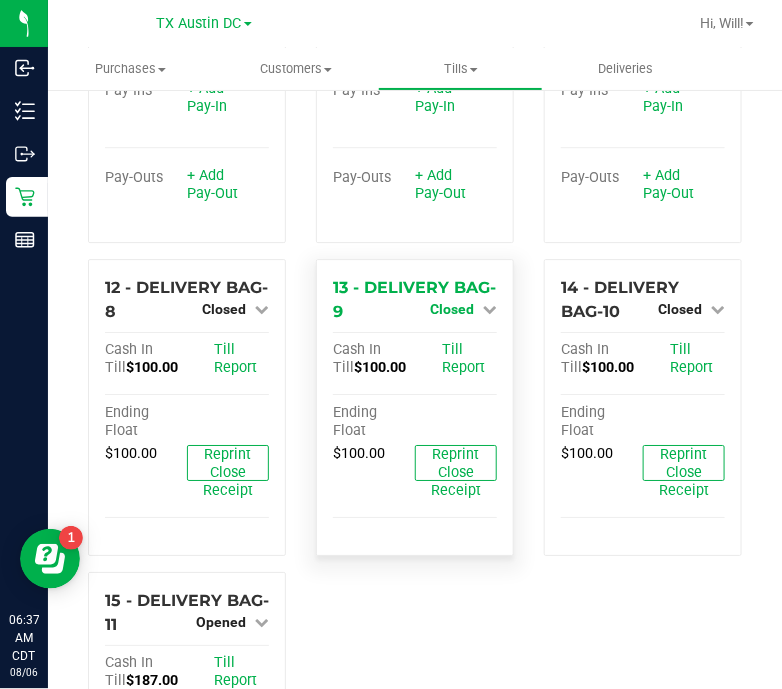 click on "Closed" at bounding box center [452, 309] 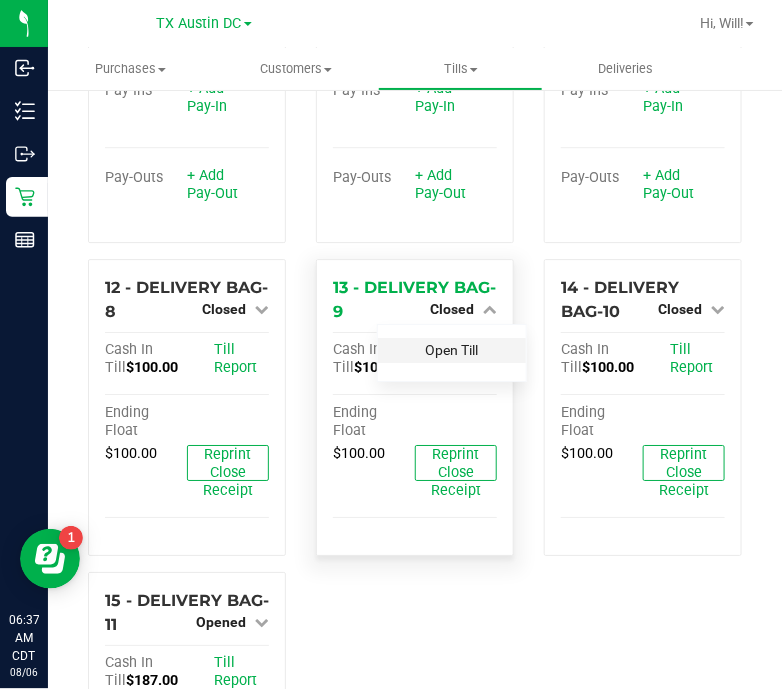 click on "Open Till" at bounding box center (451, 350) 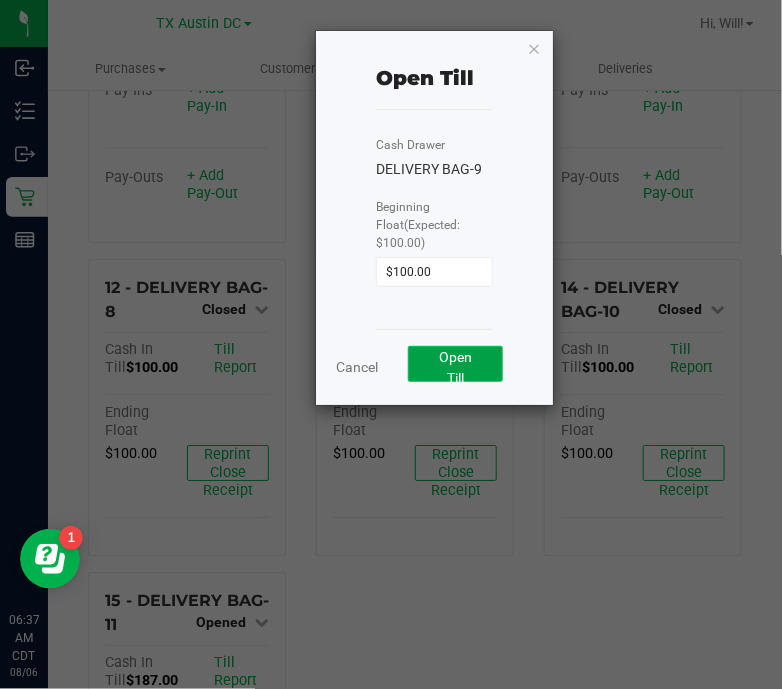 click on "Open Till" 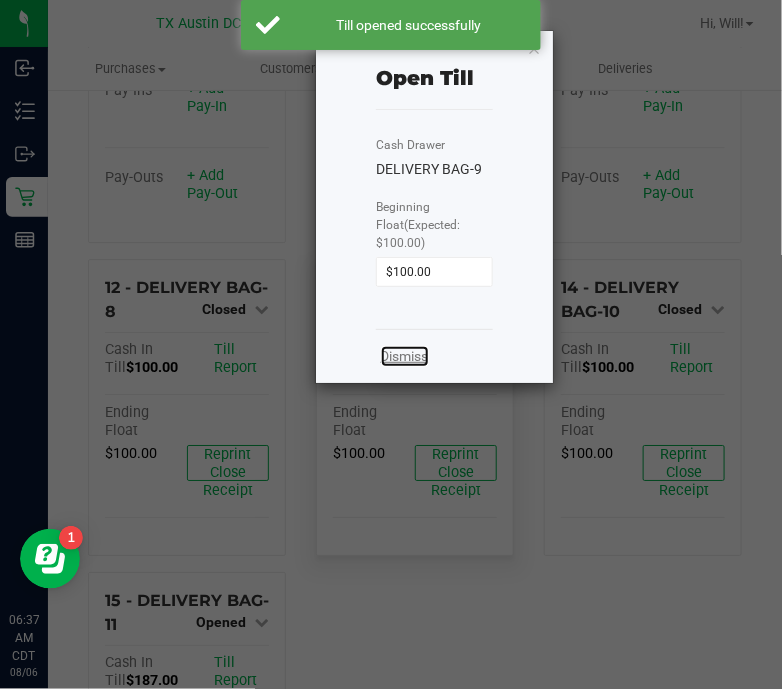 click on "Dismiss" 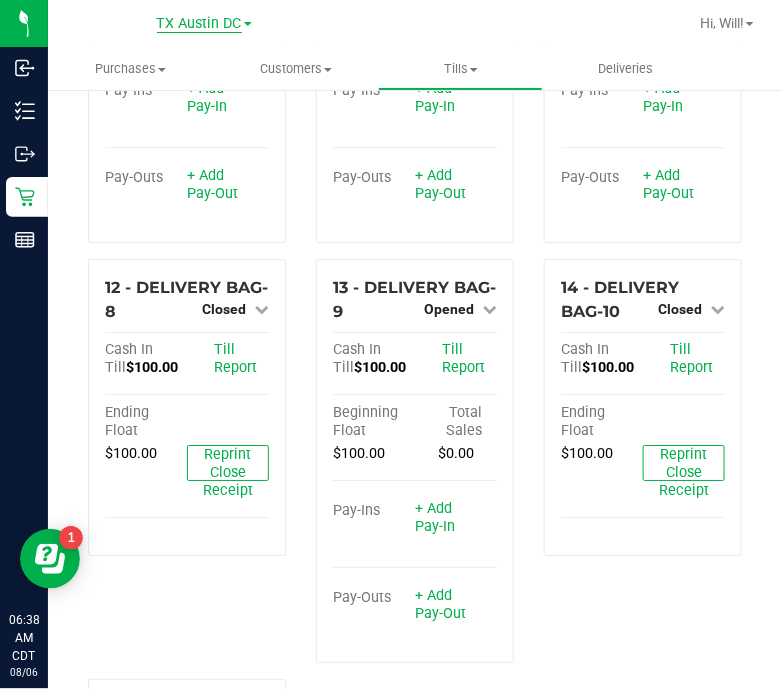 click on "TX Austin DC" at bounding box center (199, 24) 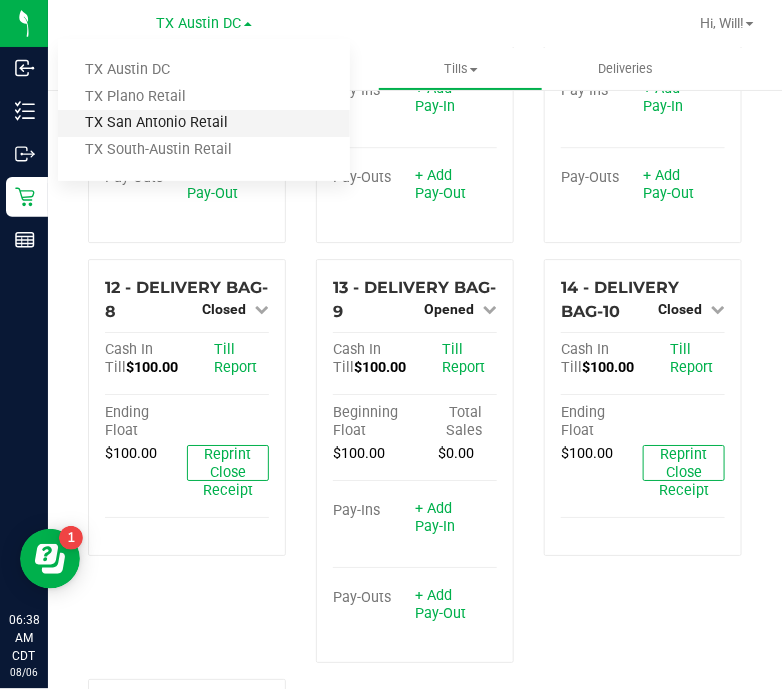 click on "TX San Antonio Retail" at bounding box center [204, 123] 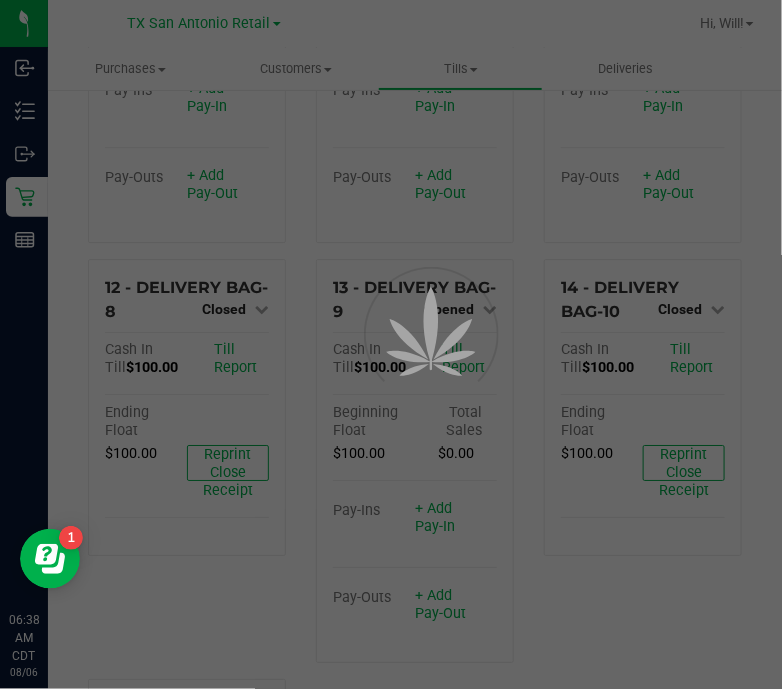scroll, scrollTop: 0, scrollLeft: 0, axis: both 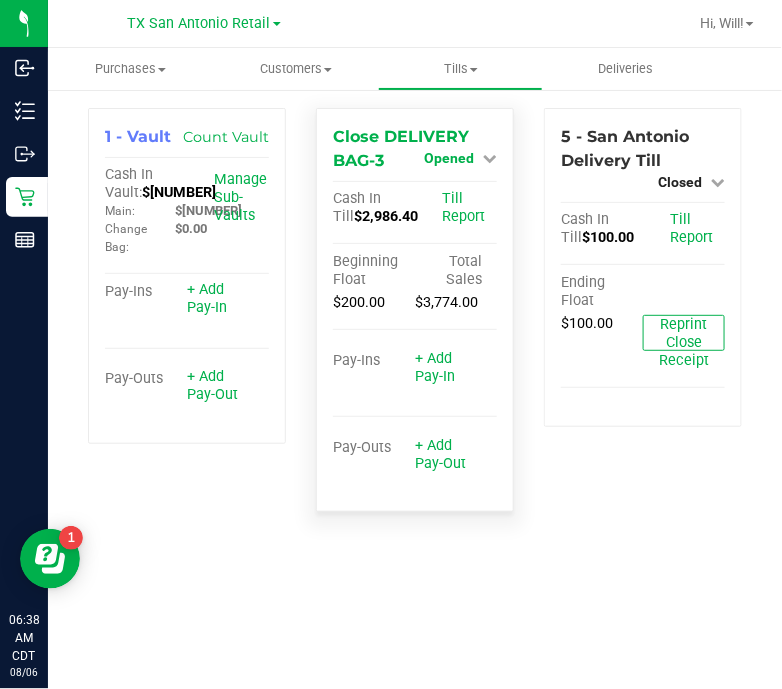 click on "Opened" at bounding box center (449, 158) 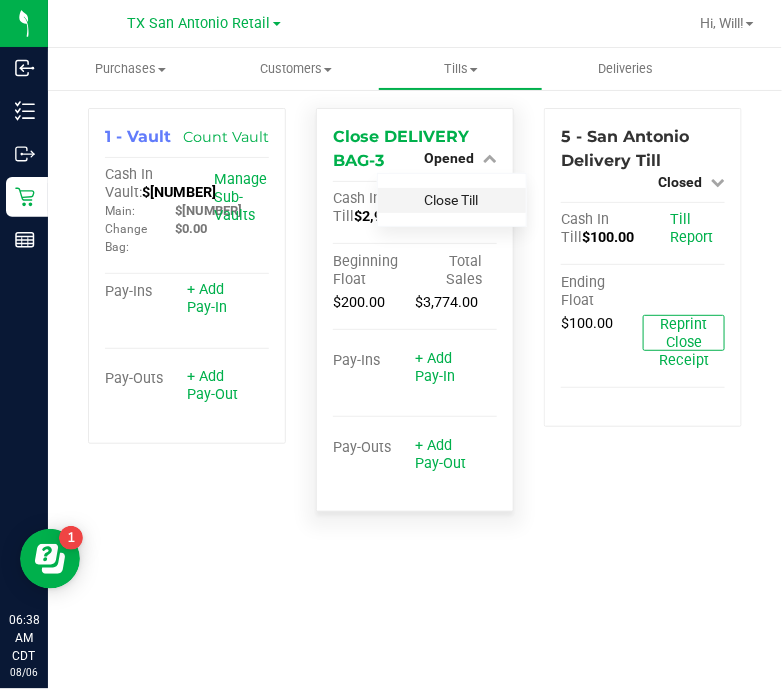click on "Close Till" at bounding box center (452, 200) 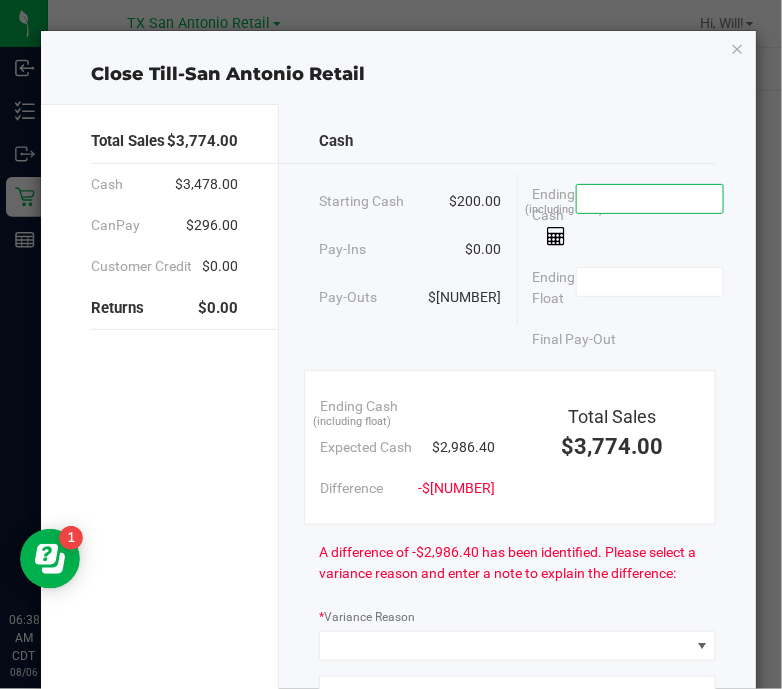 click at bounding box center [650, 199] 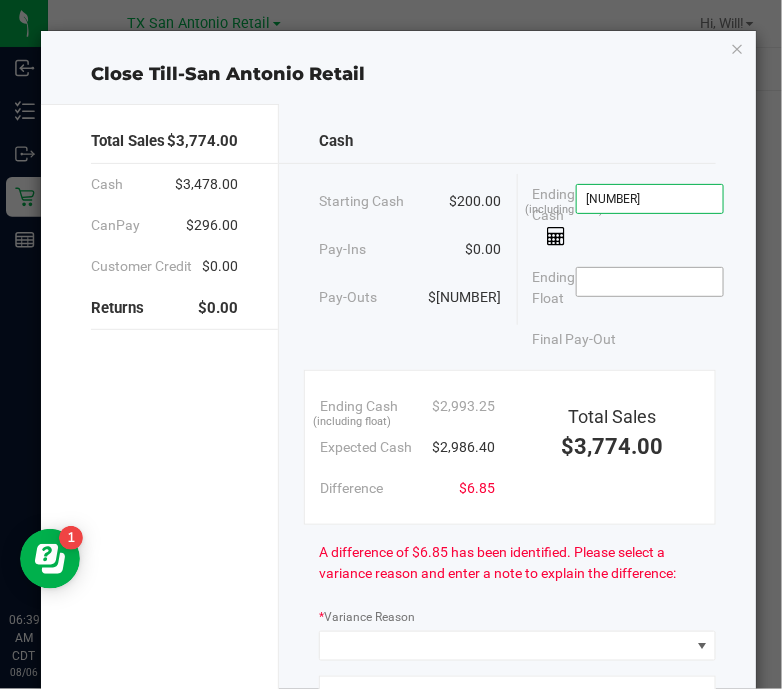 type on "$2,993.25" 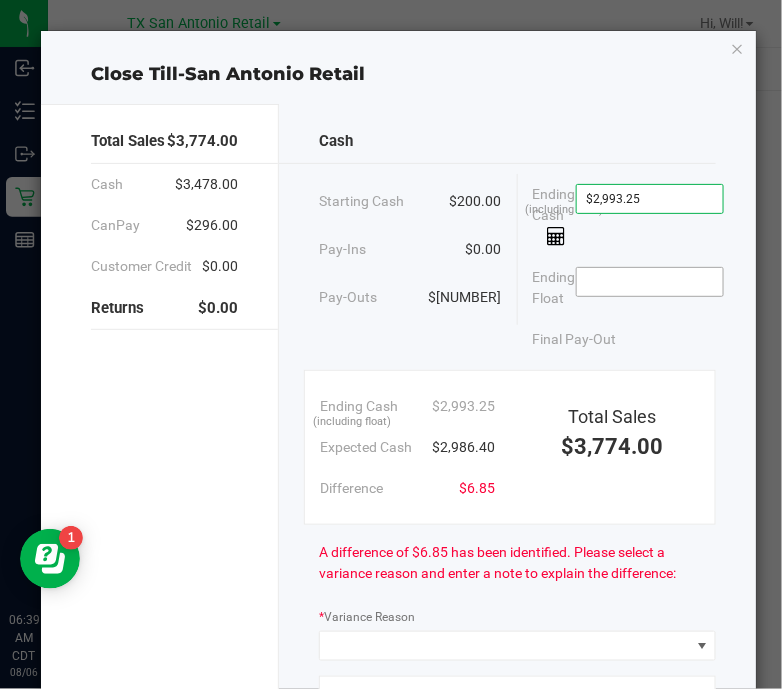 click at bounding box center (650, 282) 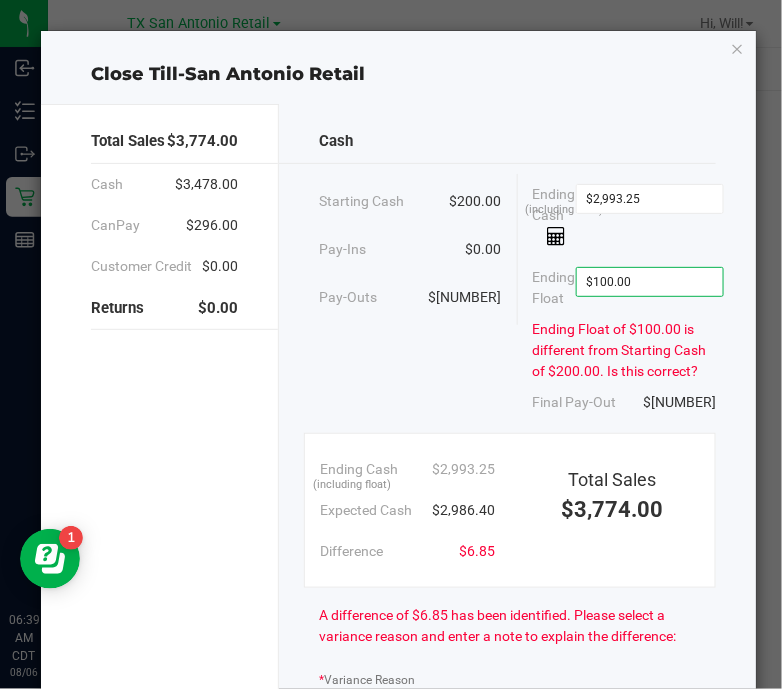 click on "Starting Cash $[NUMBER] Pay-Ins $[NUMBER] Pay-Outs $[NUMBER] Ending Cash (including float) $[NUMBER] Ending Float $[NUMBER] Ending Float of $[NUMBER] is different from Starting Cash of $[NUMBER]. Is this correct? Final Pay-Out $[NUMBER]" 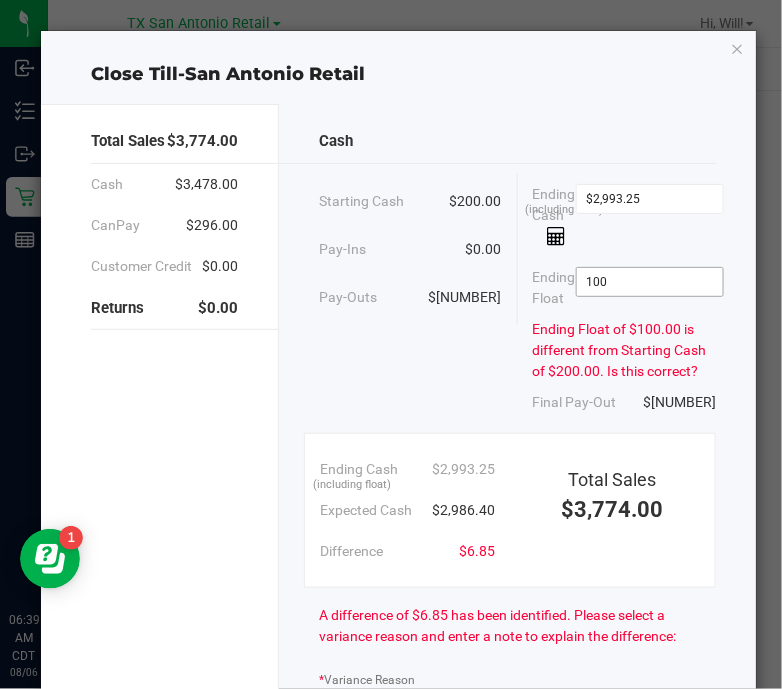 click on "100" at bounding box center (650, 282) 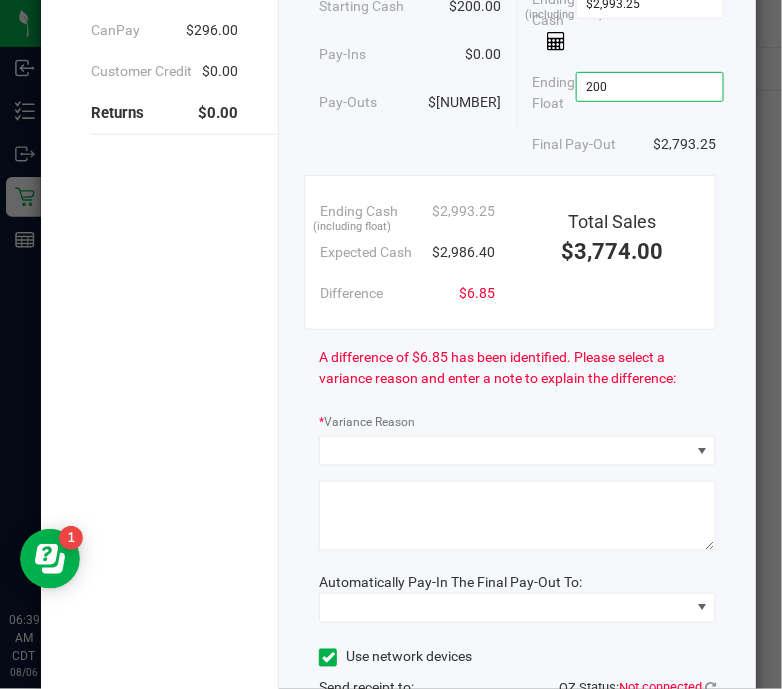scroll, scrollTop: 221, scrollLeft: 0, axis: vertical 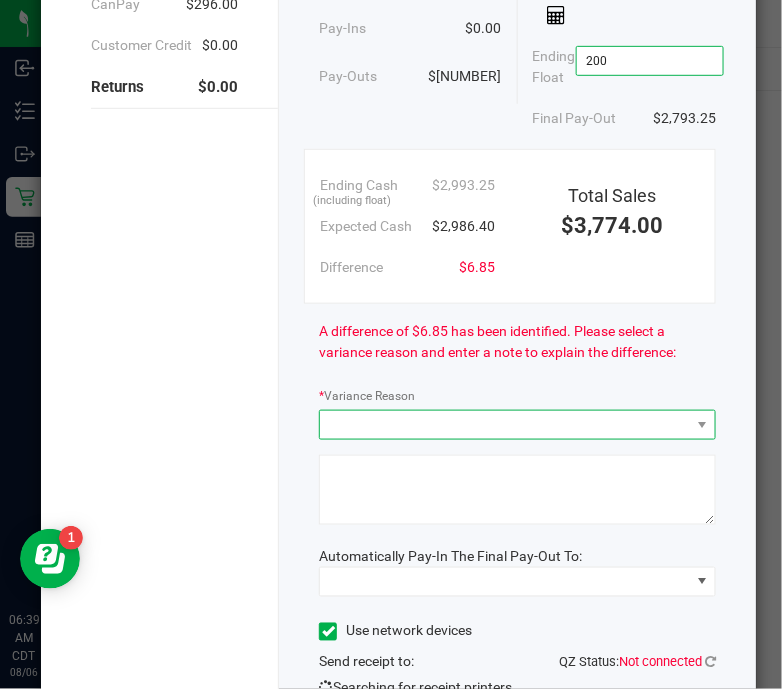 type on "$200.00" 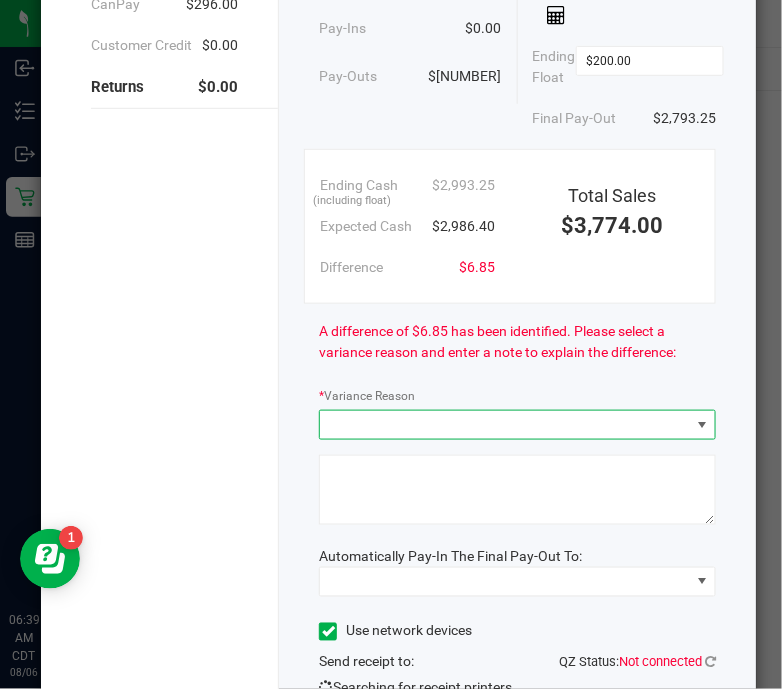 click at bounding box center [505, 425] 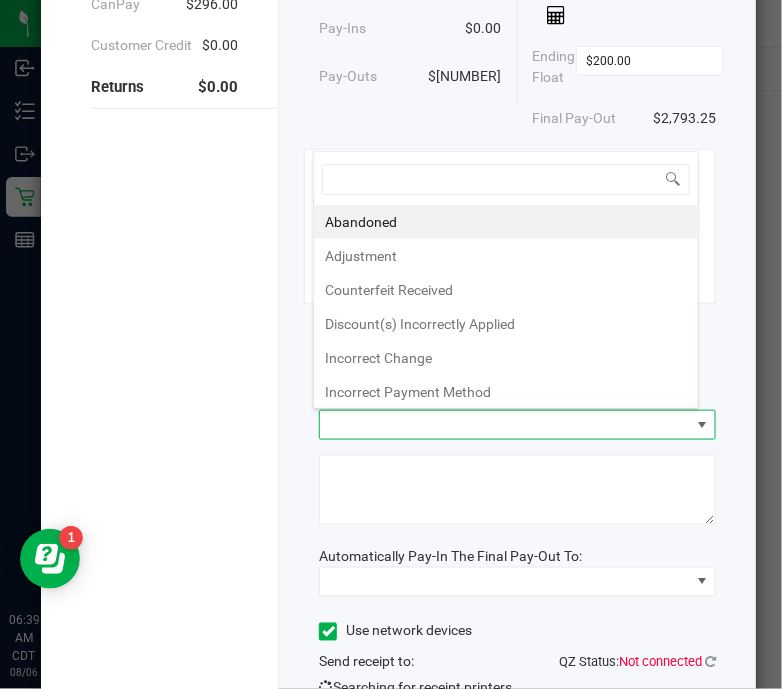 scroll, scrollTop: 99969, scrollLeft: 99614, axis: both 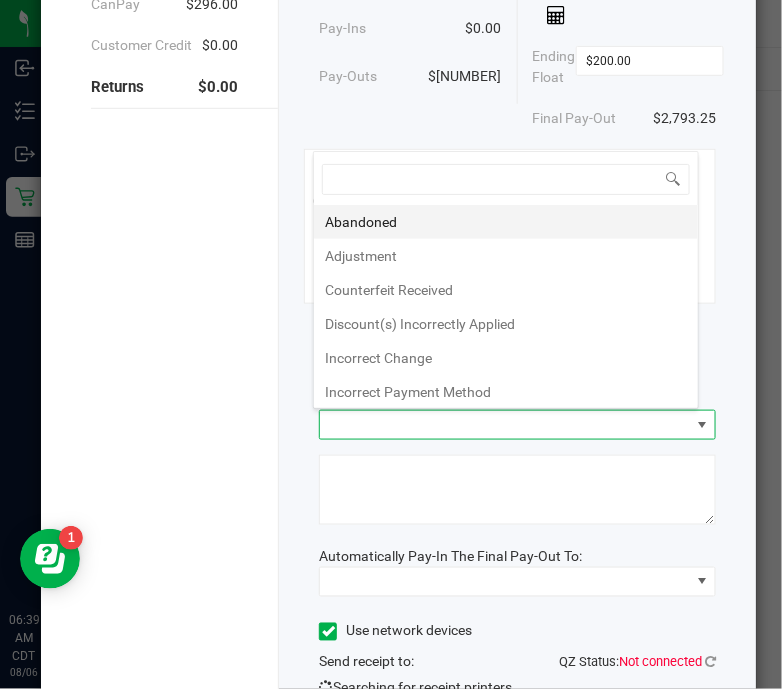 click on "Abandoned" at bounding box center [506, 222] 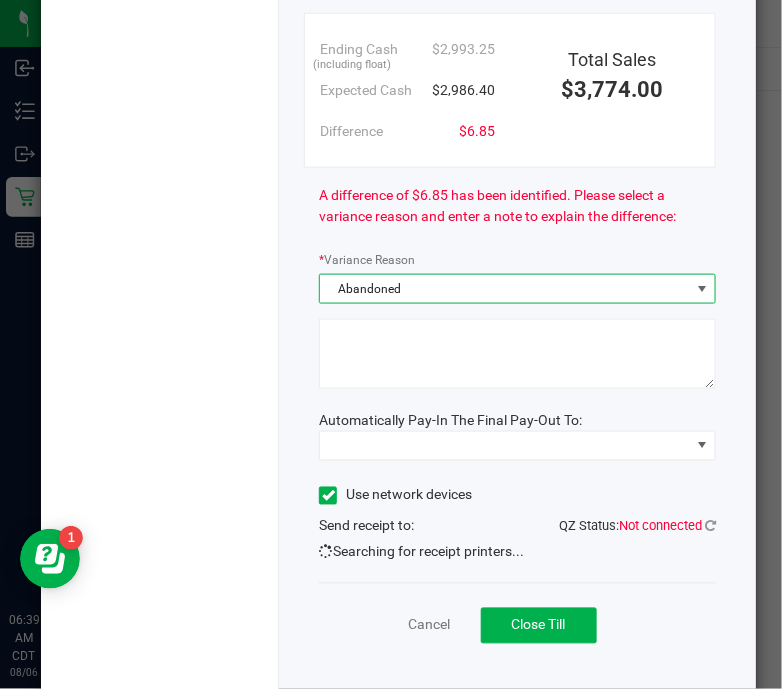 scroll, scrollTop: 384, scrollLeft: 0, axis: vertical 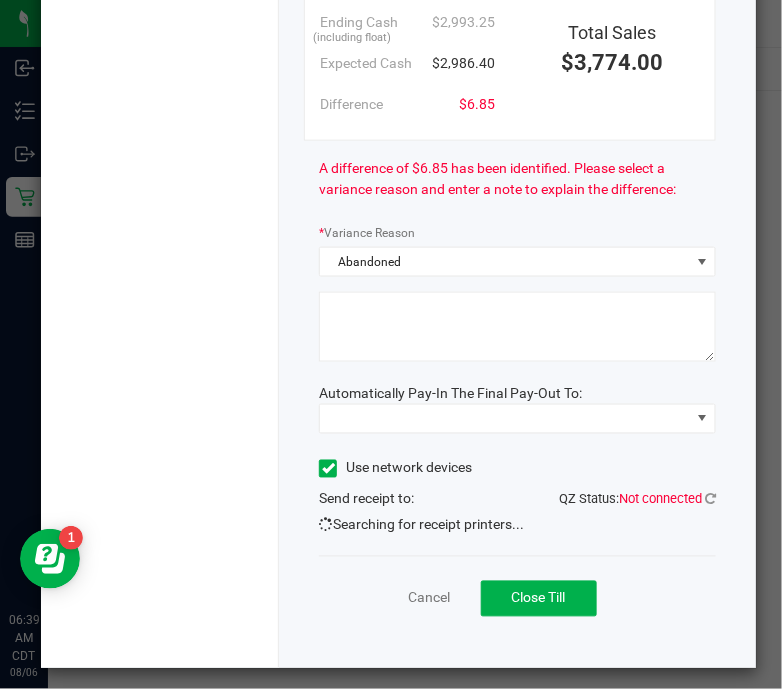 click 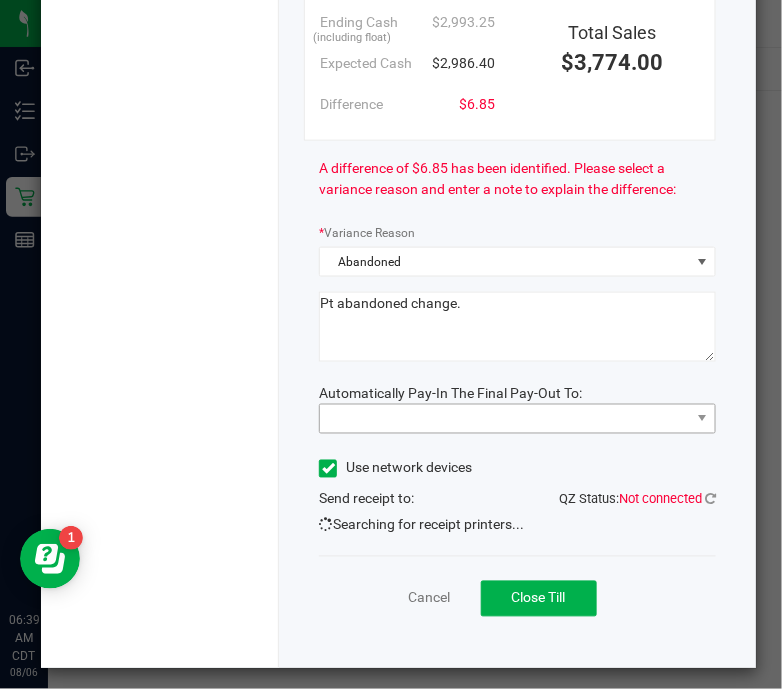 type on "Pt abandoned change." 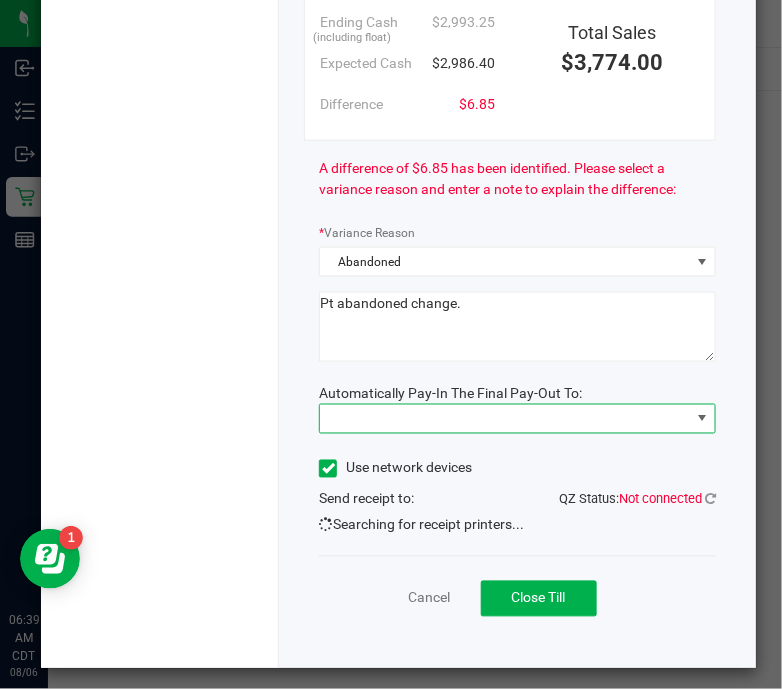 click at bounding box center (505, 419) 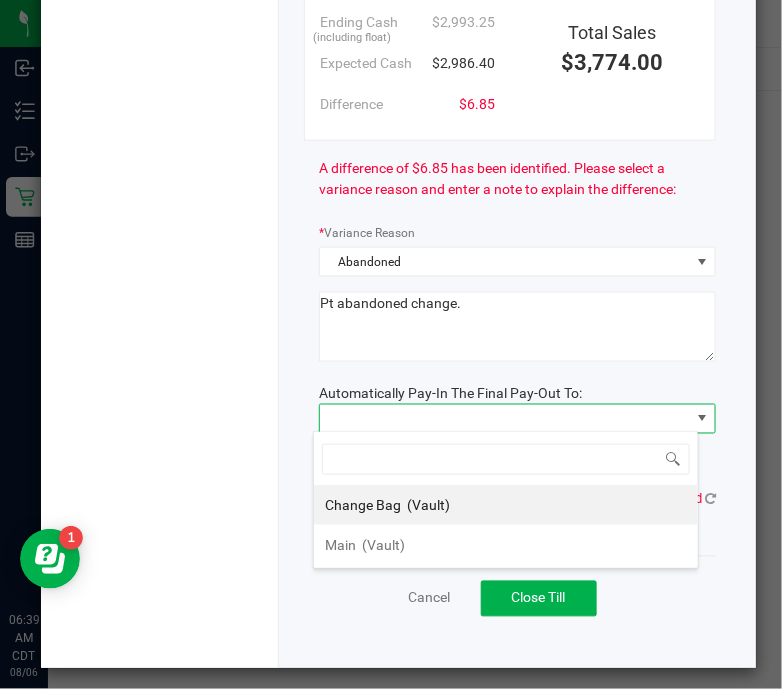 scroll, scrollTop: 99969, scrollLeft: 99614, axis: both 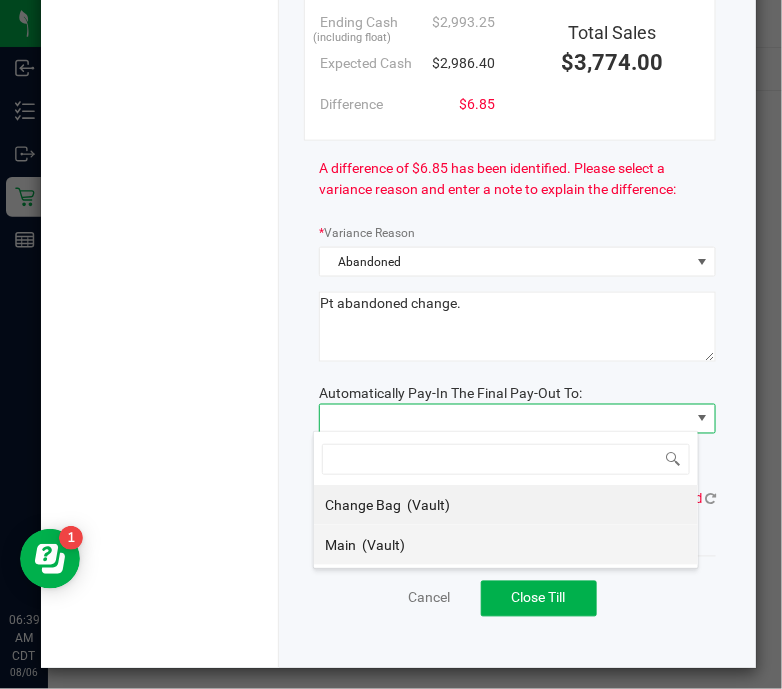 click on "Main    (Vault)" at bounding box center [506, 545] 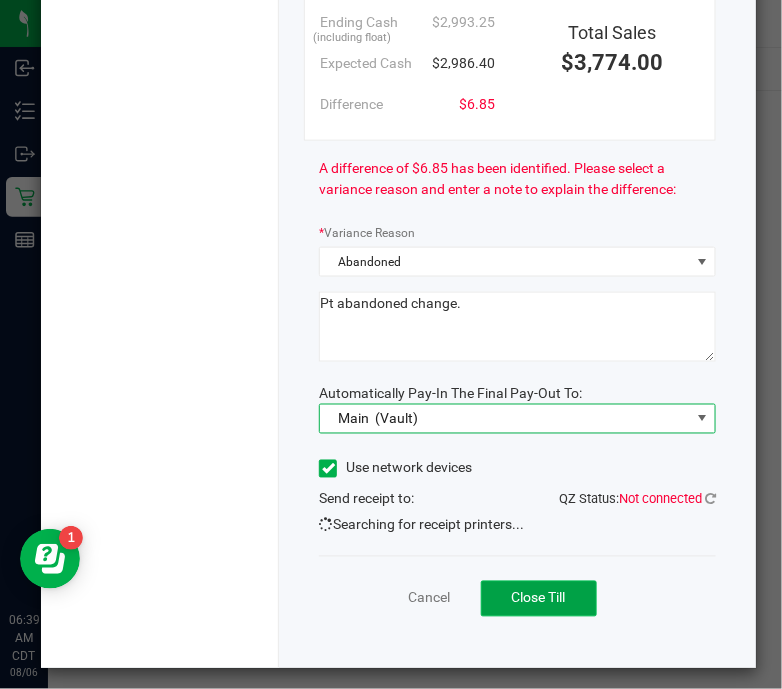 click on "Close Till" 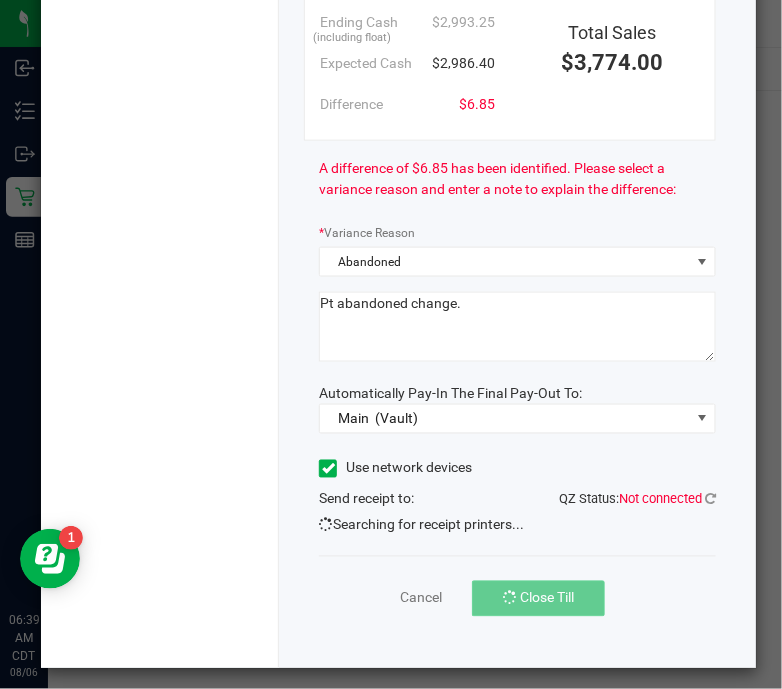 scroll, scrollTop: 376, scrollLeft: 0, axis: vertical 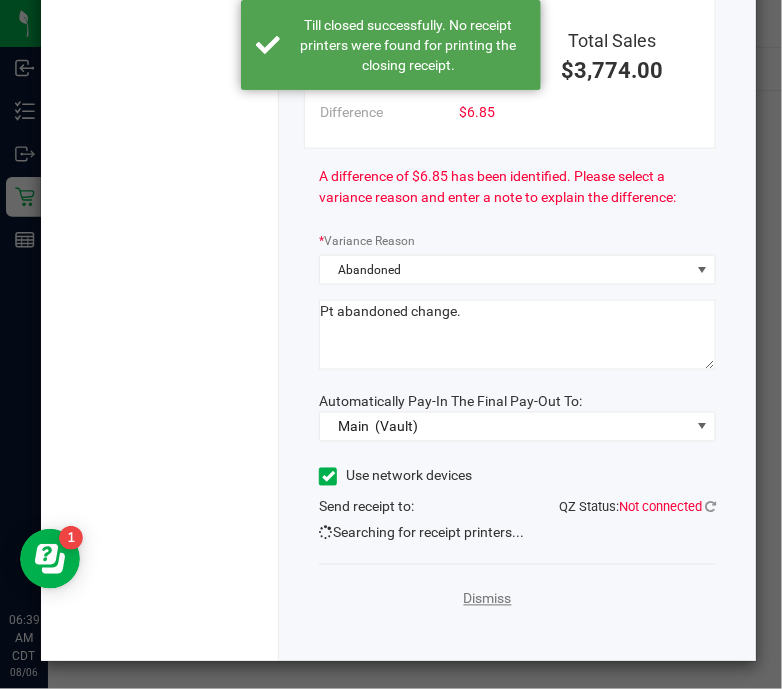 click on "Dismiss" 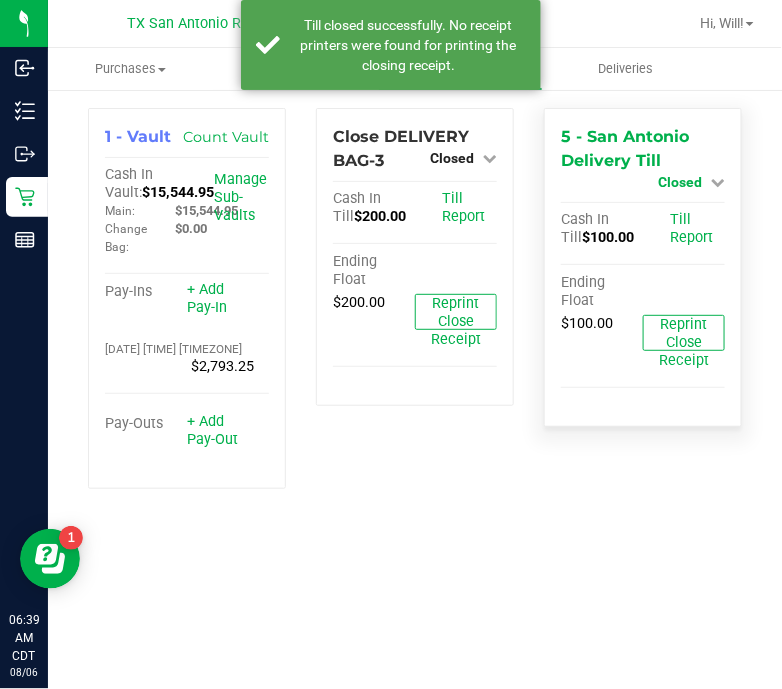 click on "Closed" at bounding box center (680, 182) 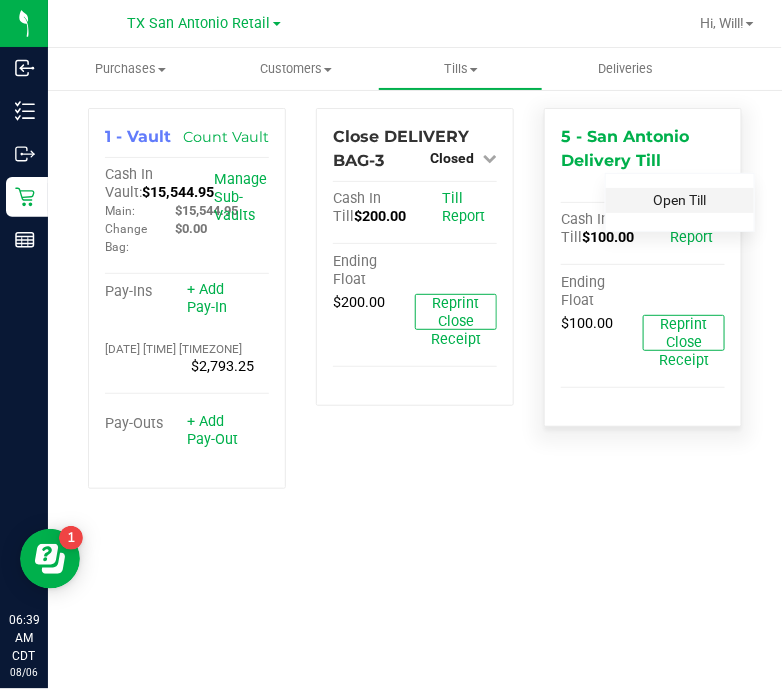 click on "Open Till" at bounding box center (679, 200) 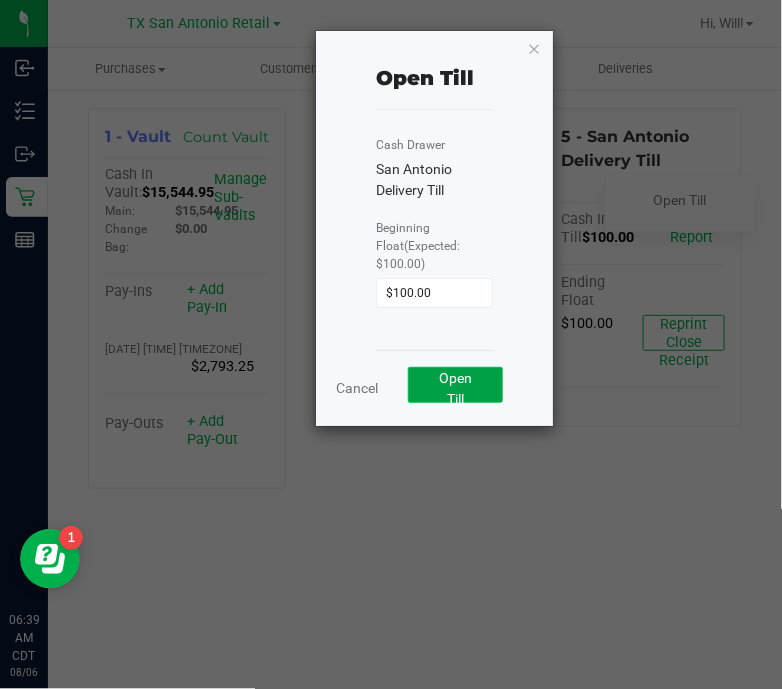 click on "Open Till" 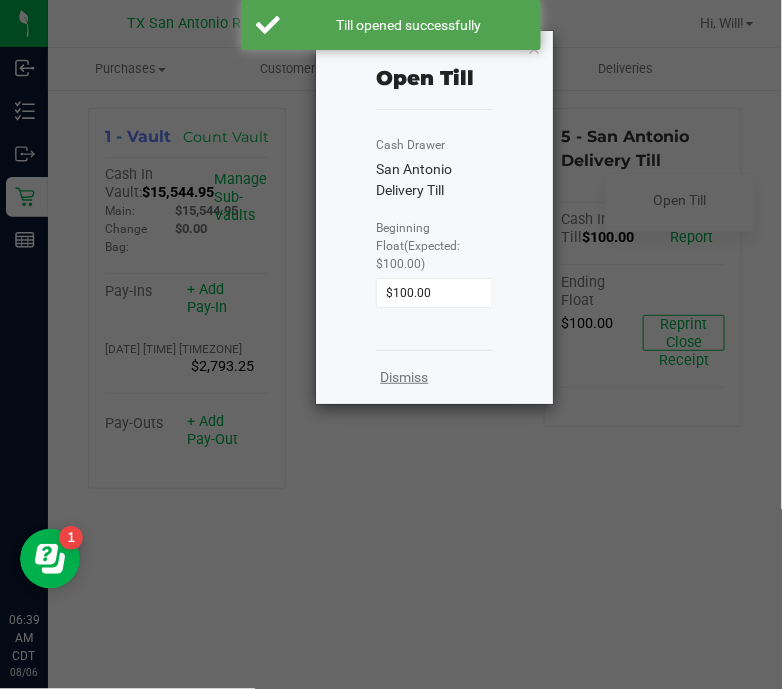 click on "Dismiss" 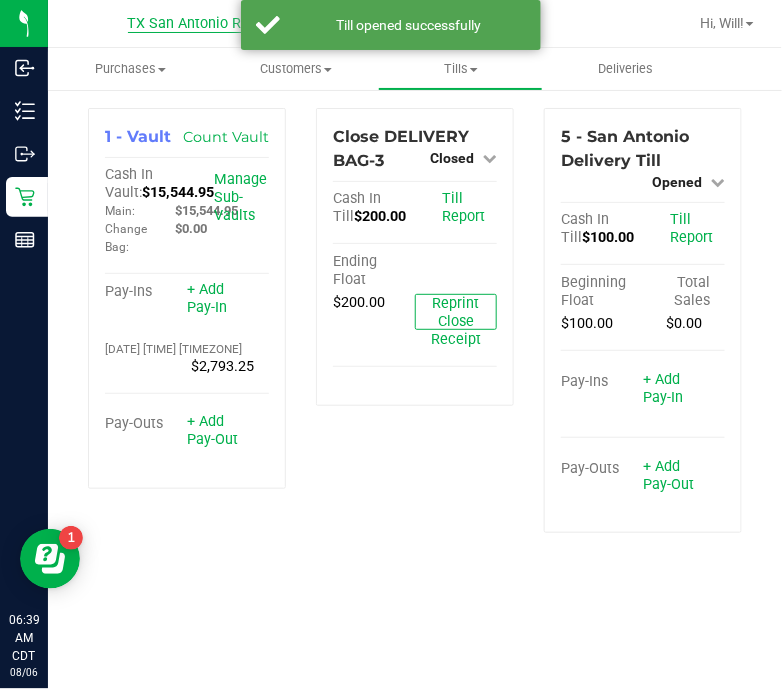 click on "TX San Antonio Retail" at bounding box center (199, 24) 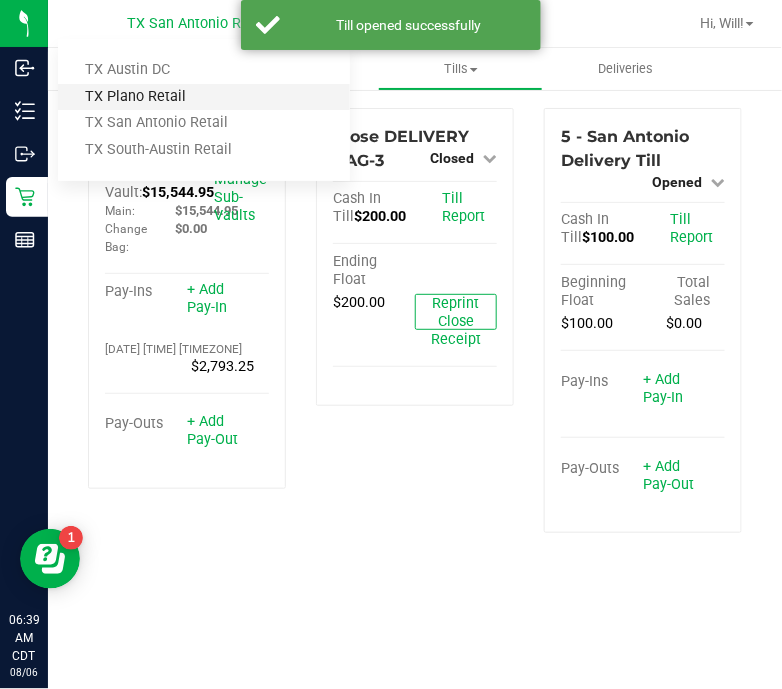 click on "TX Plano Retail" at bounding box center (204, 97) 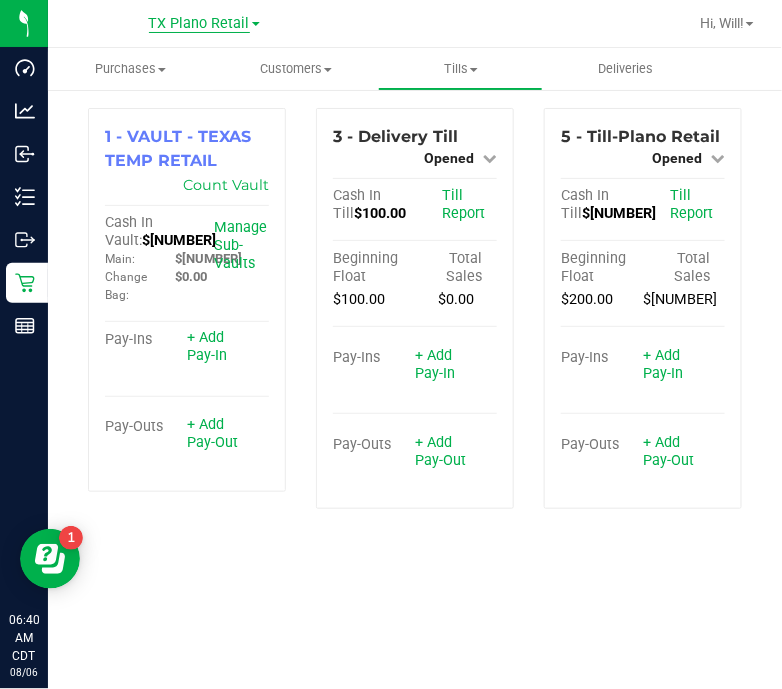click on "TX Plano Retail" at bounding box center [199, 24] 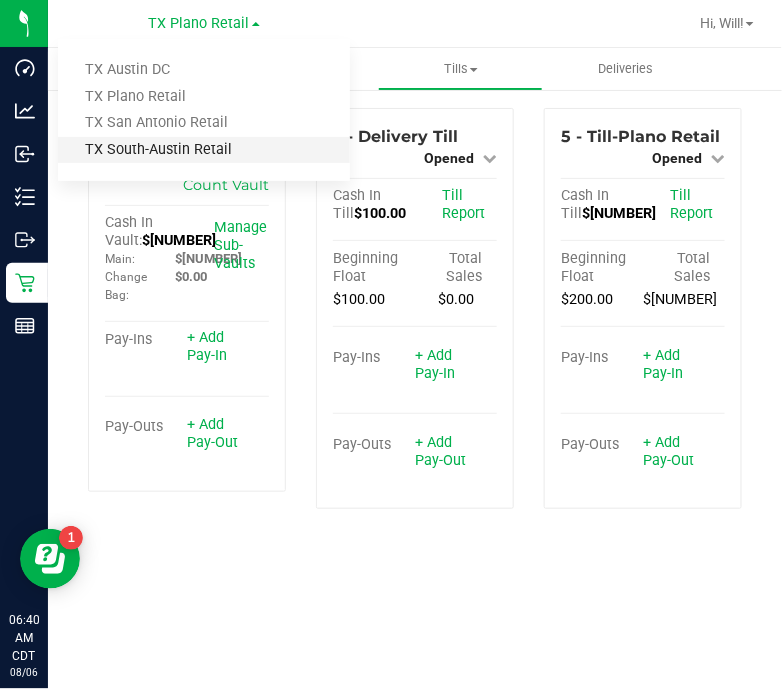 click on "TX South-Austin Retail" at bounding box center [204, 150] 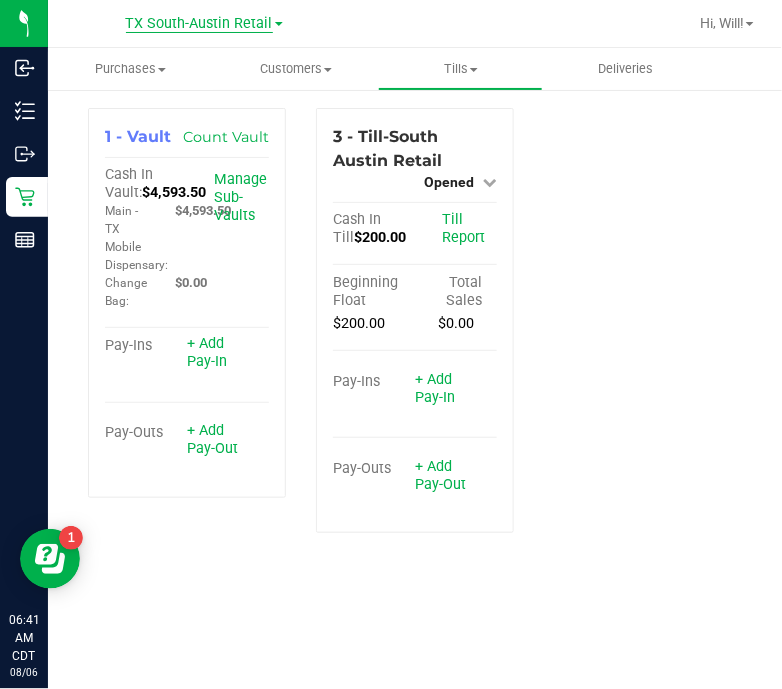click on "TX South-Austin Retail" at bounding box center (199, 24) 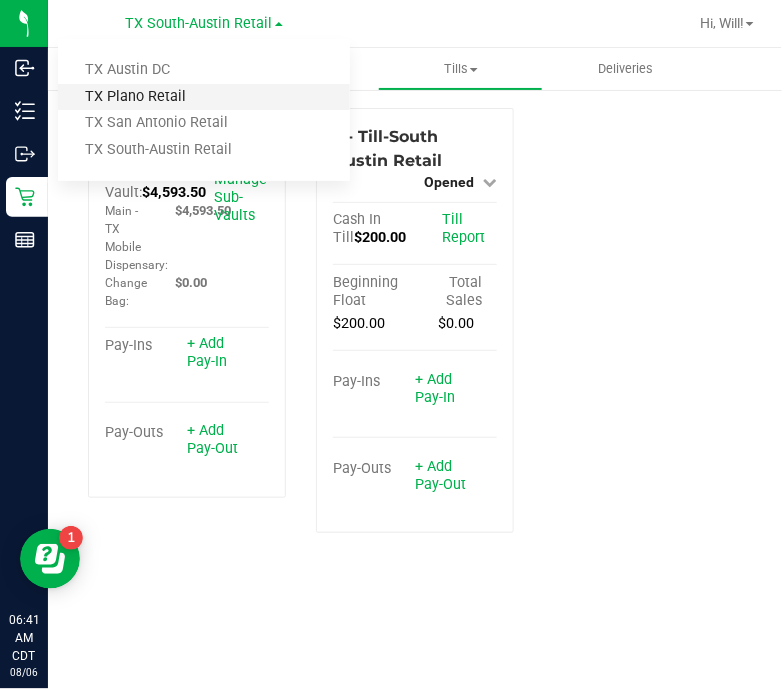 click on "TX Plano Retail" at bounding box center (204, 97) 